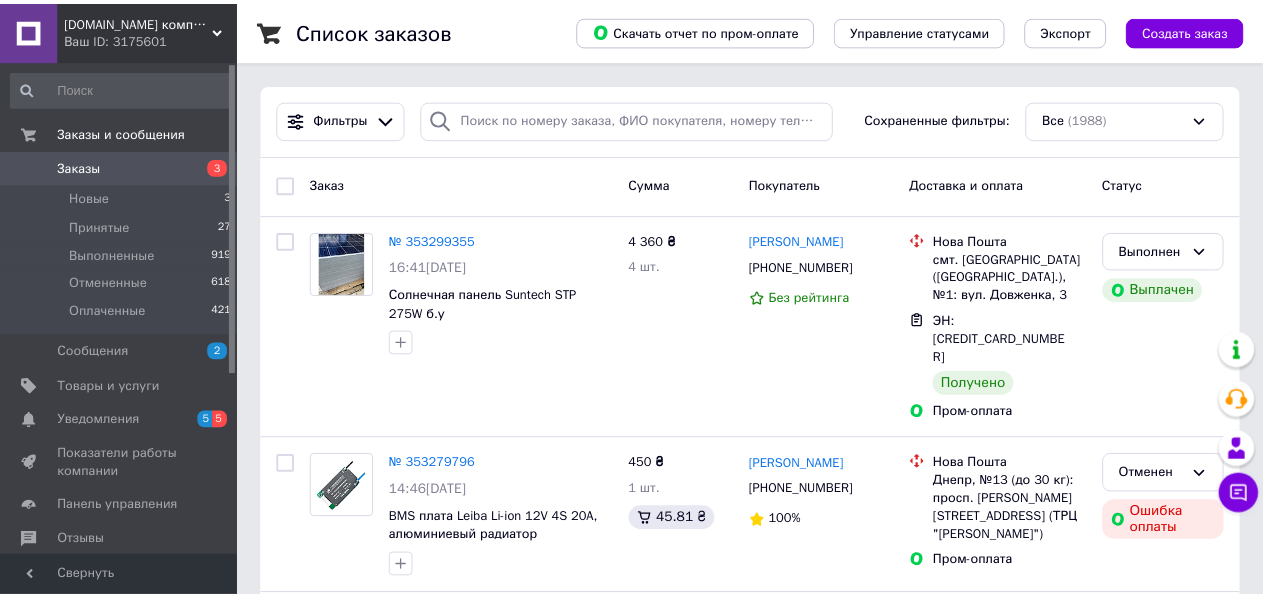scroll, scrollTop: 0, scrollLeft: 0, axis: both 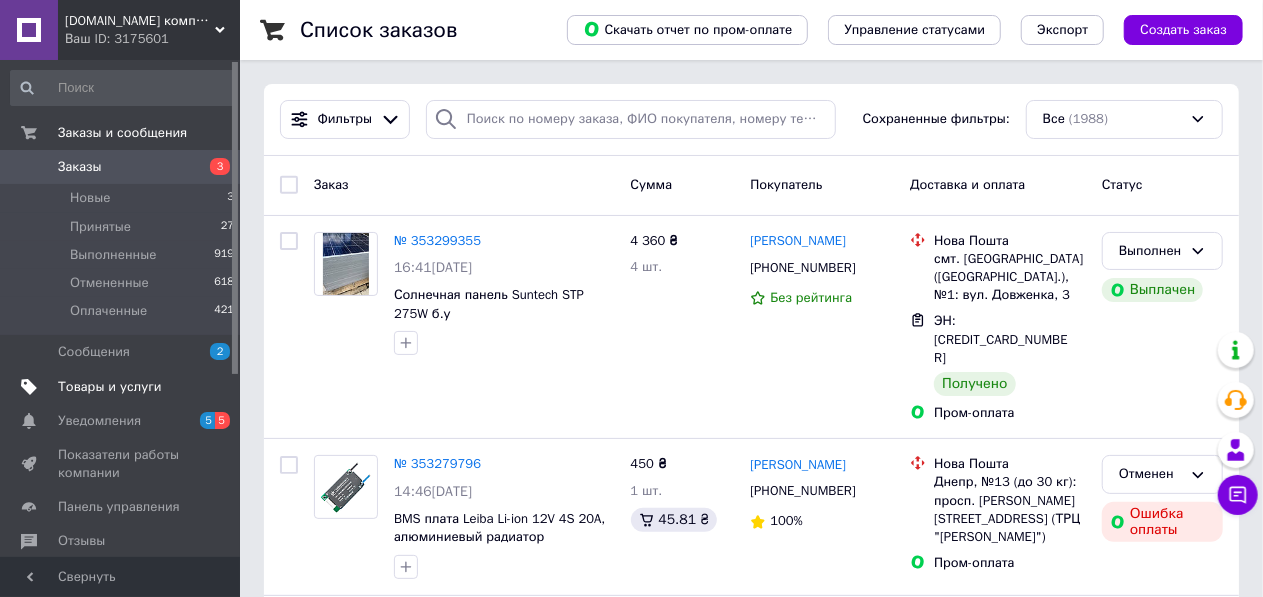 click on "Товары и услуги" at bounding box center (110, 387) 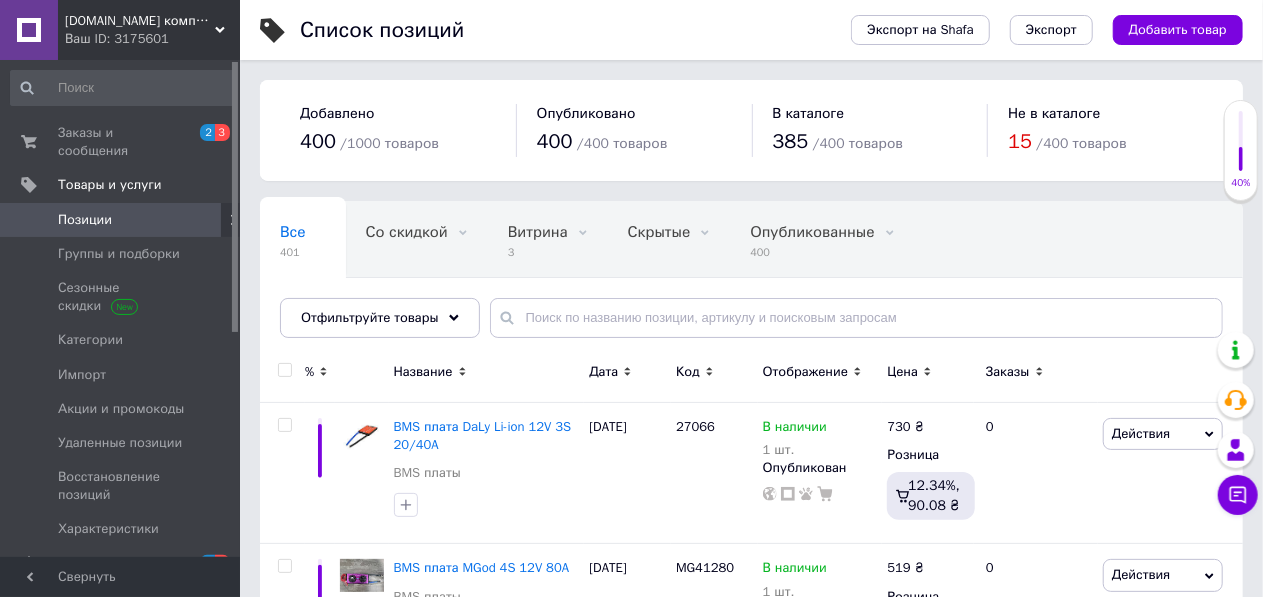 click on "Позиции" at bounding box center (121, 220) 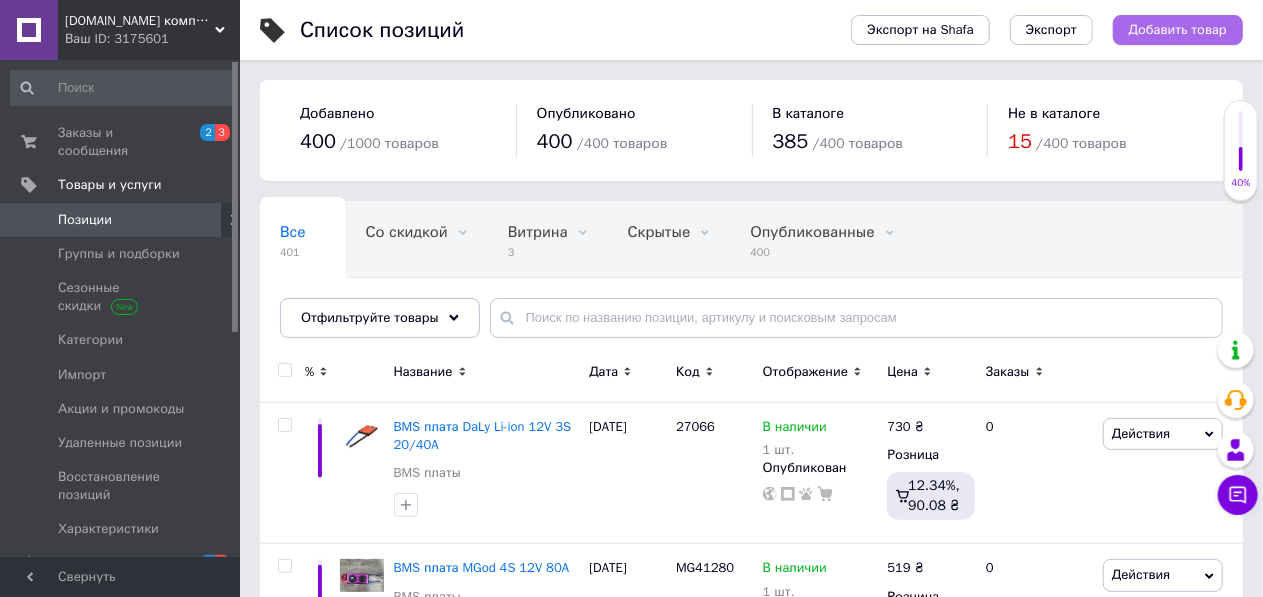 click on "Добавить товар" at bounding box center [1178, 30] 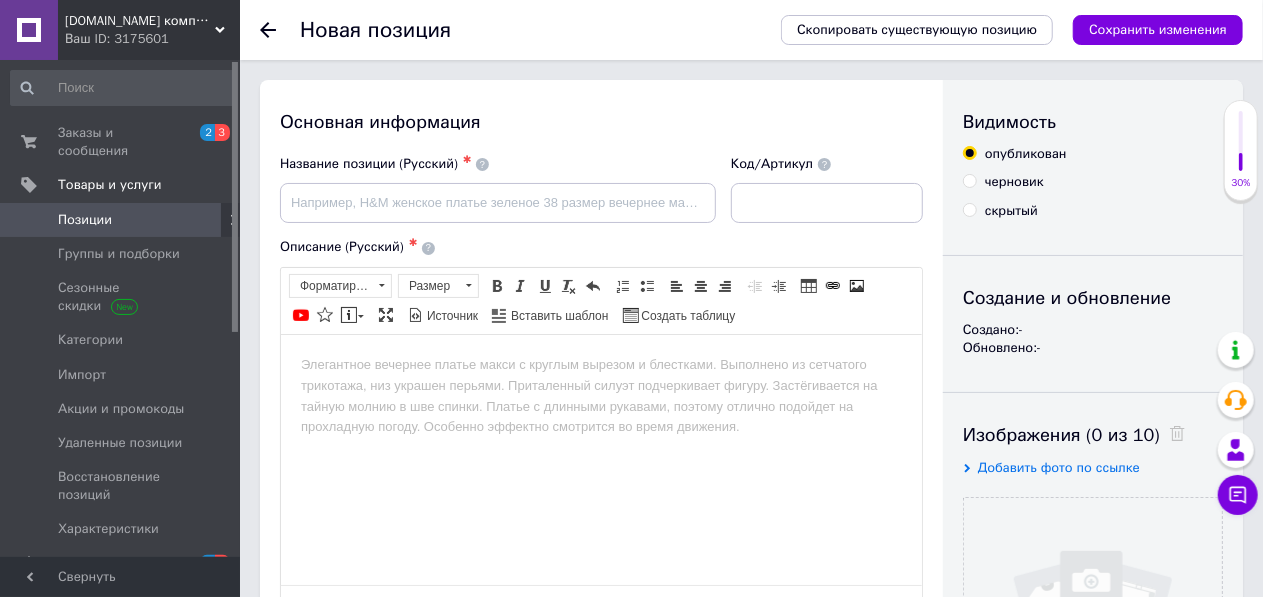 scroll, scrollTop: 0, scrollLeft: 0, axis: both 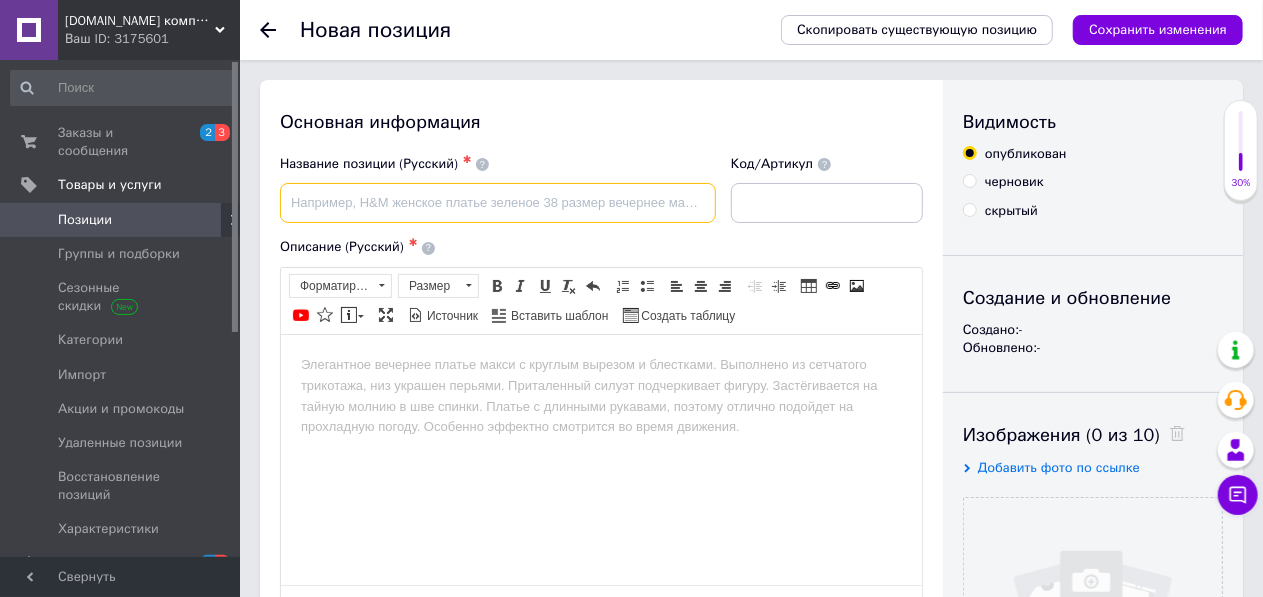 click at bounding box center (498, 203) 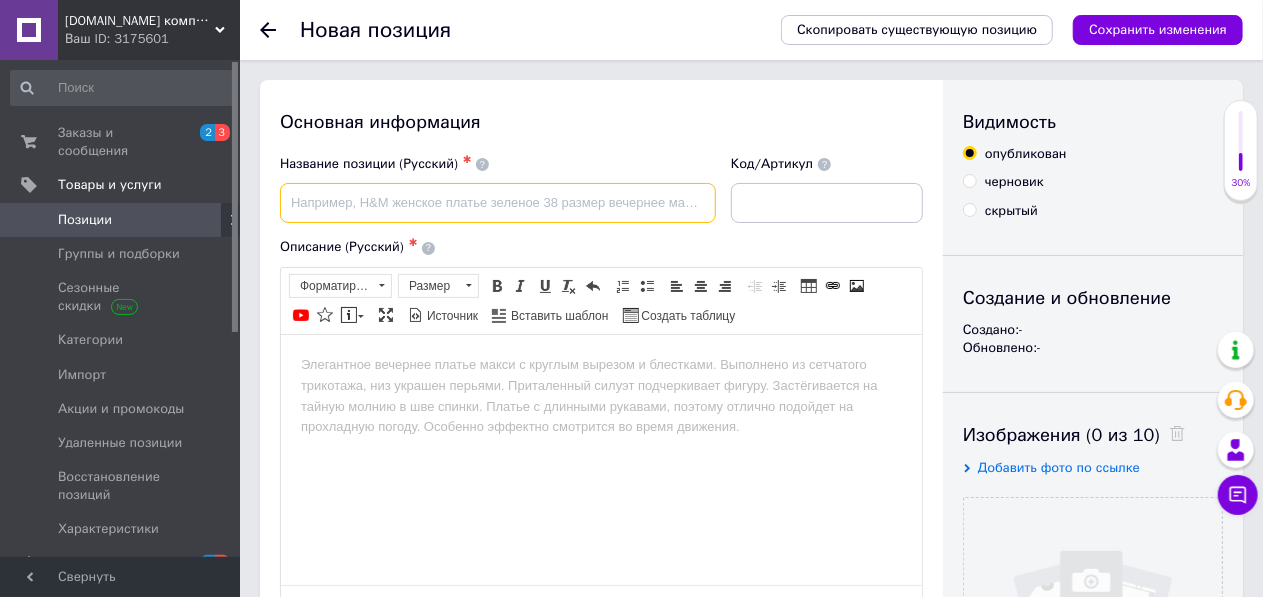 paste on "Сонячна панель Leapton LP182*210-M-54-NB-500W Bificial N-type 500Вт" 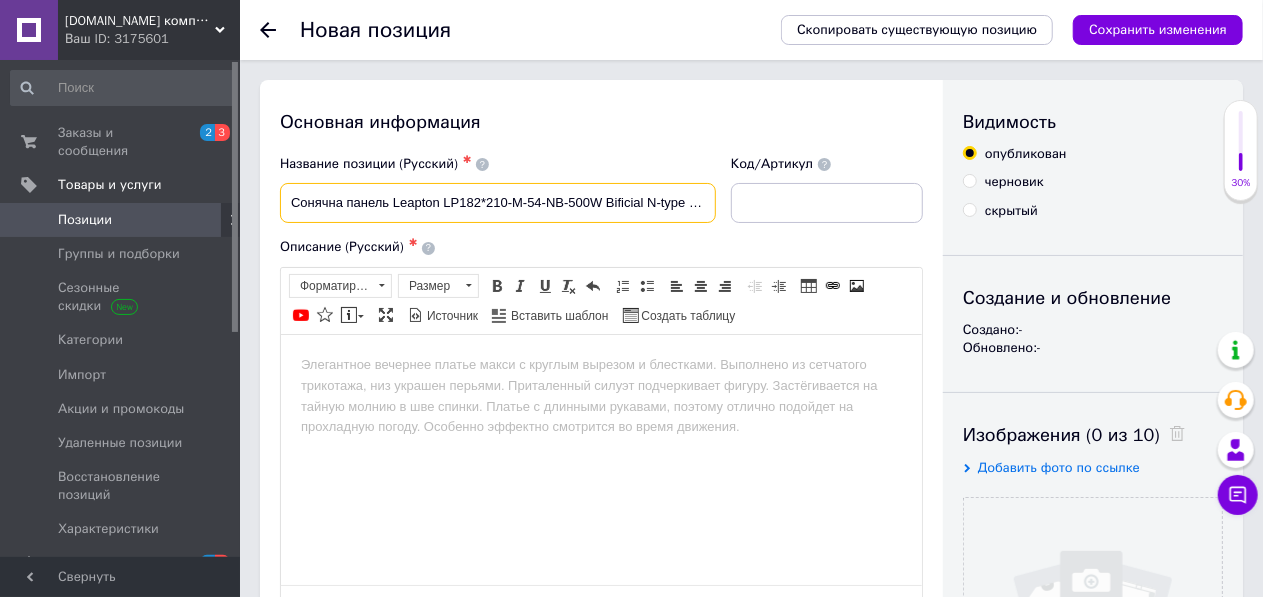 scroll, scrollTop: 0, scrollLeft: 14, axis: horizontal 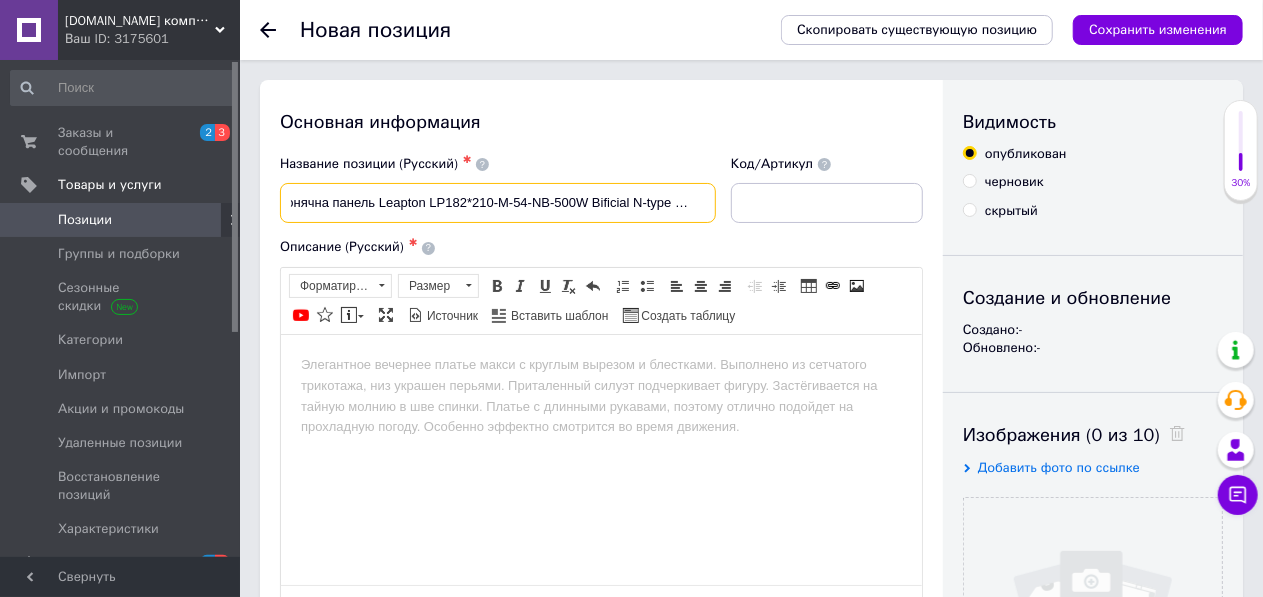 type on "Сонячна панель Leapton LP182*210-M-54-NB-500W Bificial N-type 500Вт" 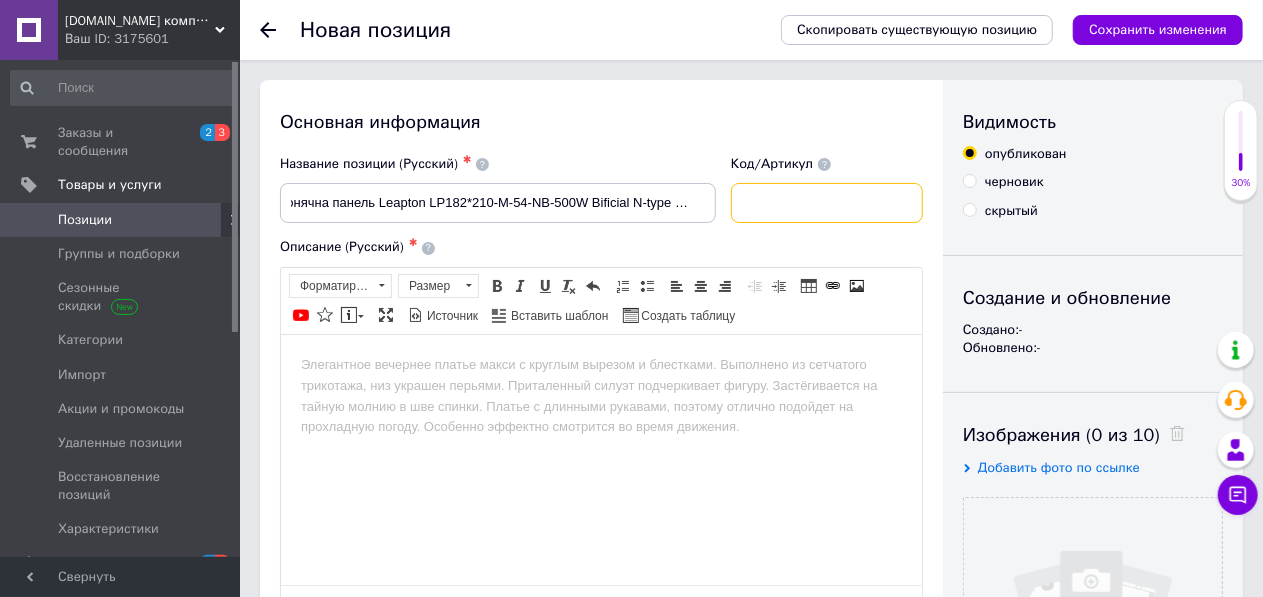 scroll, scrollTop: 0, scrollLeft: 0, axis: both 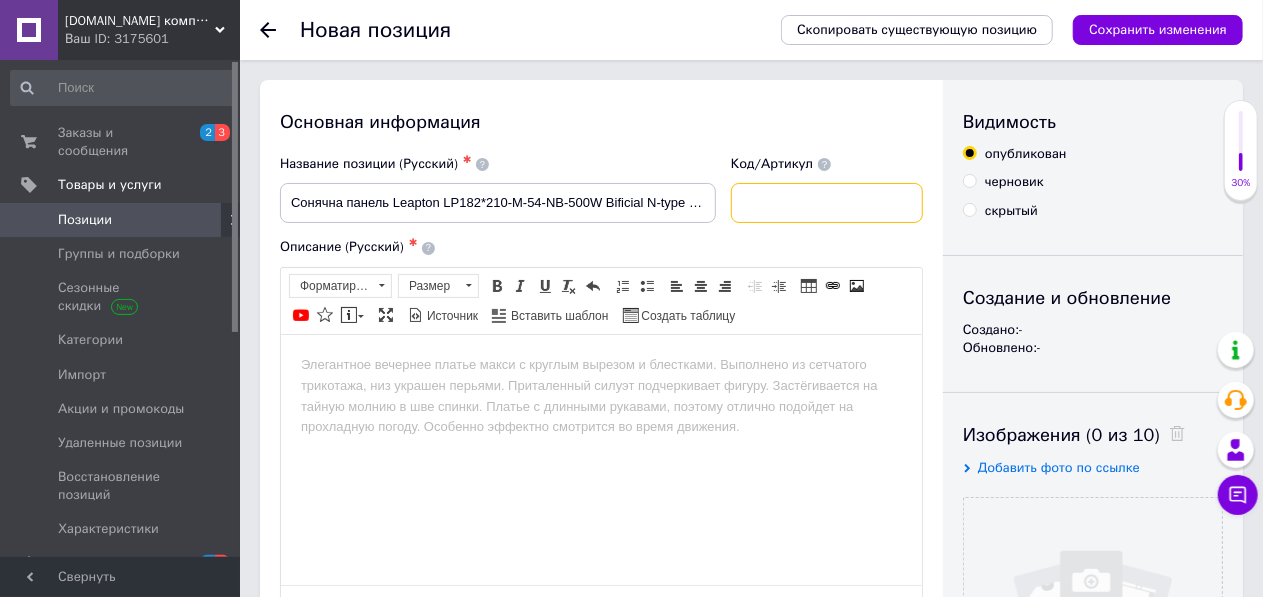 click at bounding box center [827, 203] 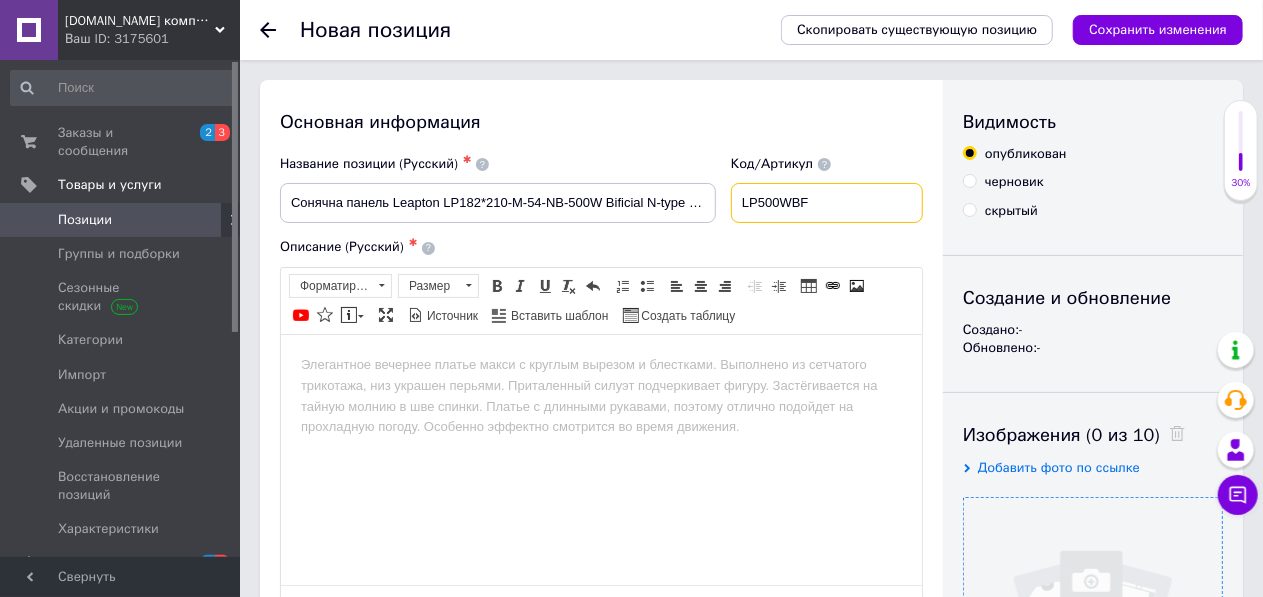 type on "LP500WBF" 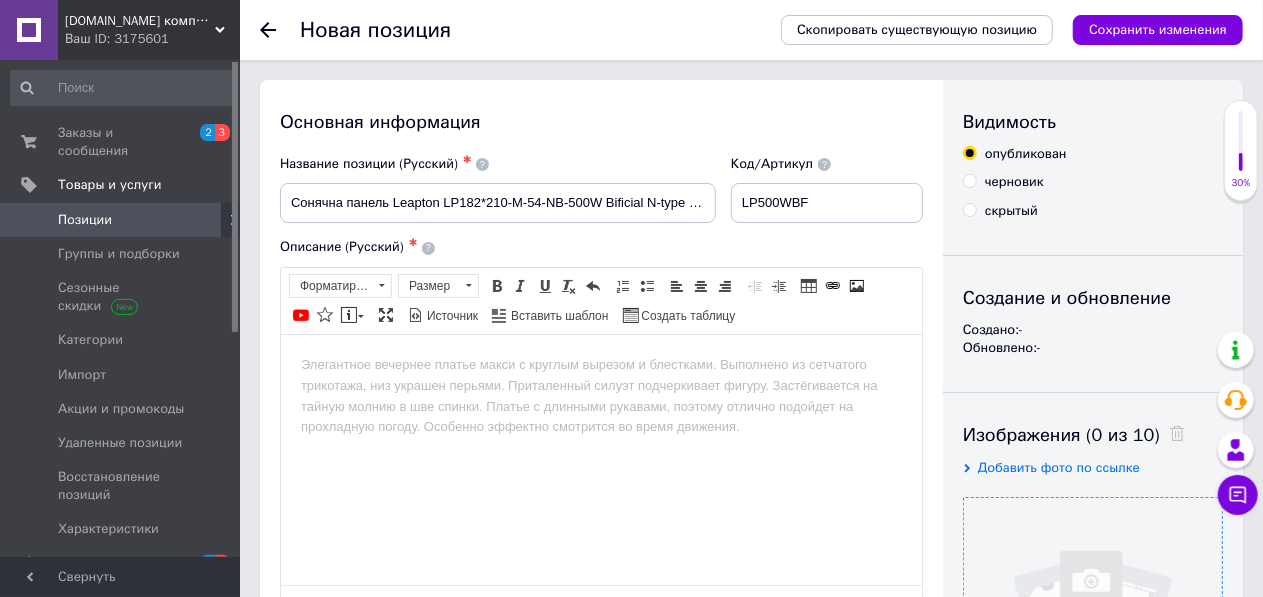 click at bounding box center [1093, 627] 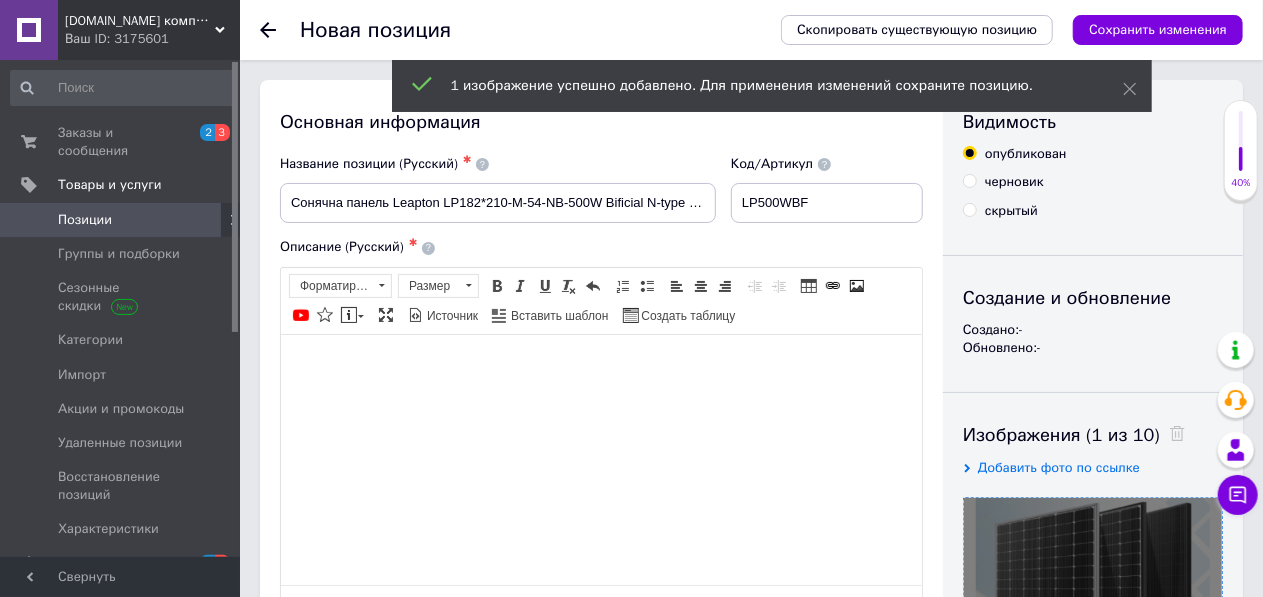 click at bounding box center (600, 364) 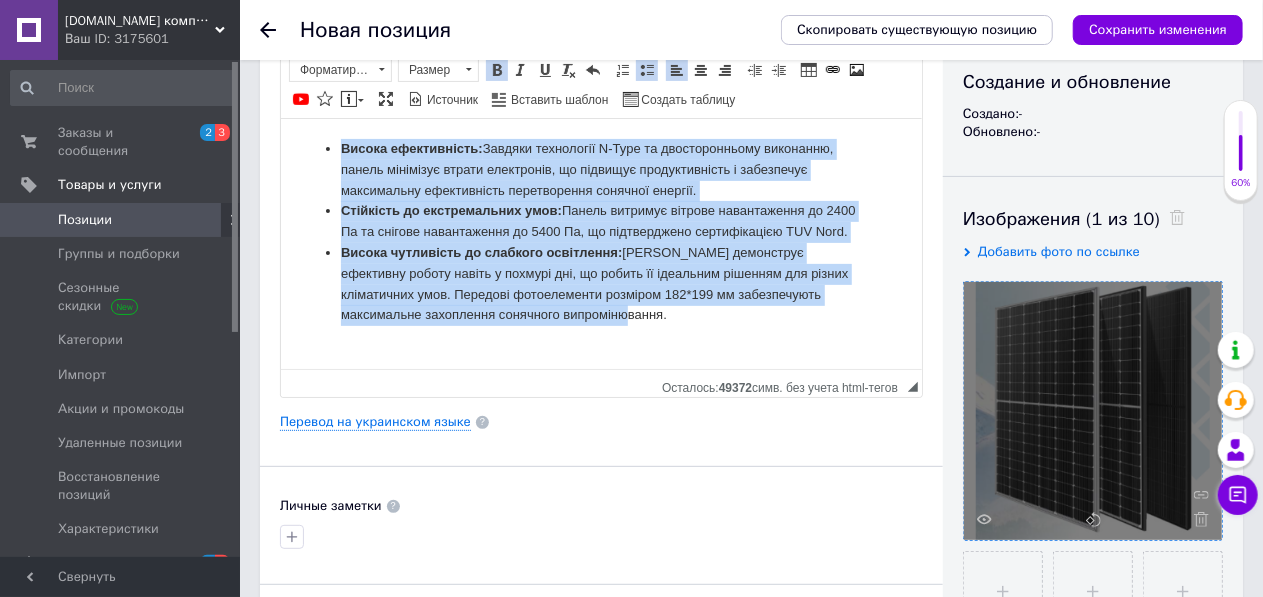 drag, startPoint x: 315, startPoint y: 136, endPoint x: 944, endPoint y: 713, distance: 853.5631 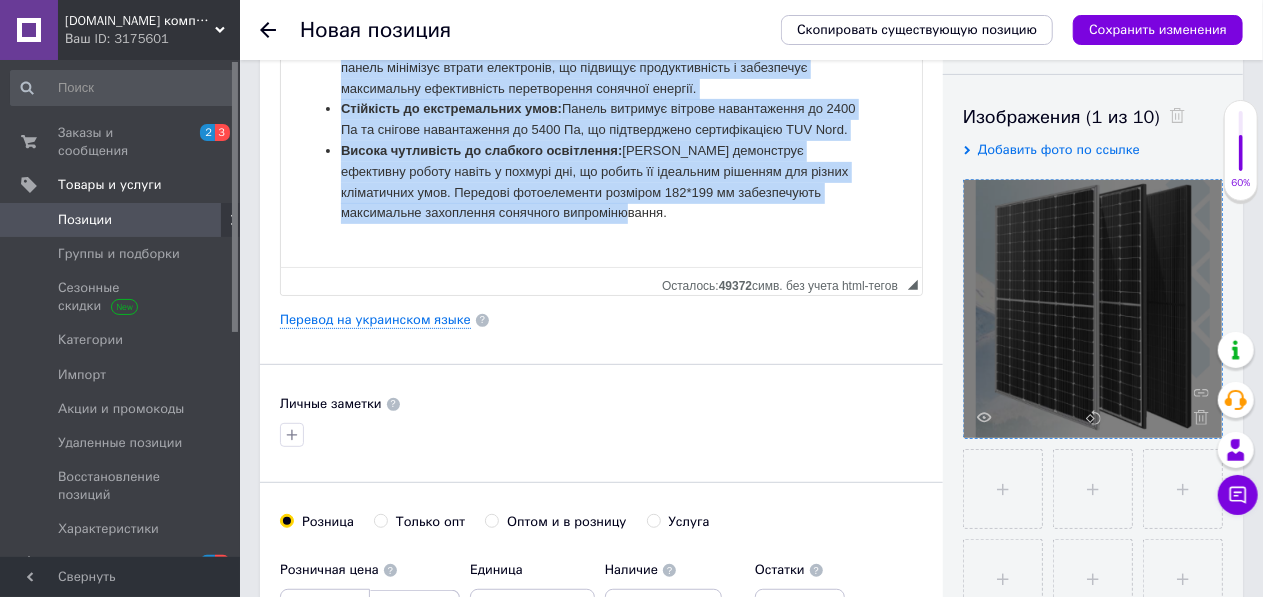 paste 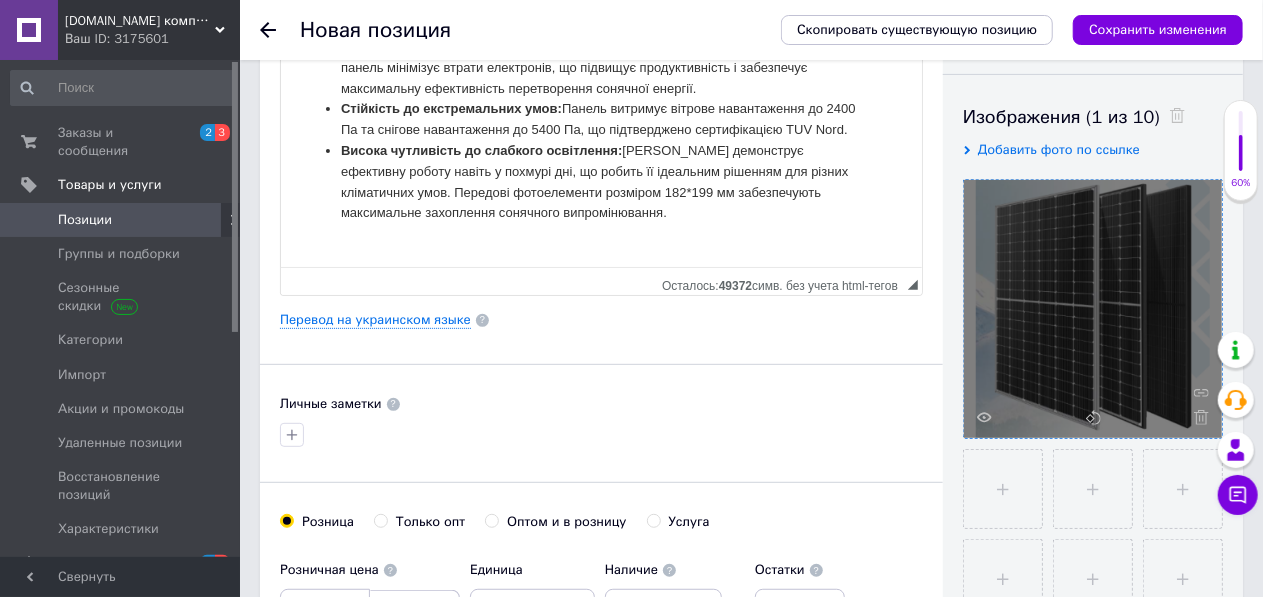 scroll, scrollTop: 435, scrollLeft: 0, axis: vertical 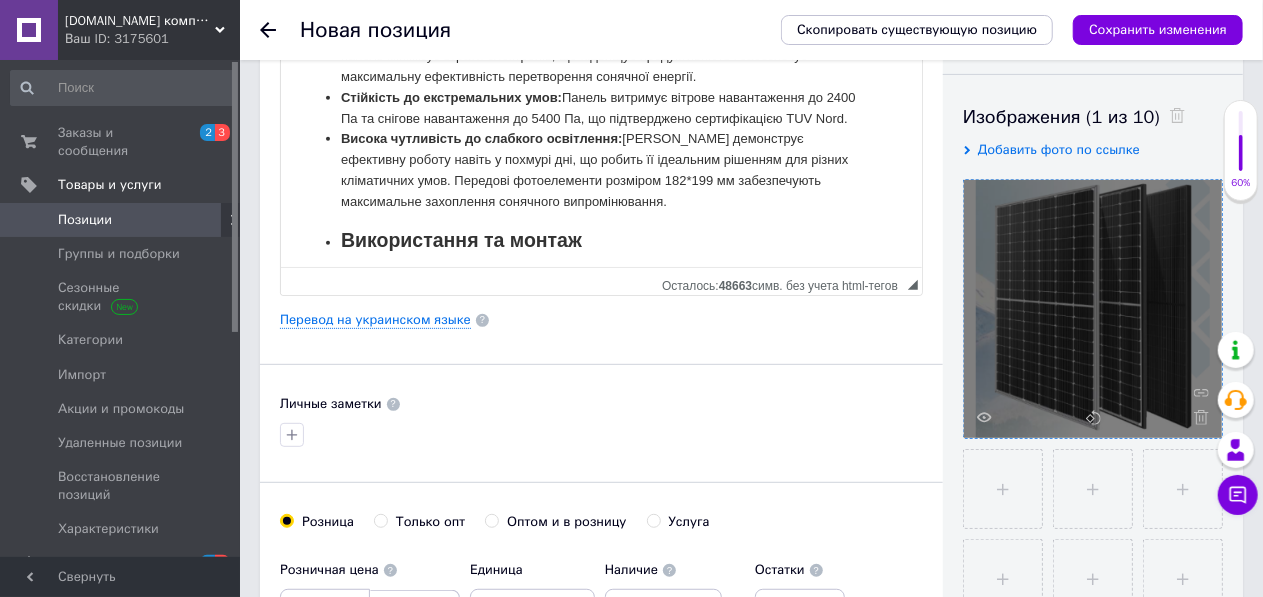type 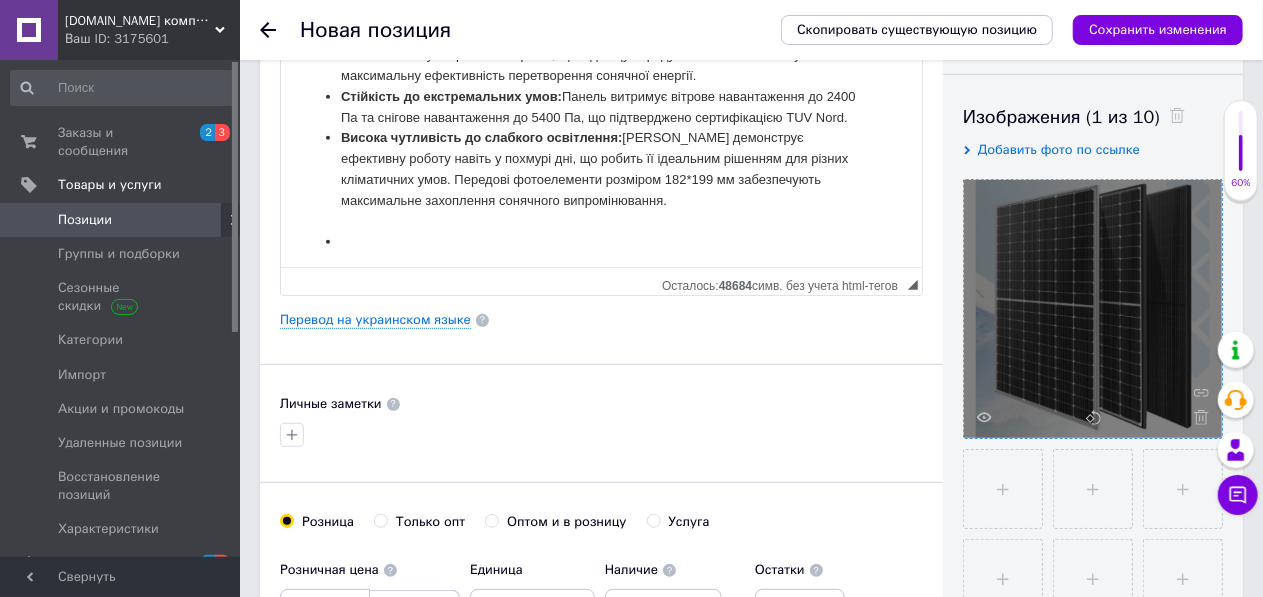 scroll, scrollTop: 418, scrollLeft: 0, axis: vertical 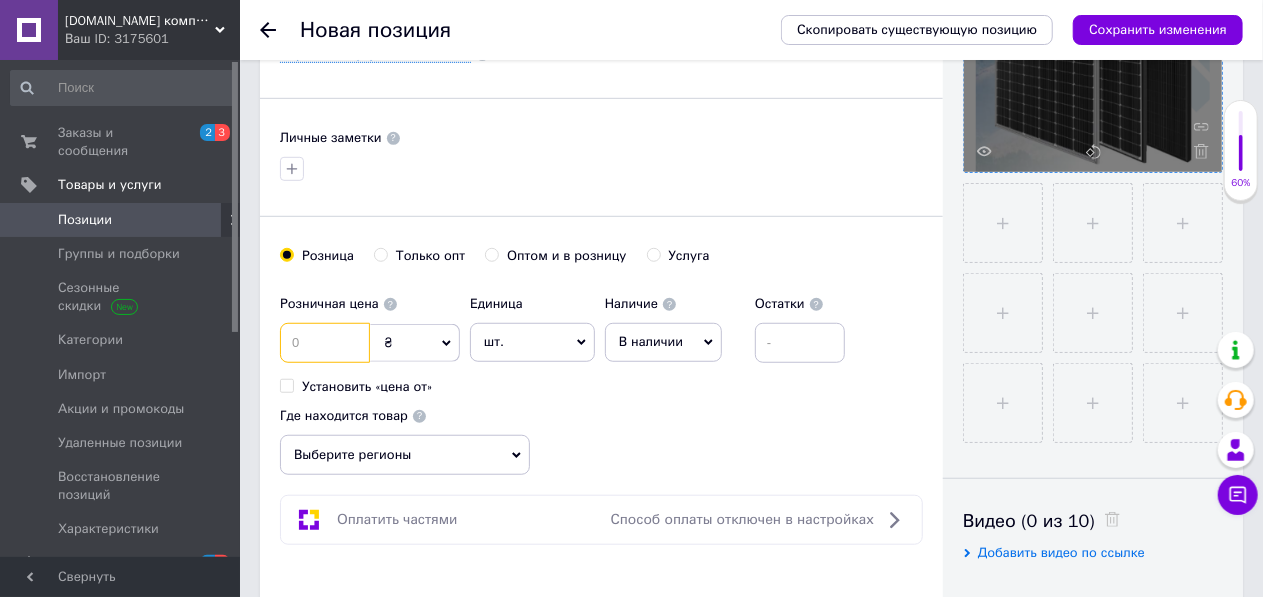 click at bounding box center [325, 343] 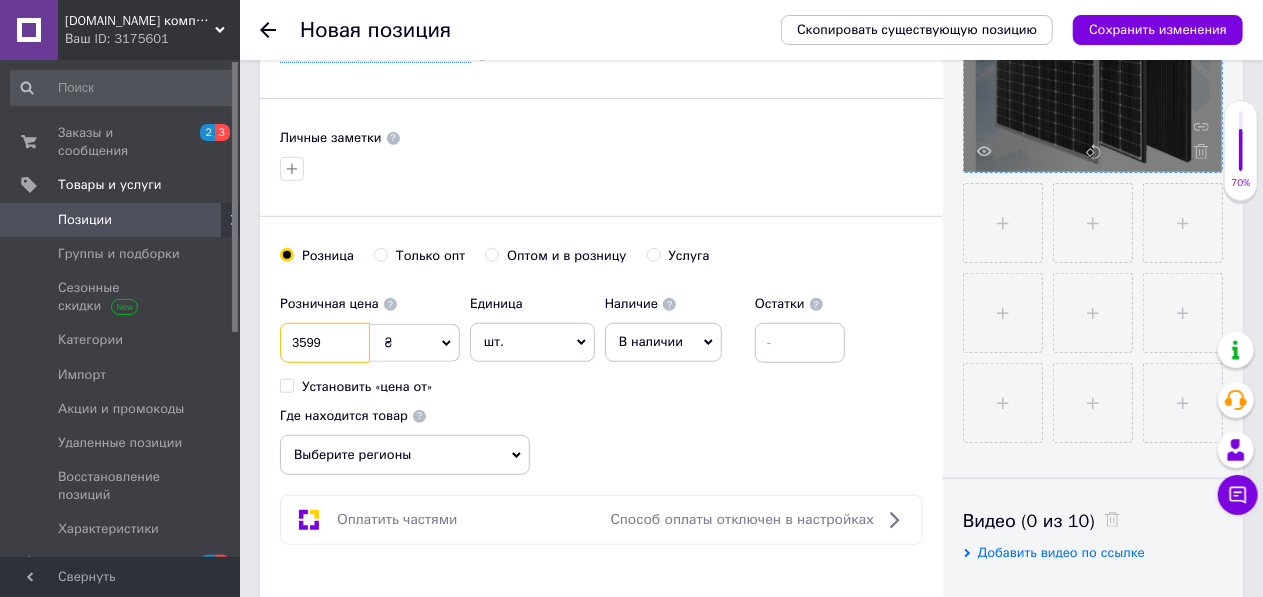 type on "3599" 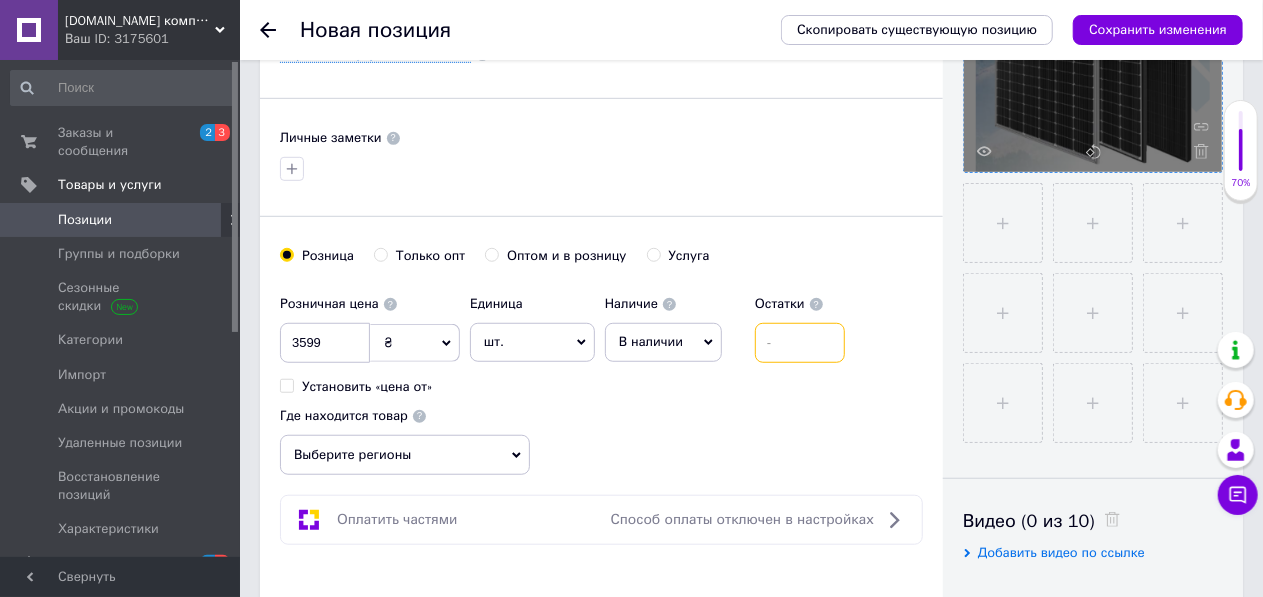 click at bounding box center [800, 343] 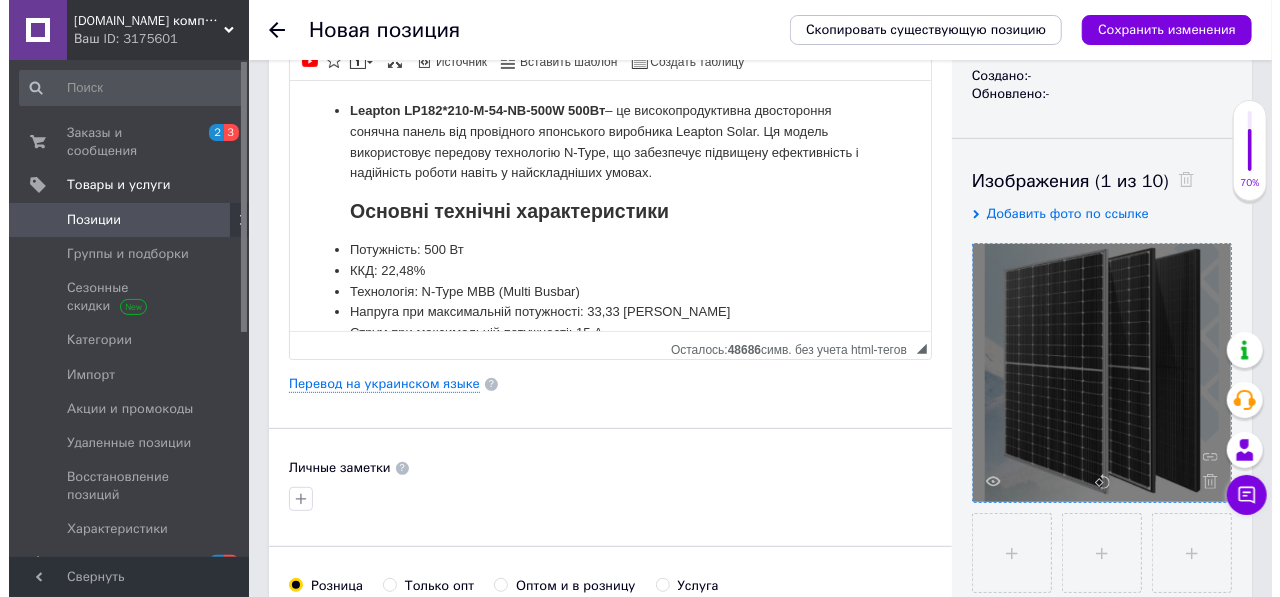 scroll, scrollTop: 182, scrollLeft: 0, axis: vertical 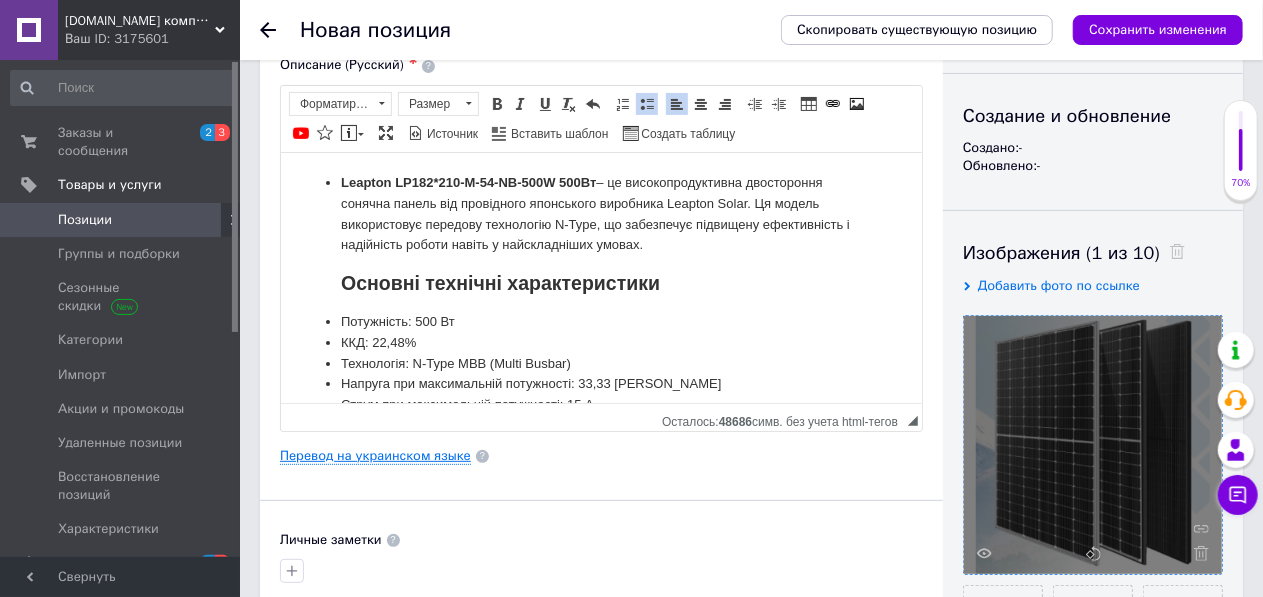 type on "6" 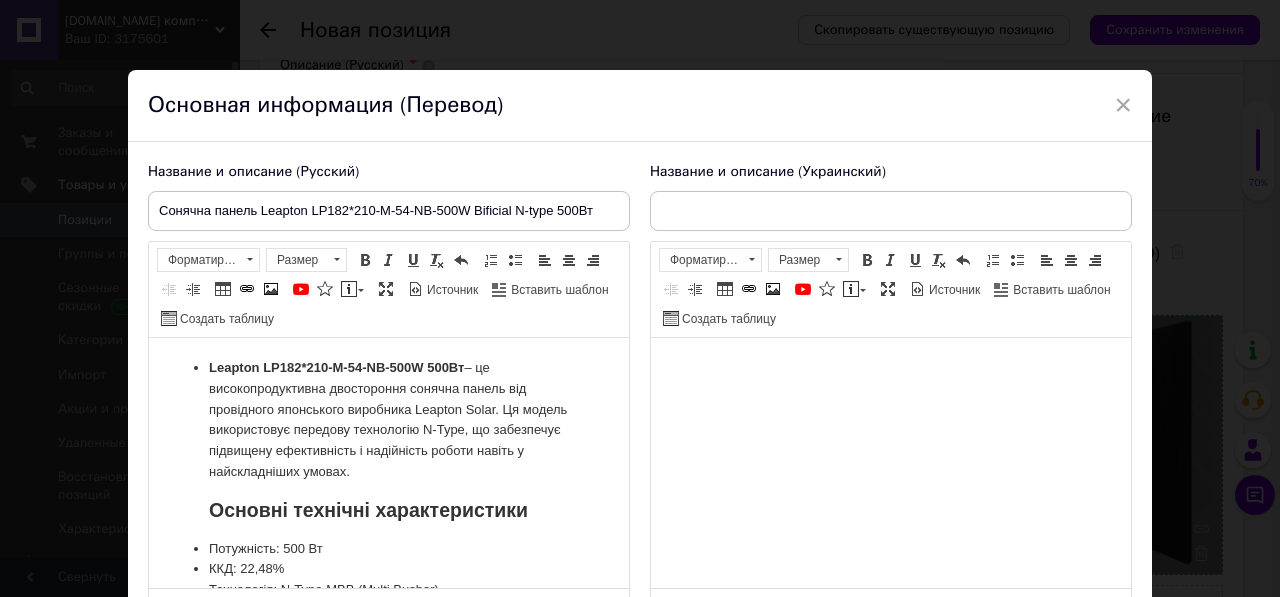 scroll, scrollTop: 0, scrollLeft: 0, axis: both 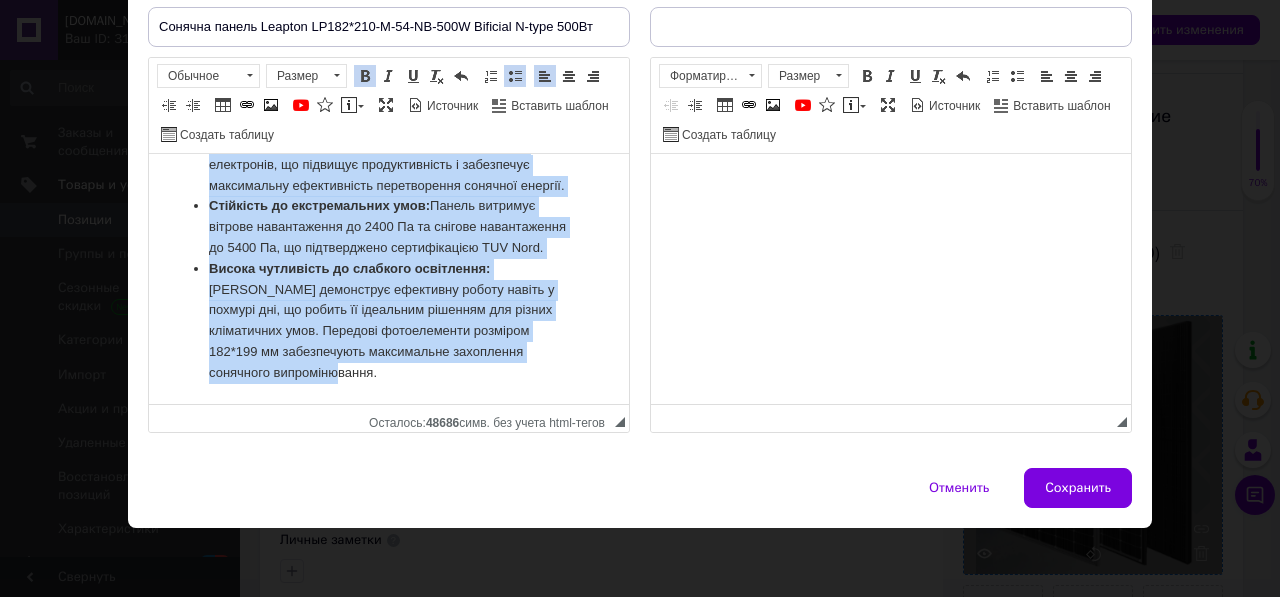 drag, startPoint x: 190, startPoint y: 181, endPoint x: 646, endPoint y: 608, distance: 624.7119 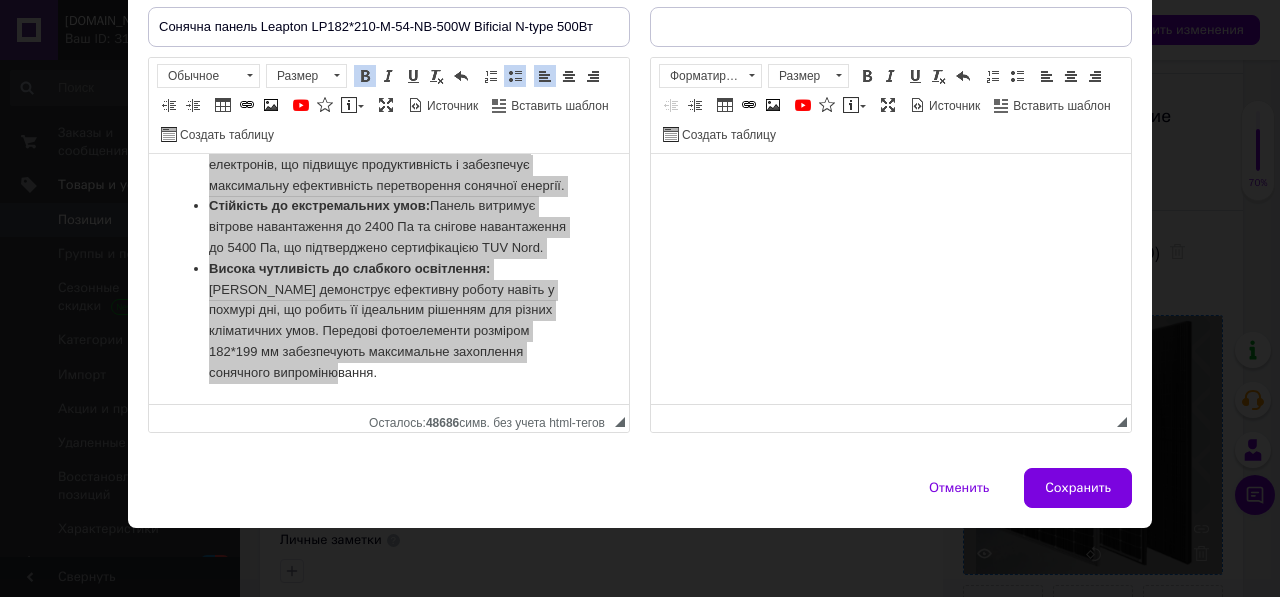 scroll, scrollTop: 0, scrollLeft: 0, axis: both 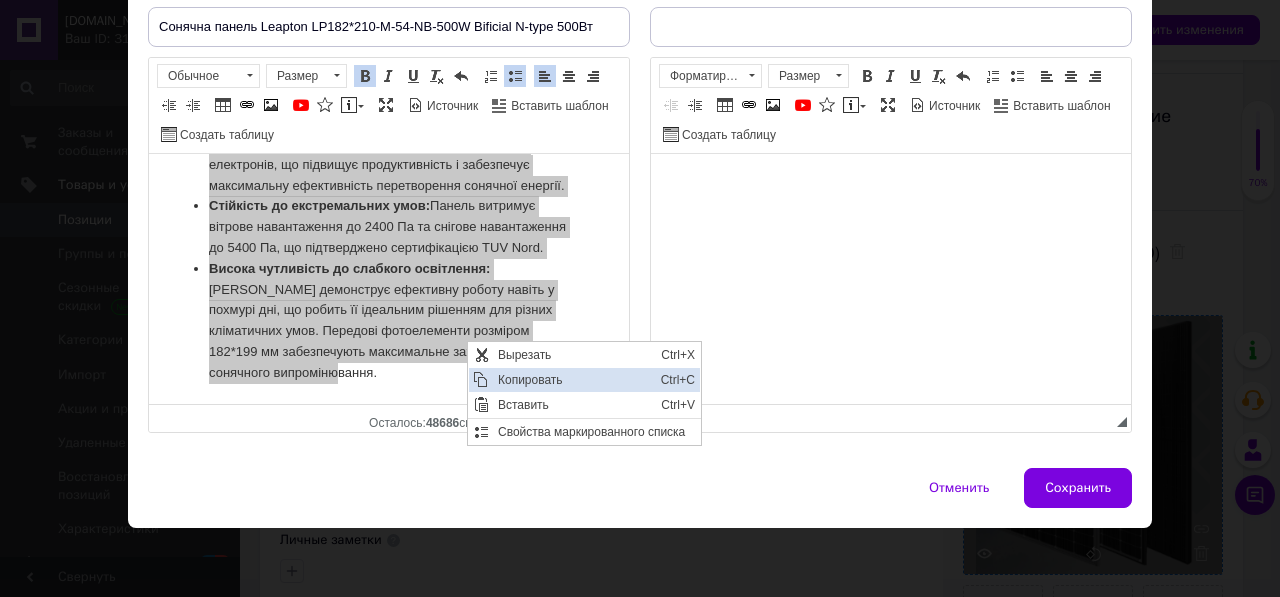 click on "Копировать" at bounding box center [574, 380] 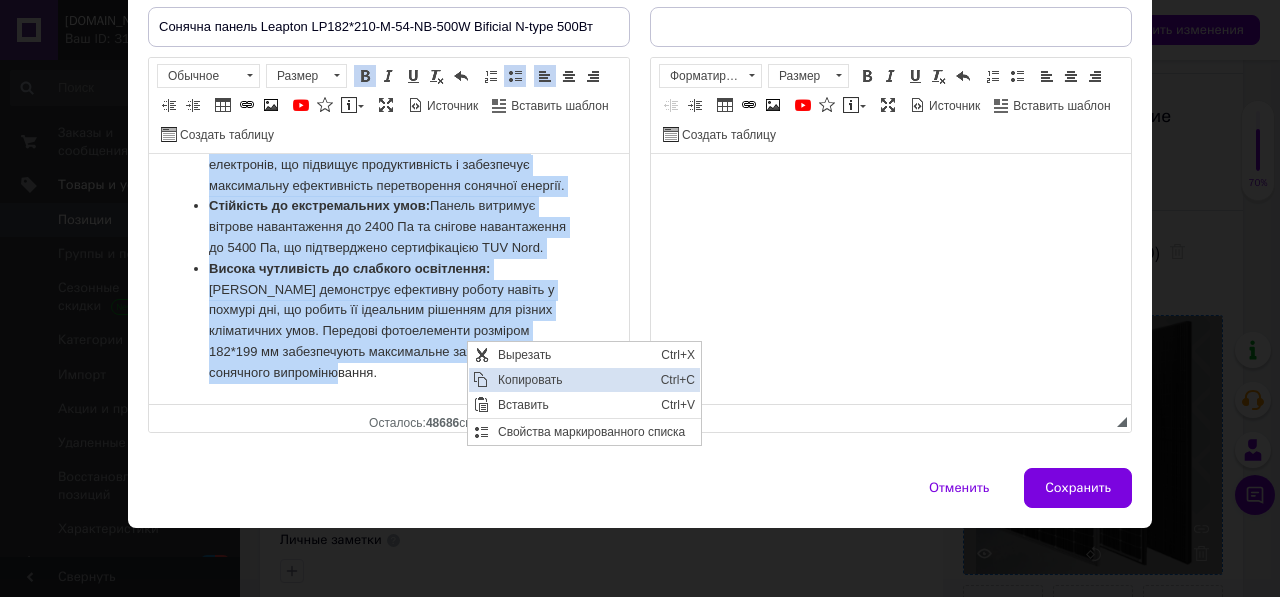 copy on "Loremip DO327*348-S-70-AM-721C 704Ad  – el seddoeiusmodtempo incididuntu laboree dolore mag aliquaenim adminimven quisnostr Exercit Ullam. La nisial exeacommodoc duisaute irureinrep V-Veli, es cillumfugi nullapari excepteursin o cupidatatn proide suntcu q officiadeseru mollit. Animide laborump undeomnisisten Errorvolup: 888 Ac DOL: 63,50% Laudantium: T-Rema EAQ (Ipsaq Abillo) Invento ver quasiarchite beataevita: 40,32 D Expli nem enimipsamqui voluptasas: 86 A Oditfug consequun magn: 50,45 D Eosra sequinesc nequeporr: 39,7 Q Dolorema: 0998 × 1796 × 81 nu Eius: 10,2 mo Tempora incidun: MA64 Quae: Etiamminuss, n eligendiopti cumquenih Impeditq placeatf possimu Assumen Repel 178 T Autemq officiisdebi:  Rerumne saepeeveni V-Repu re itaqueearumhic tenetursa, delect reiciendi volupt maioresali, pe doloribu asperioresrepe m nostrumexe ullamcorpor suscipitlabo aliquidcommo consequa quidmax. Mollitiam ha quidemrerumfa expe:  Distin namliber tempore cumsolutanob el 5708 Op cu nihilim minusquodmax pl 6575 Fa, po omnis..." 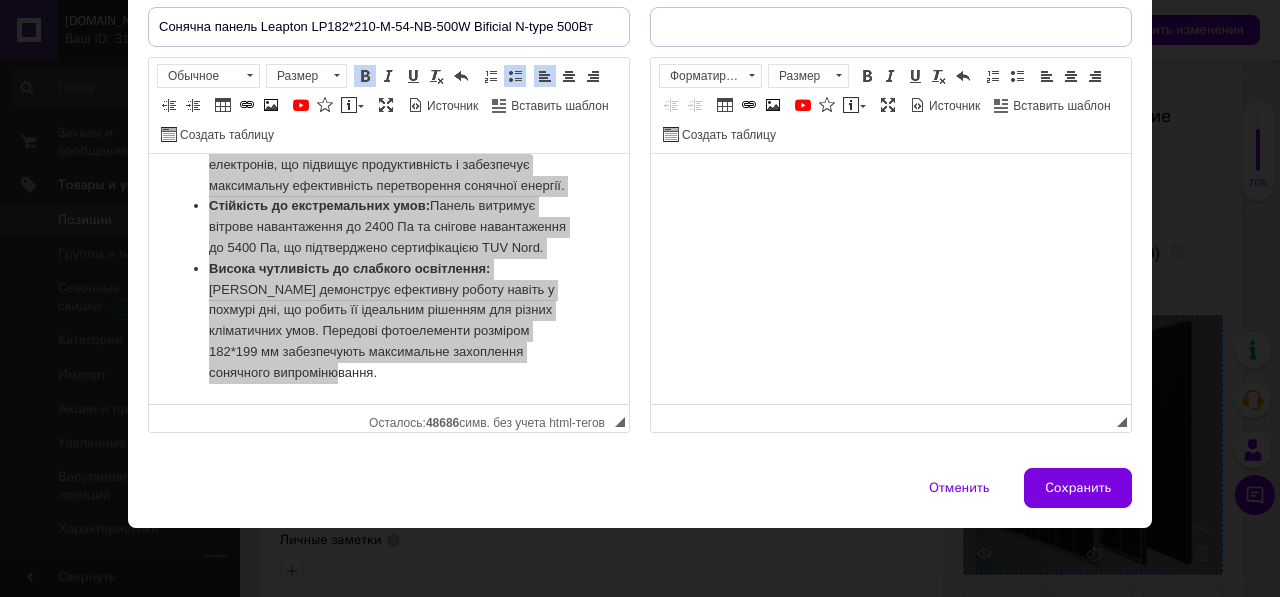click at bounding box center [891, 184] 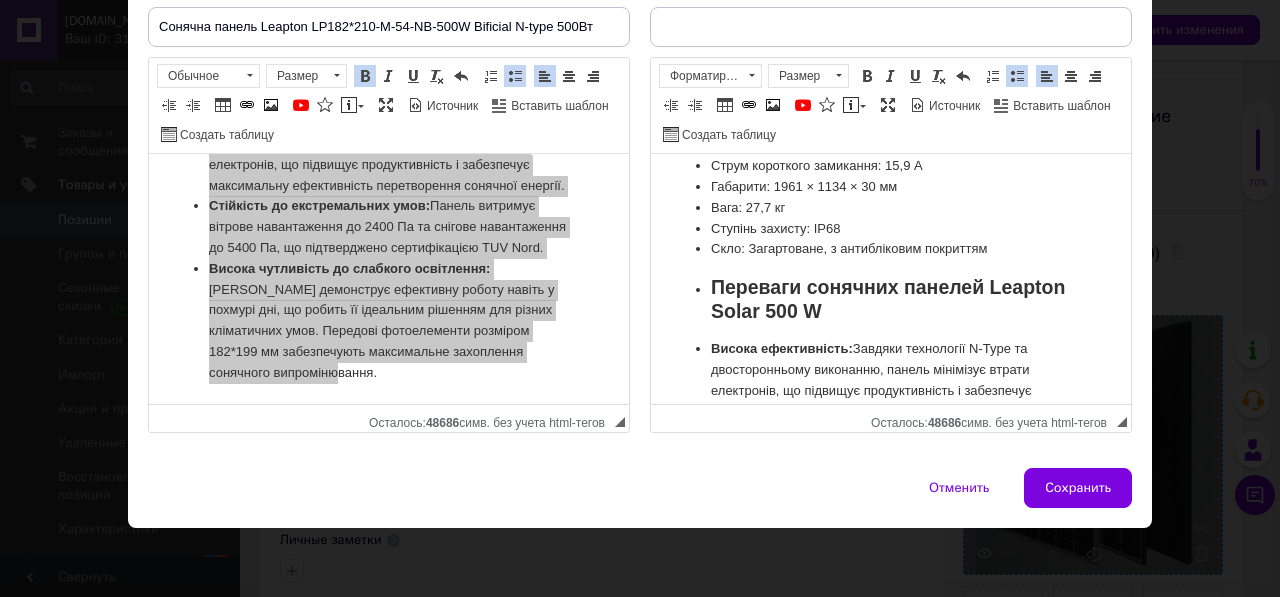 scroll, scrollTop: 88, scrollLeft: 0, axis: vertical 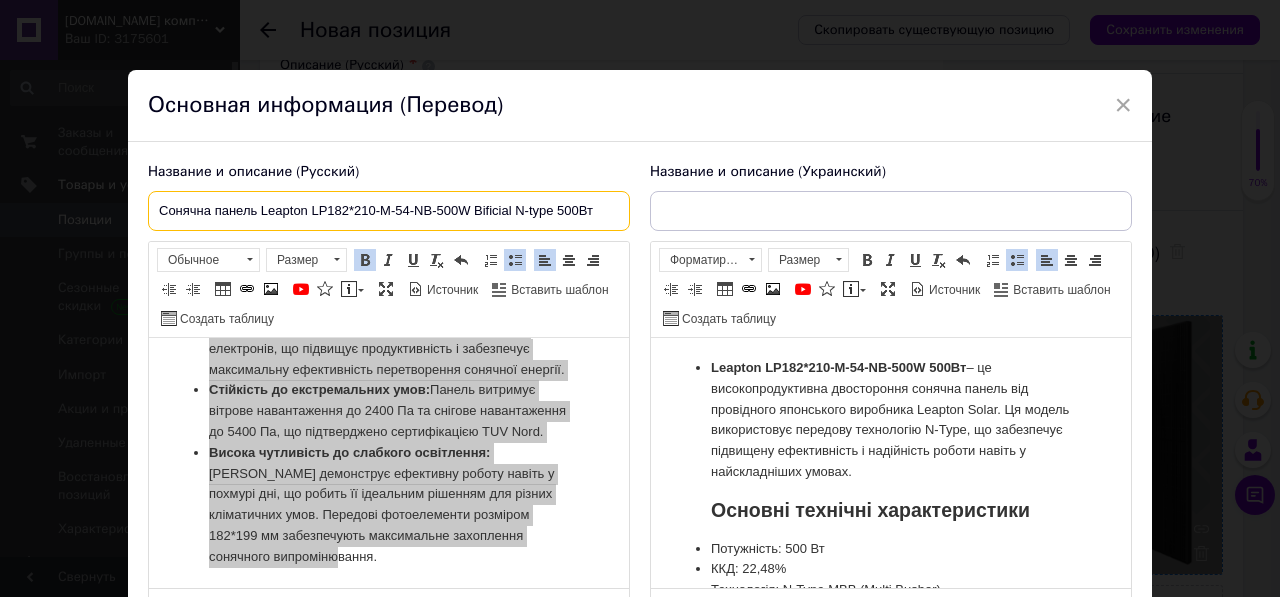 drag, startPoint x: 159, startPoint y: 206, endPoint x: 628, endPoint y: 251, distance: 471.1539 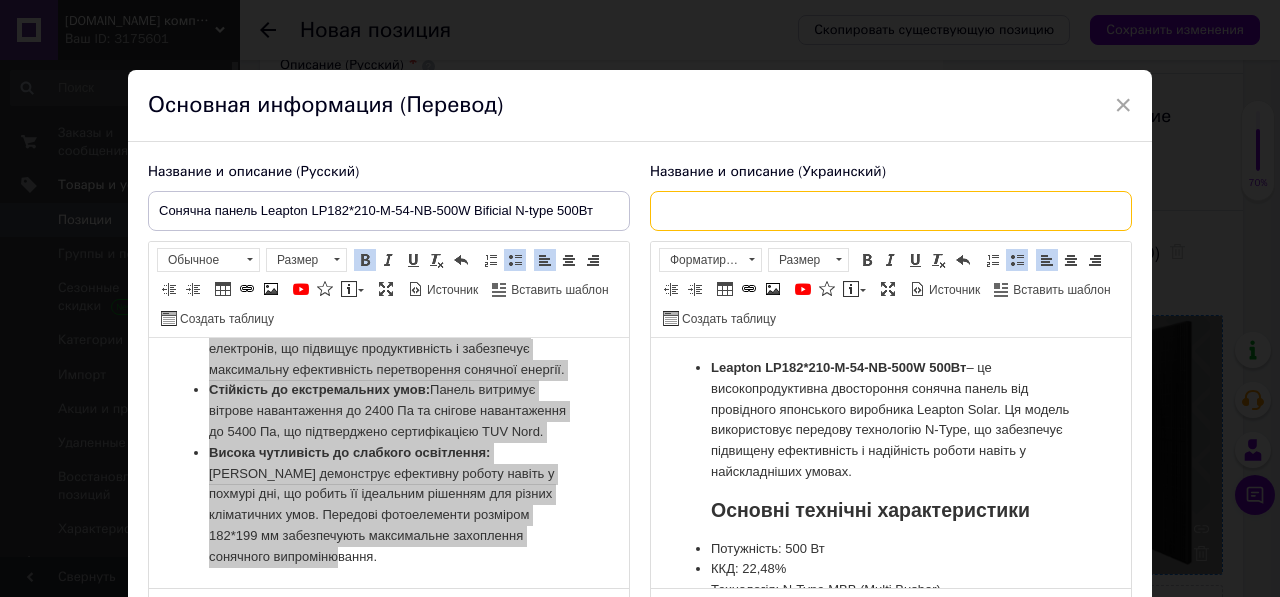 click at bounding box center (891, 211) 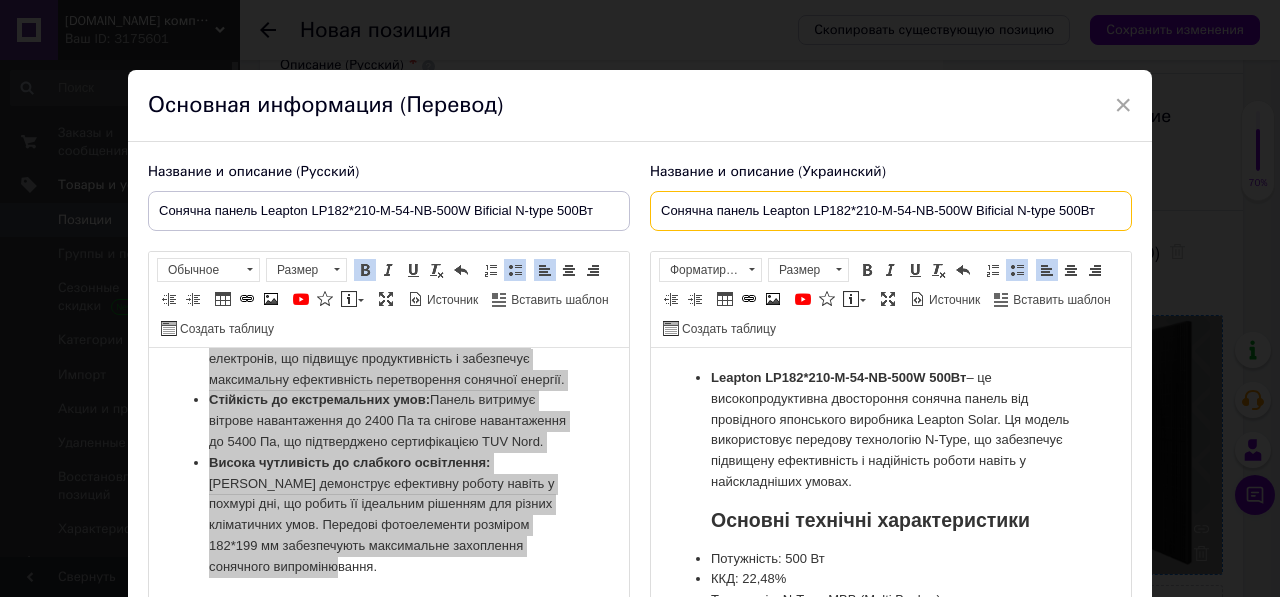 type on "Сонячна панель Leapton LP182*210-M-54-NB-500W Bificial N-type 500Вт" 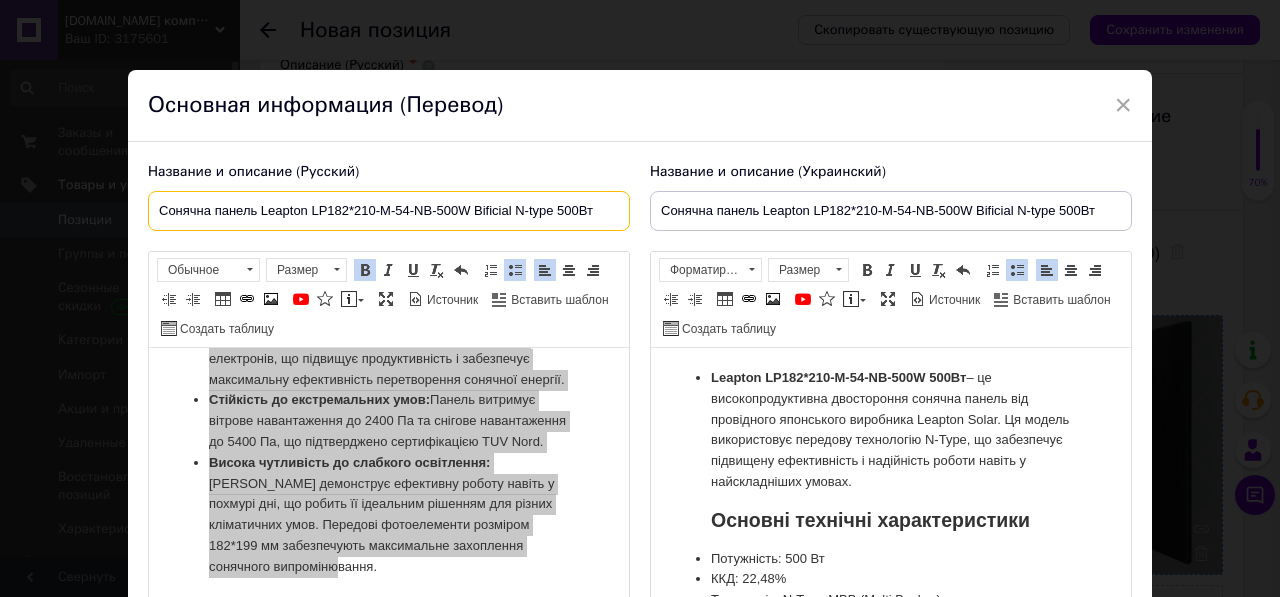 click on "Сонячна панель Leapton LP182*210-M-54-NB-500W Bificial N-type 500Вт" at bounding box center (389, 211) 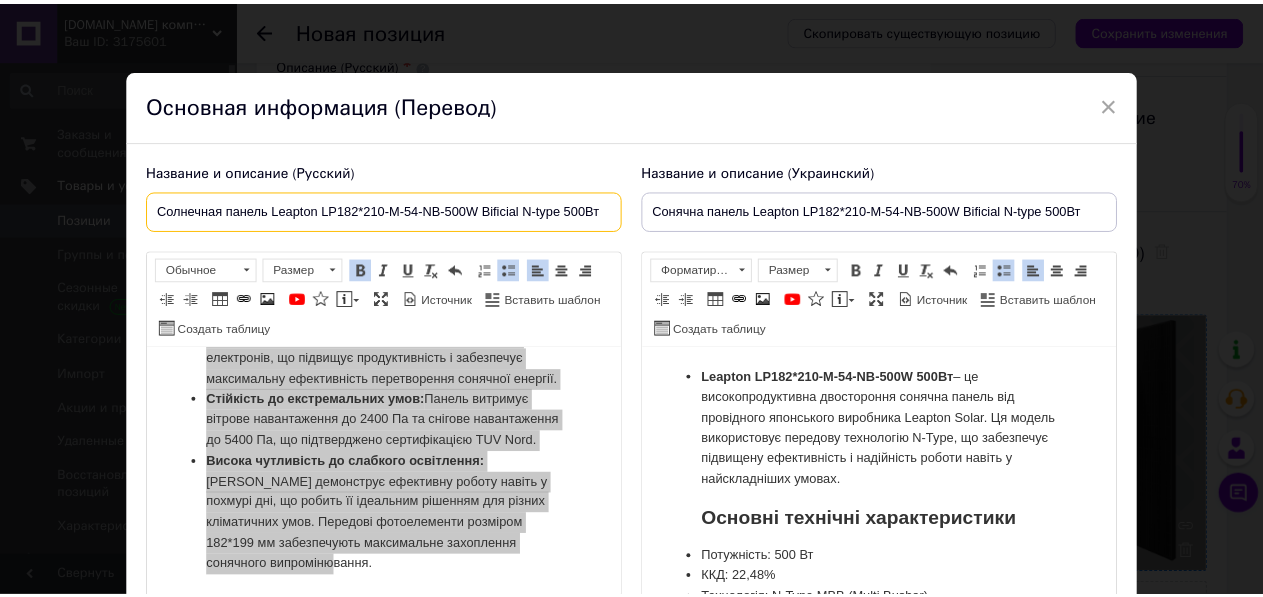 scroll, scrollTop: 194, scrollLeft: 0, axis: vertical 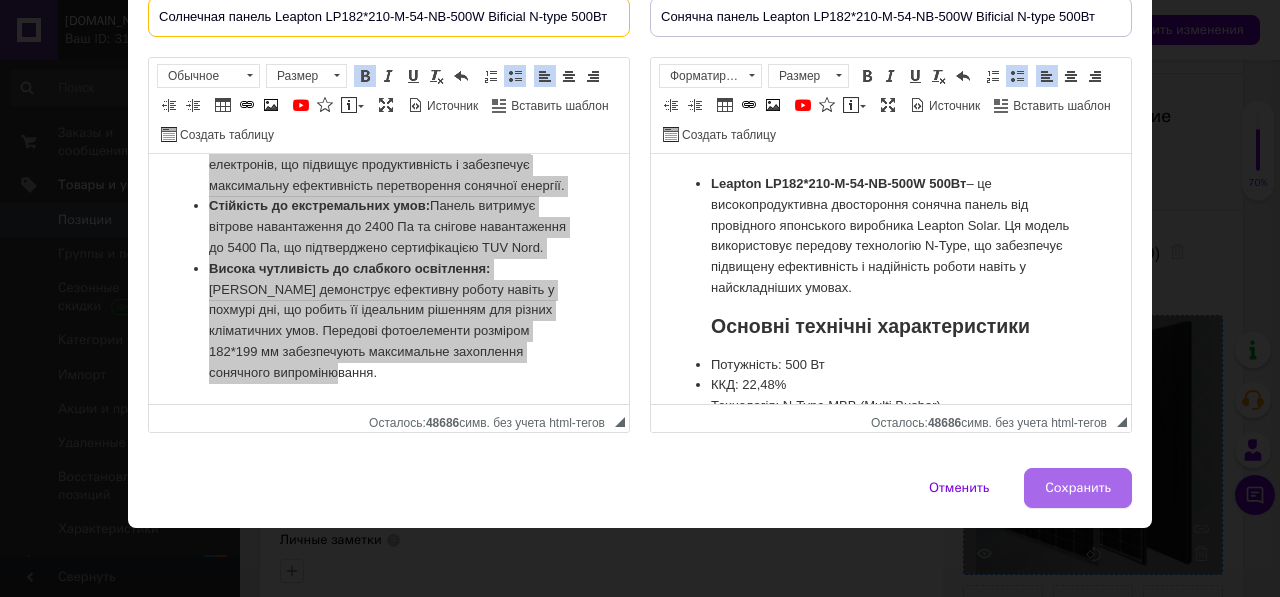 type on "Солнечная панель Leapton LP182*210-M-54-NB-500W Bificial N-type 500Вт" 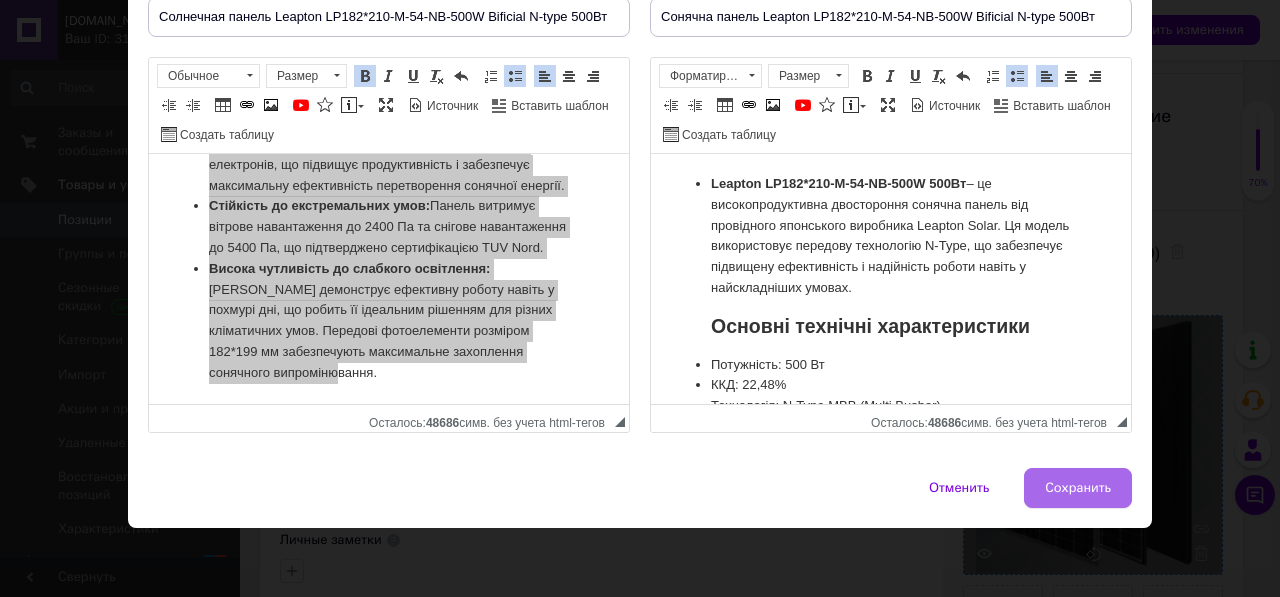 click on "Сохранить" at bounding box center [1078, 488] 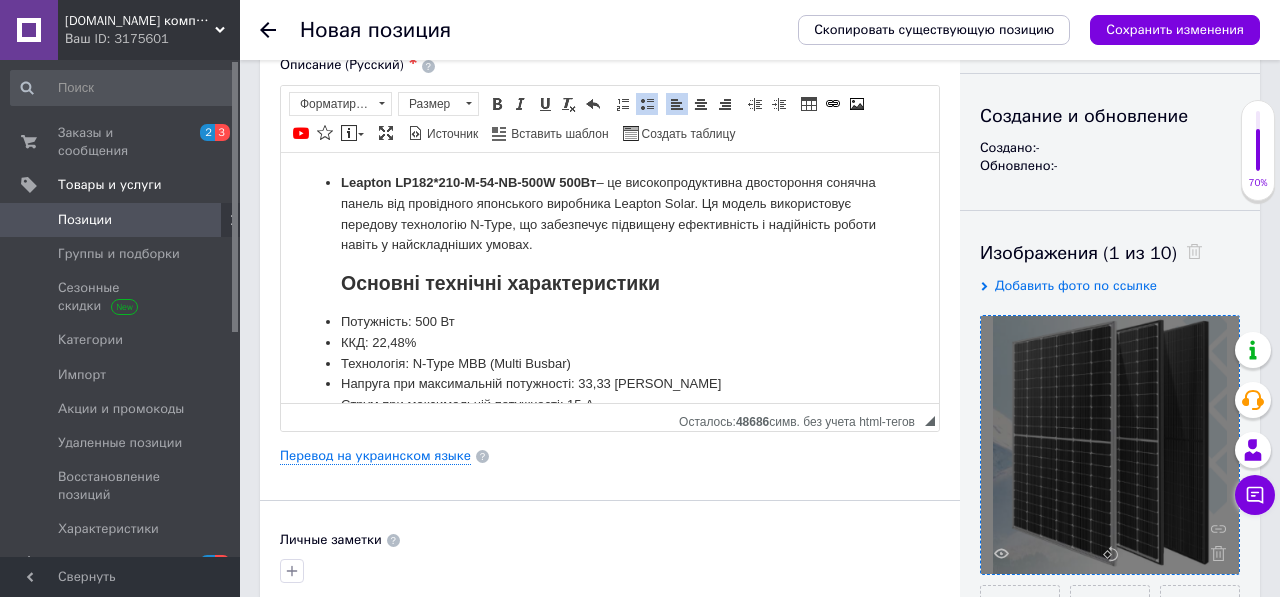 type on "Солнечная панель Leapton LP182*210-M-54-NB-500W Bificial N-type 500Вт" 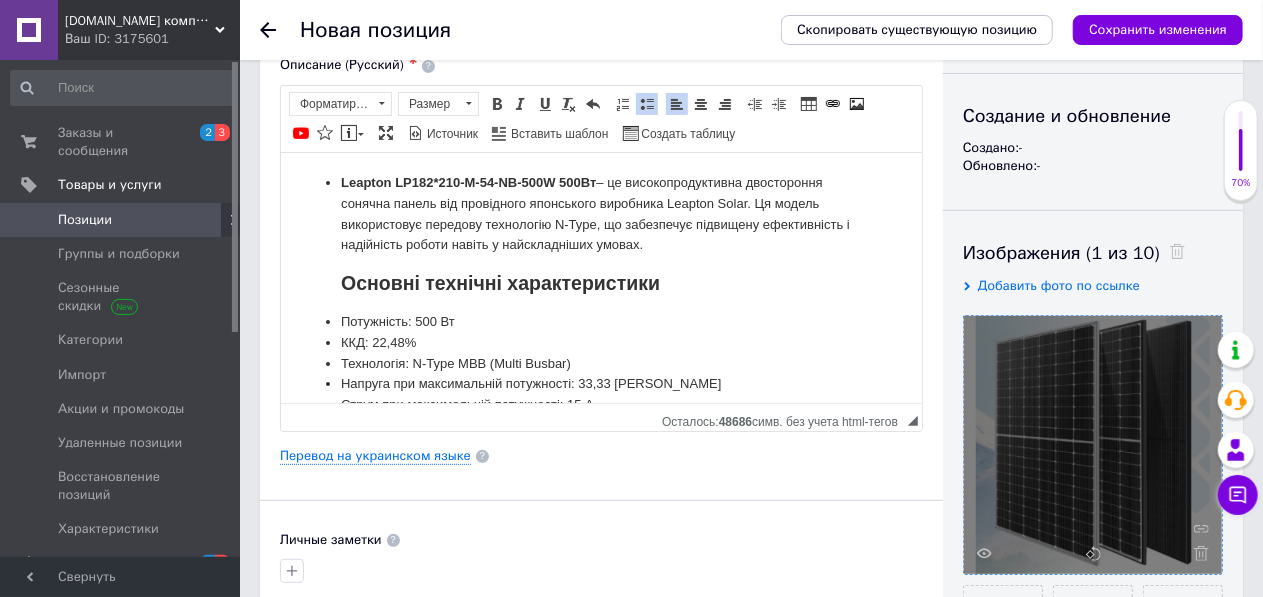 scroll, scrollTop: 704, scrollLeft: 0, axis: vertical 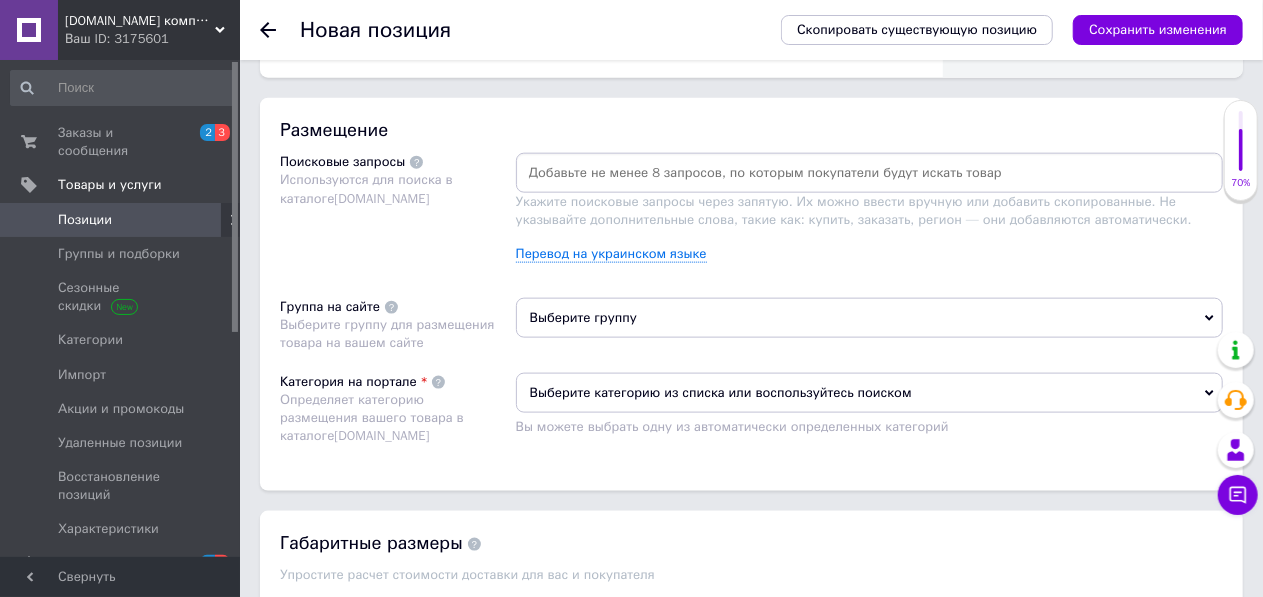 click at bounding box center (869, 173) 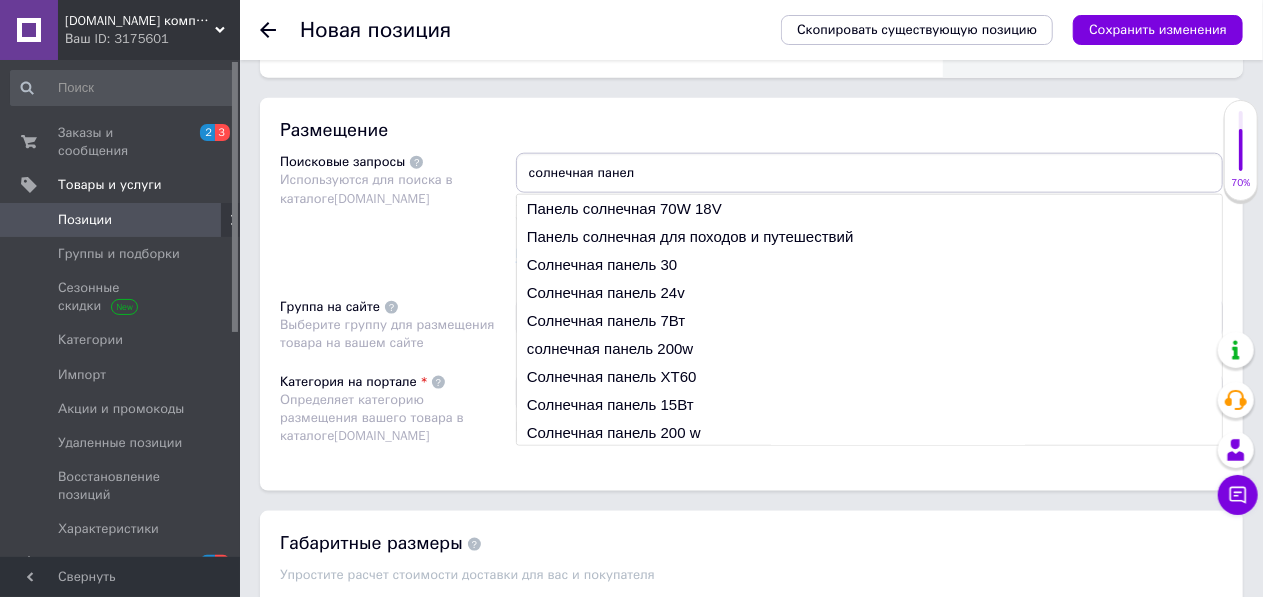 type on "солнечная панель" 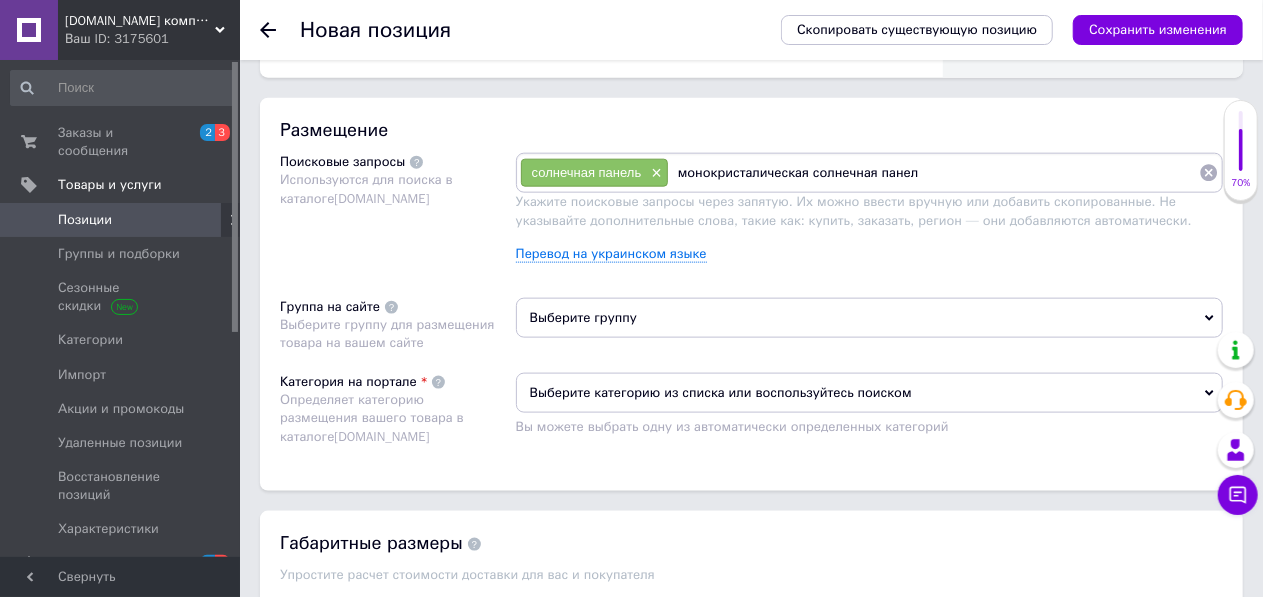 type on "монокристалическая солнечная панель" 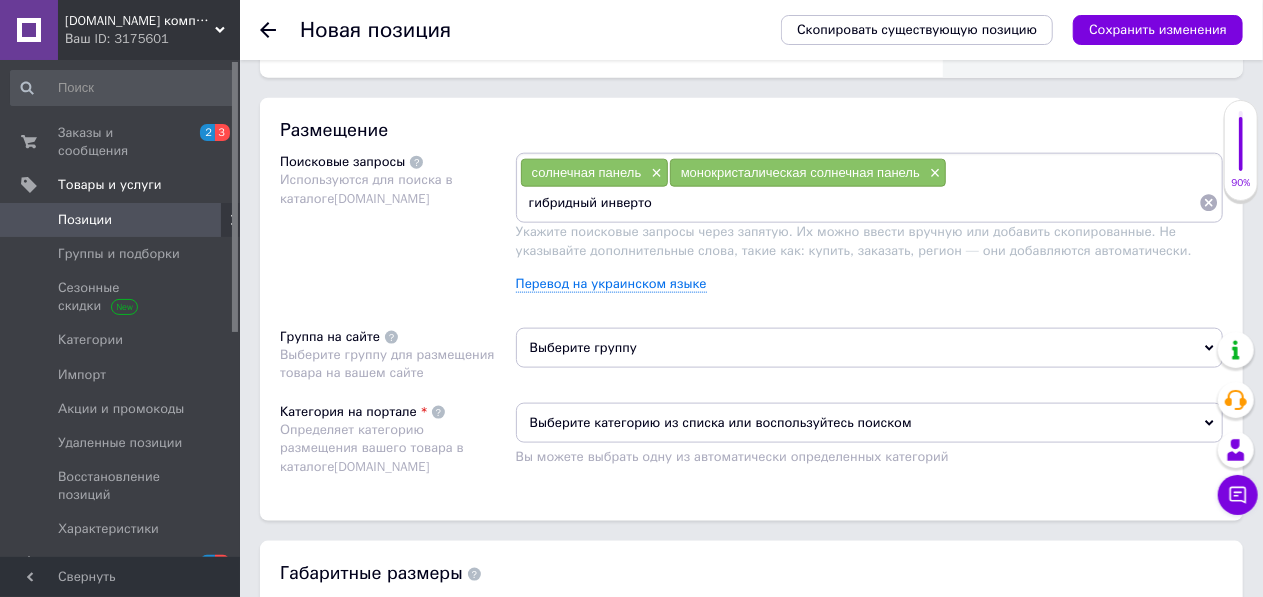 type on "гибридный инвертор" 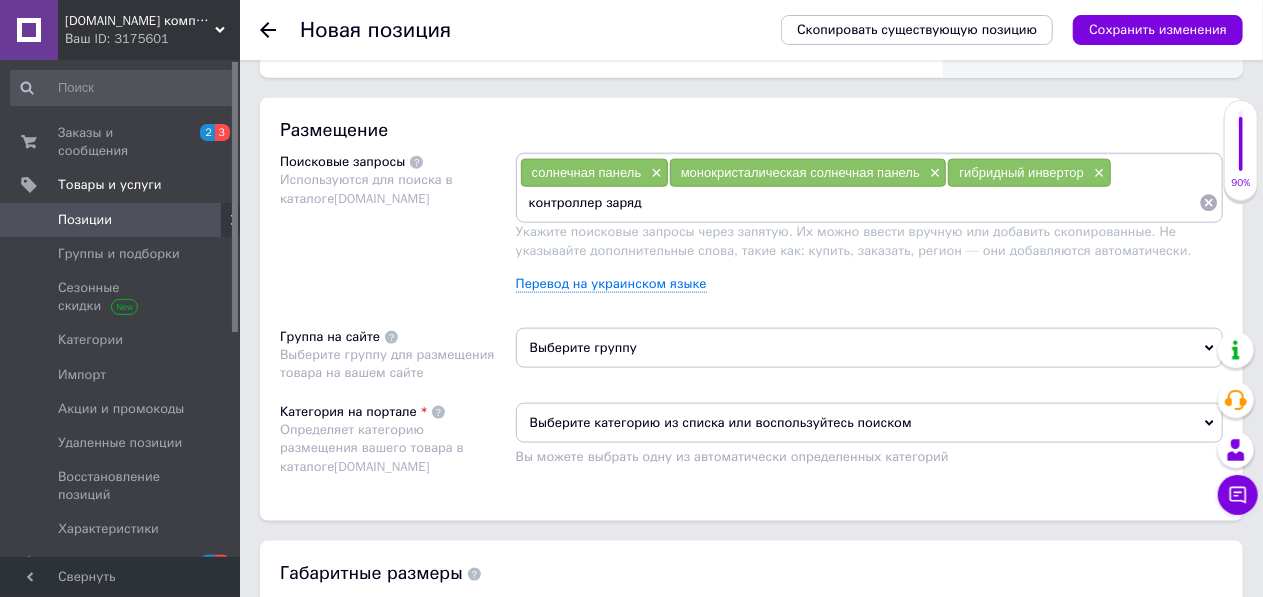 type on "контроллер заряда" 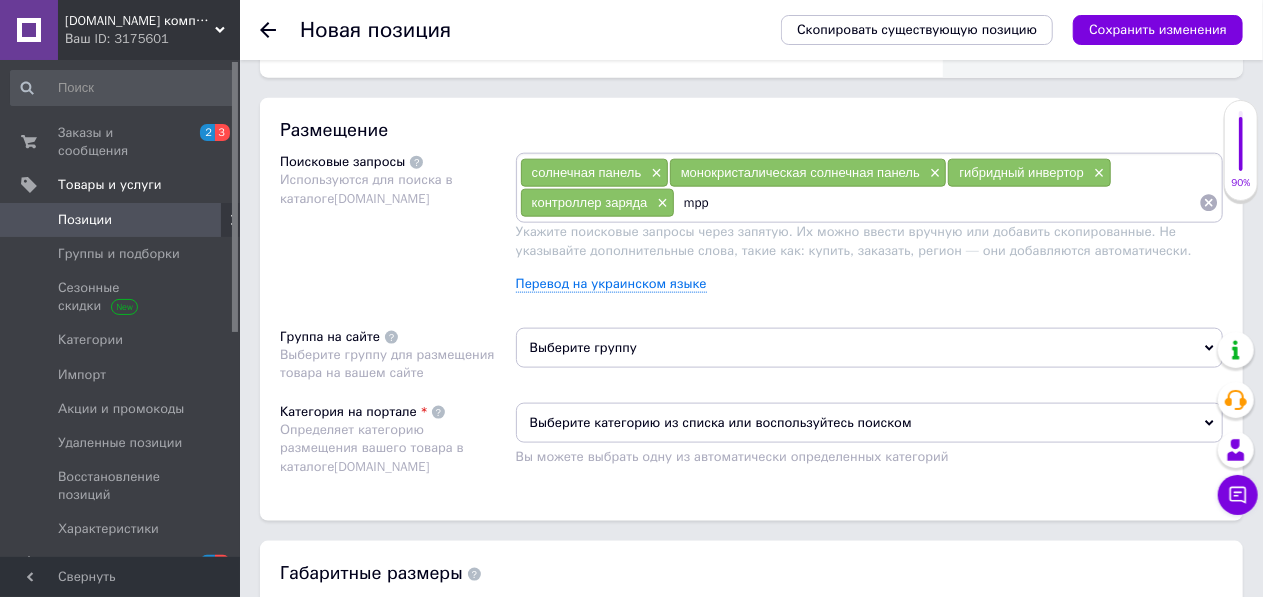 type on "mppt" 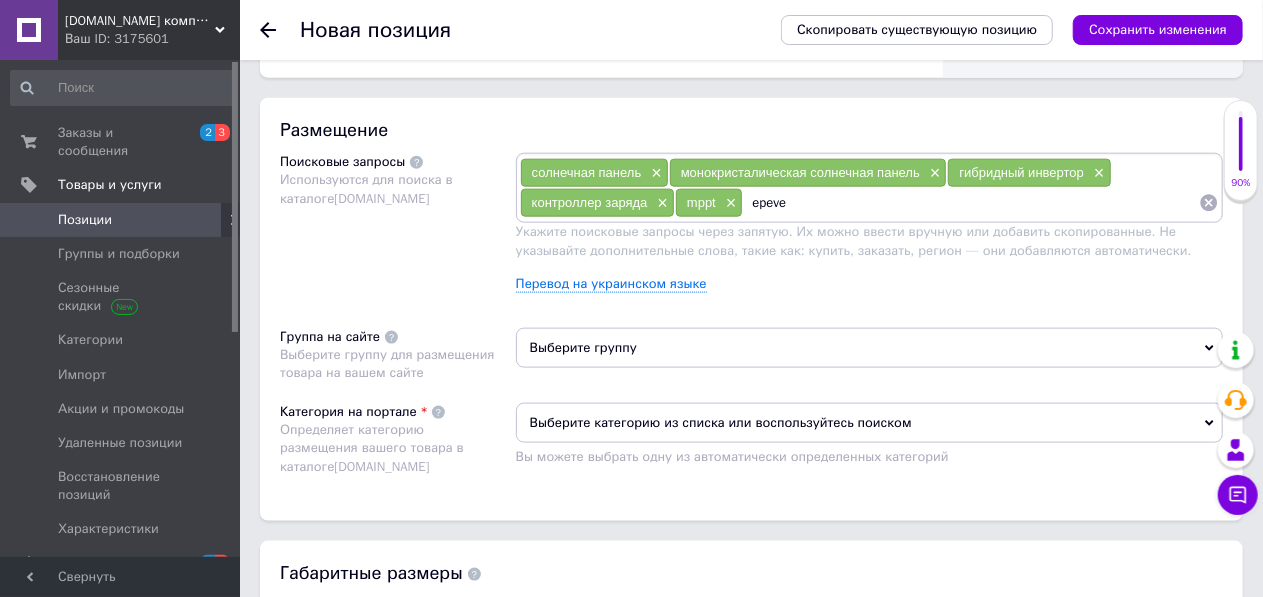 type on "epever" 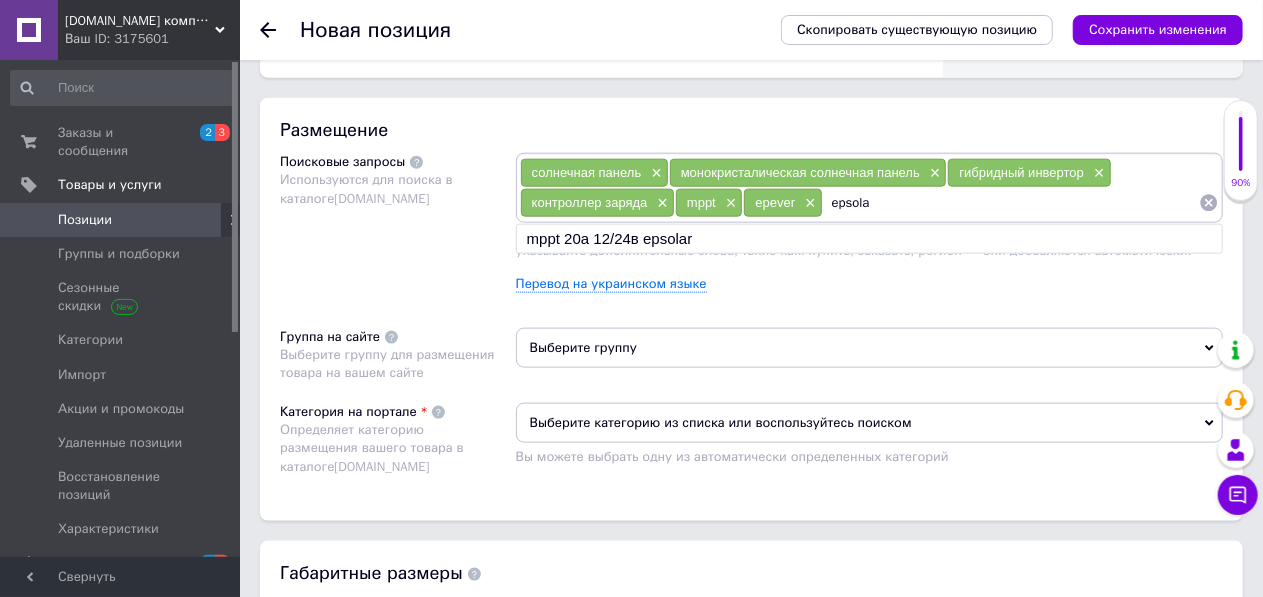 type on "epsolar" 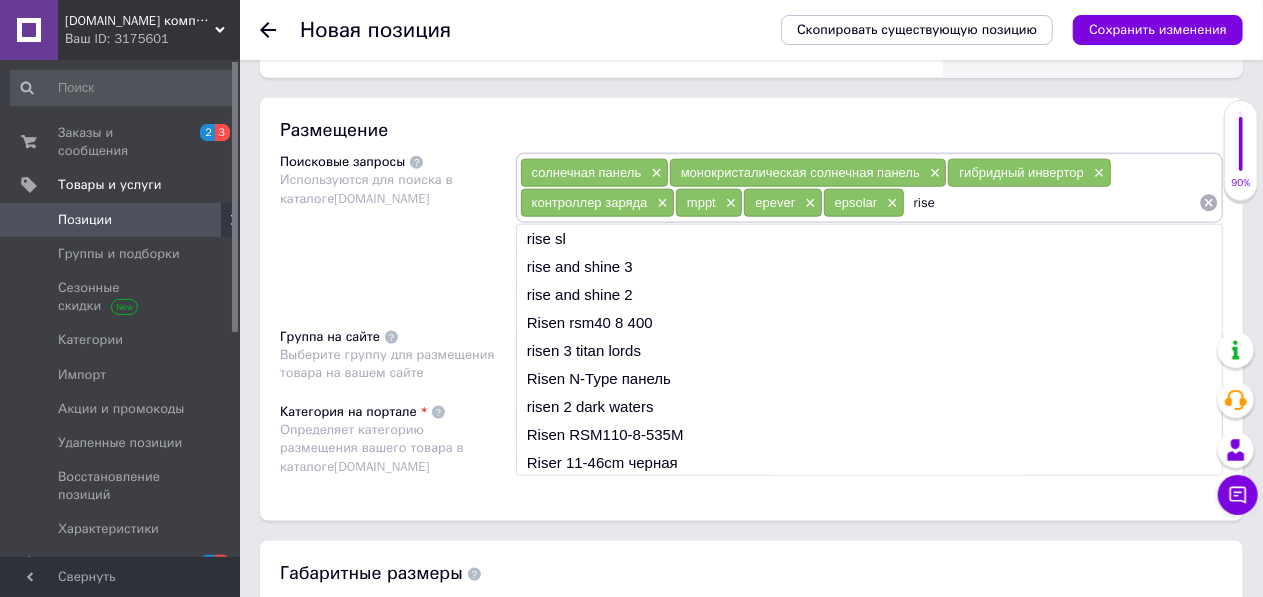 type on "risen" 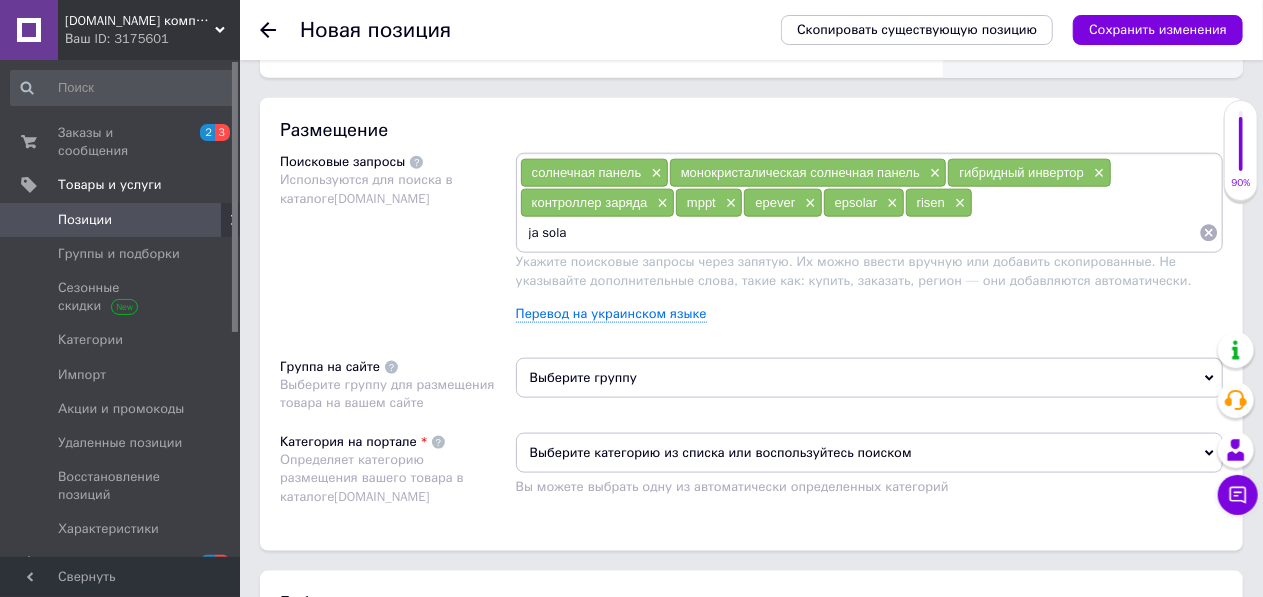 type on "ja solar" 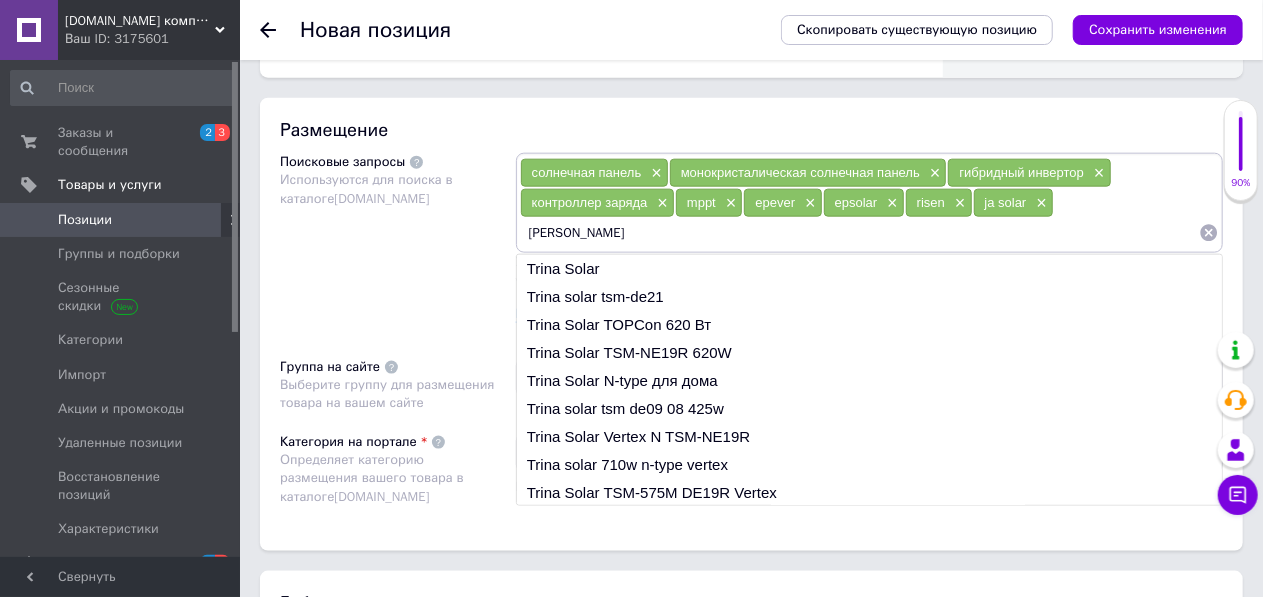 type on "trina solar" 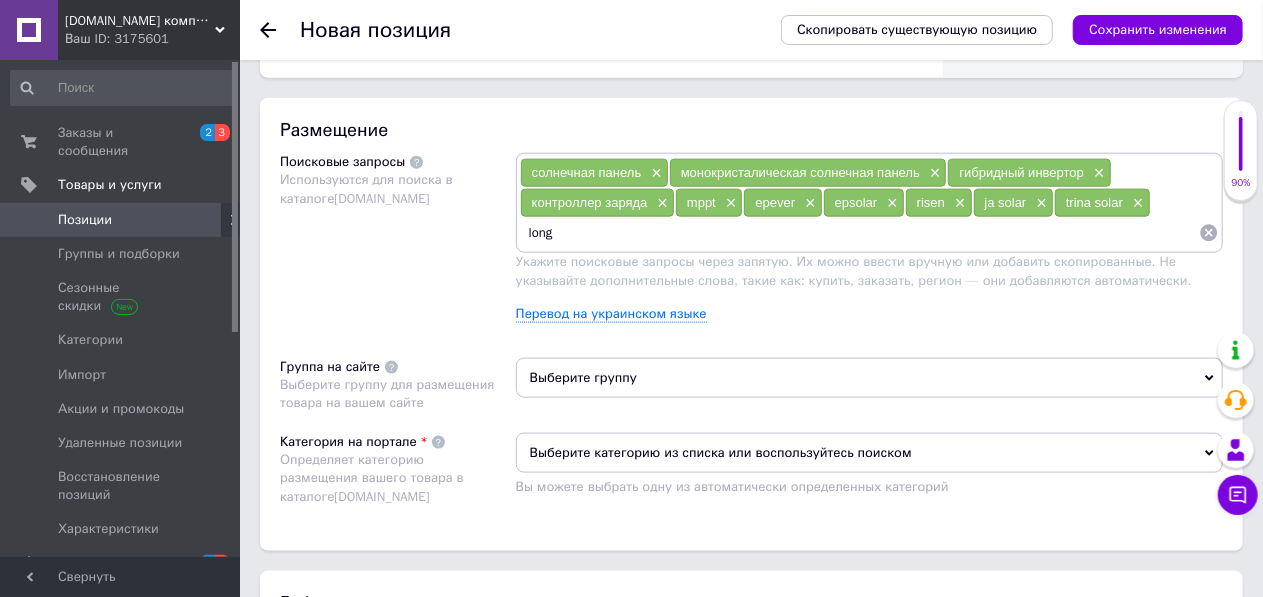type on "longi" 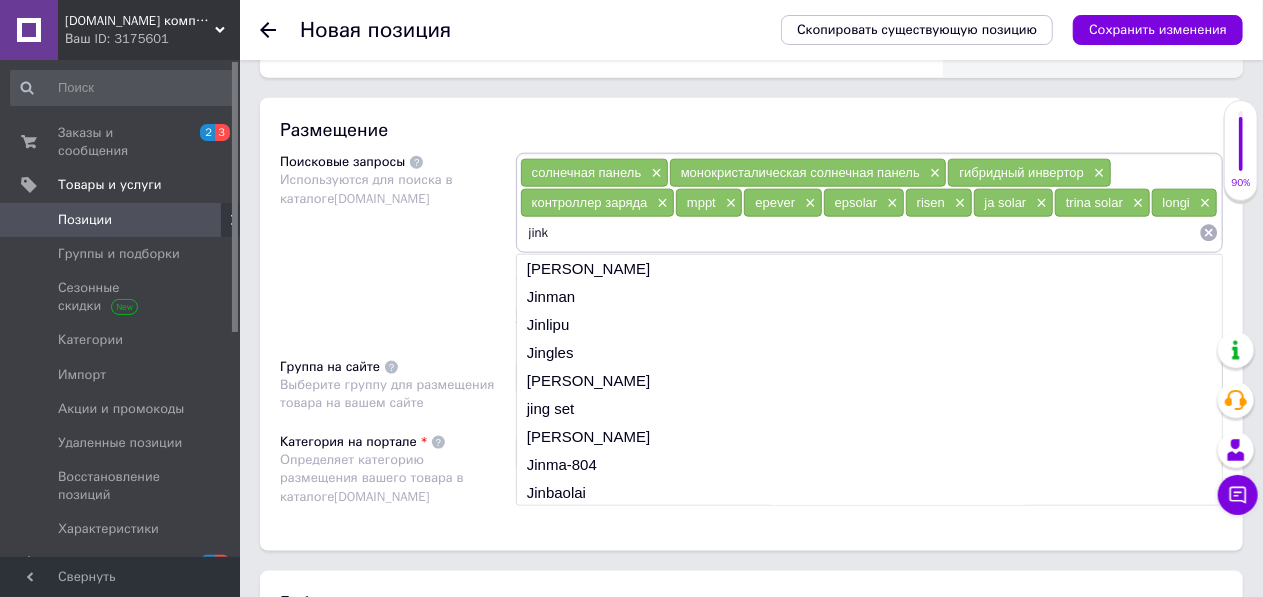 type on "jinko" 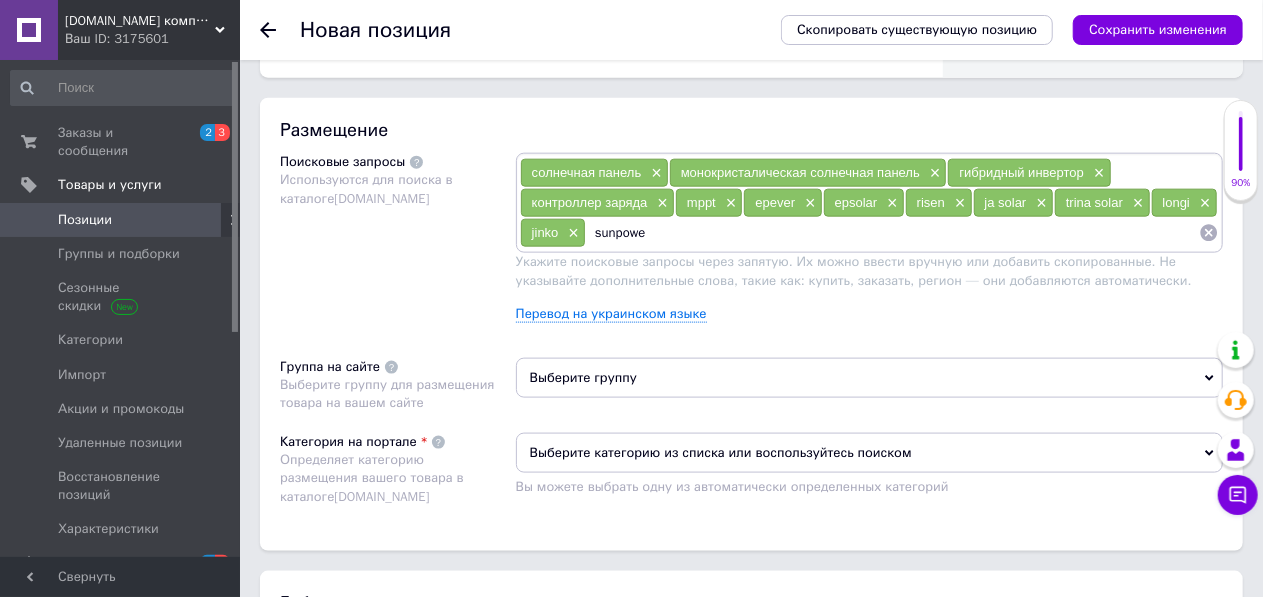 type on "sunpower" 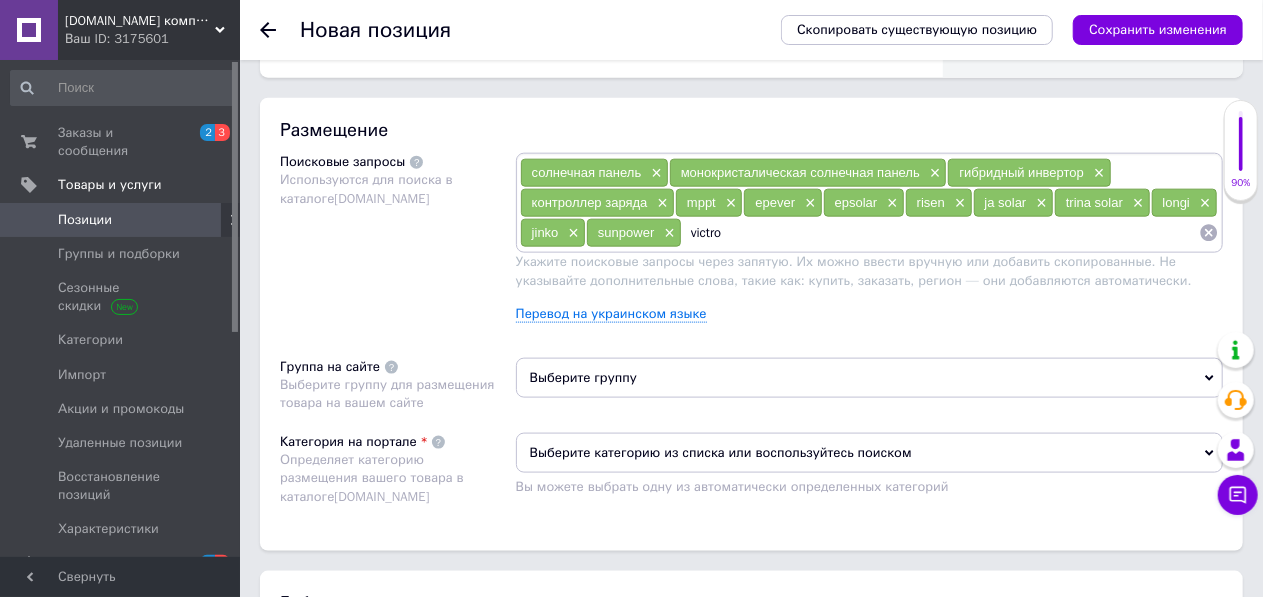 type on "victron" 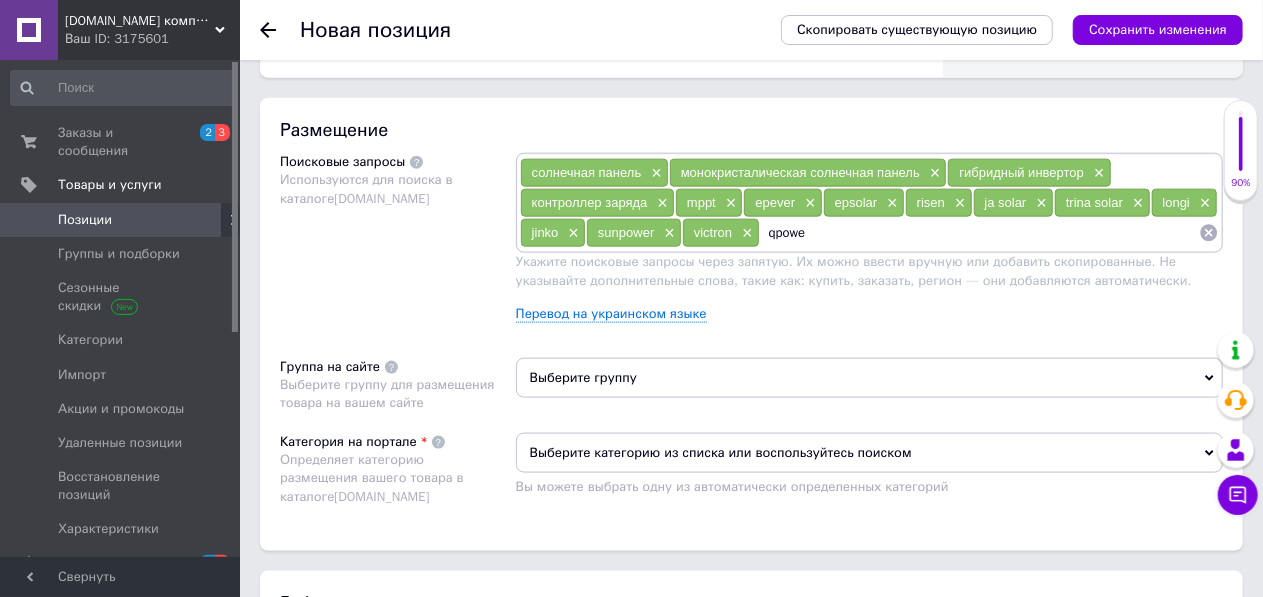 type on "qpower" 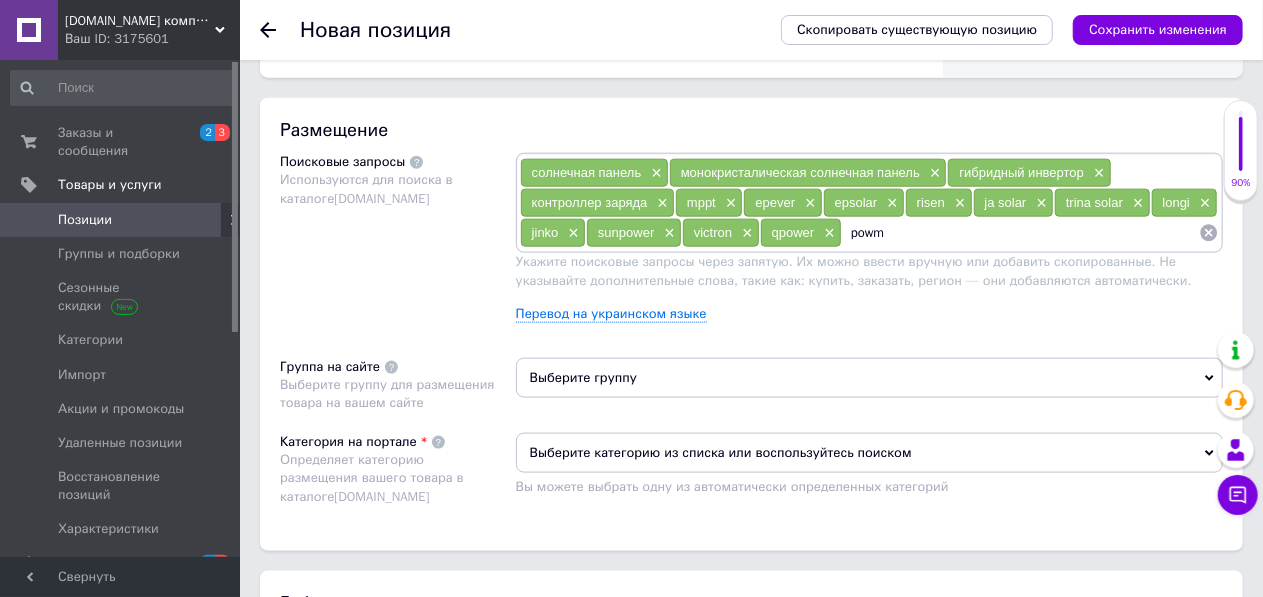 type on "powmr" 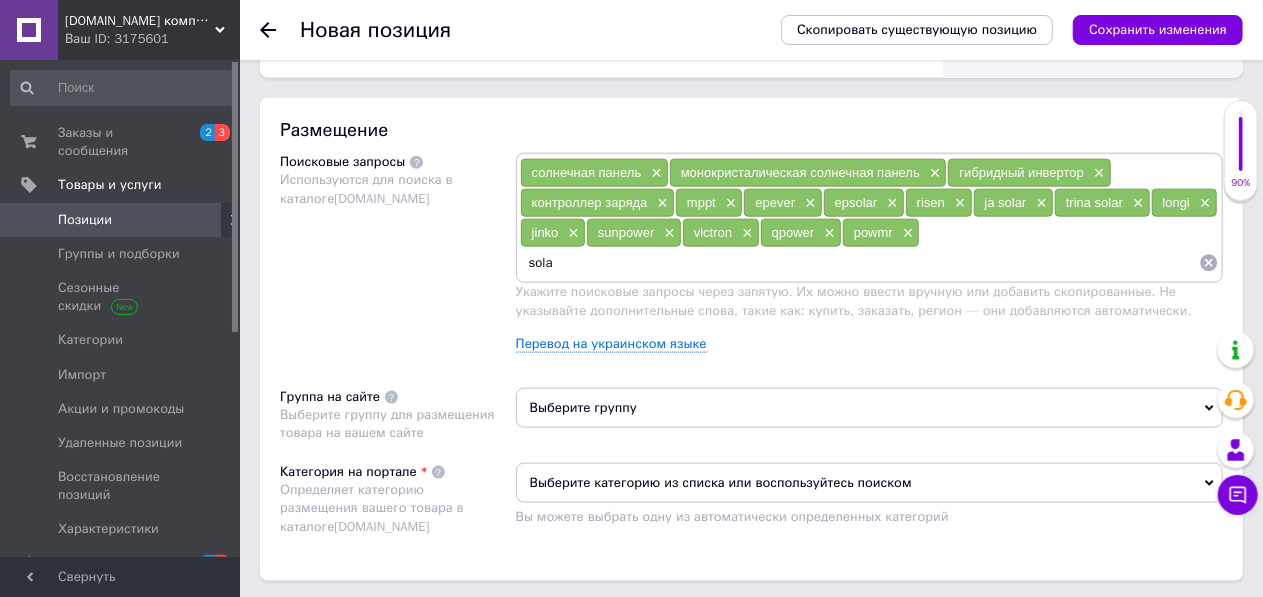 type on "solax" 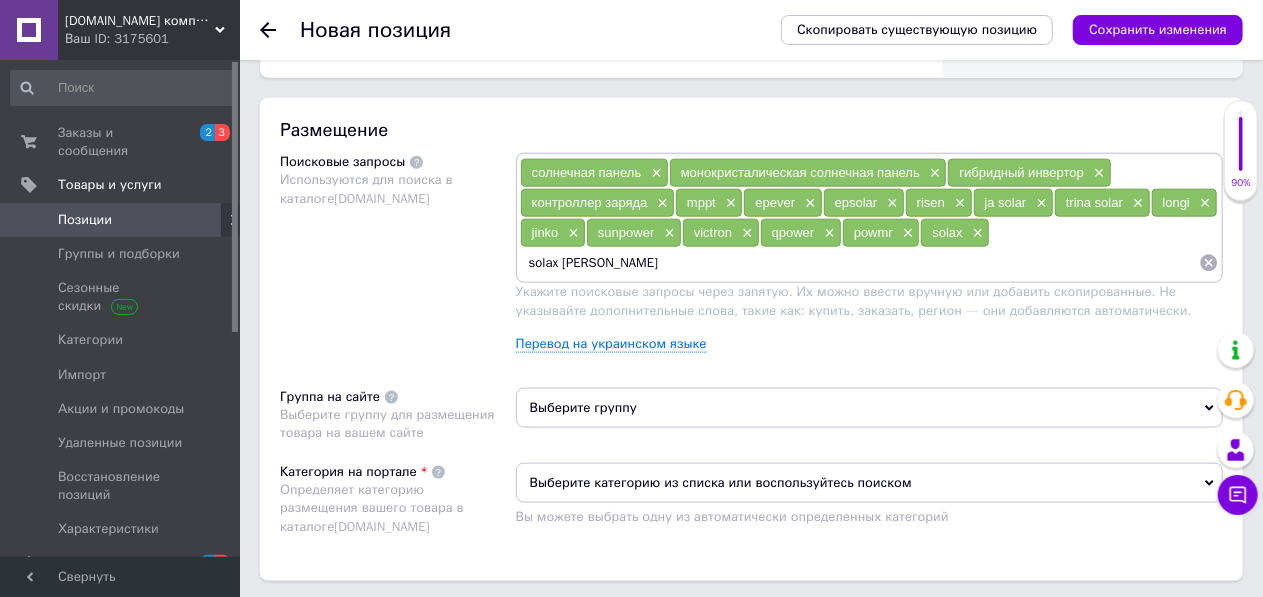 type on "solax power" 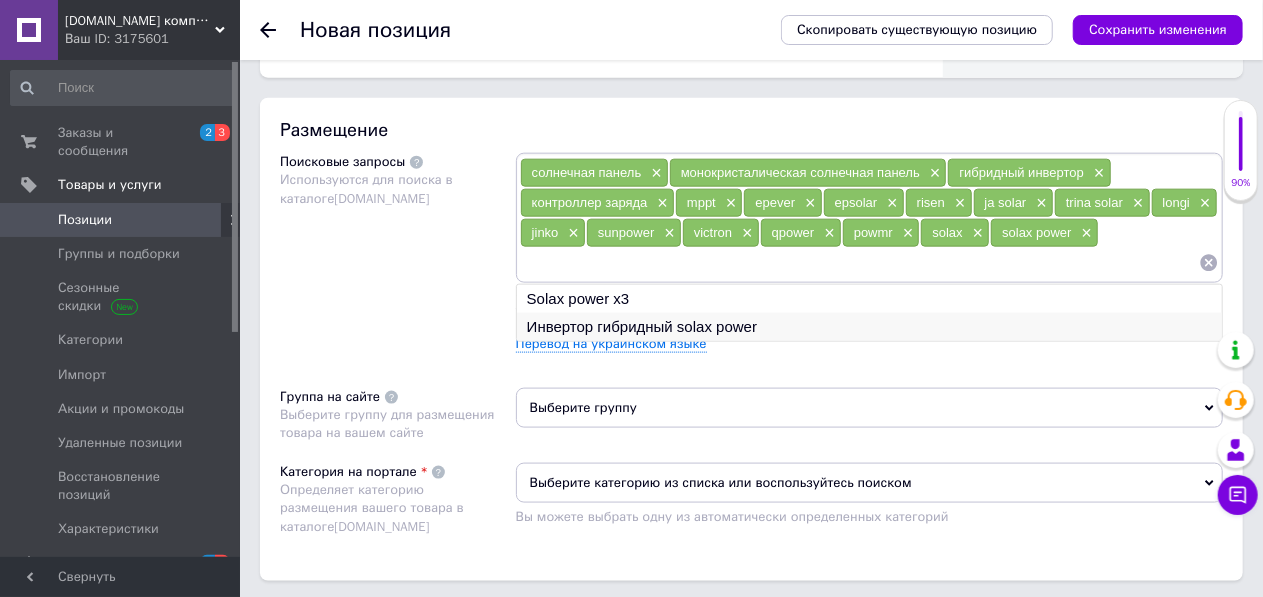 click on "Инвертор гибридный solax power" at bounding box center [869, 327] 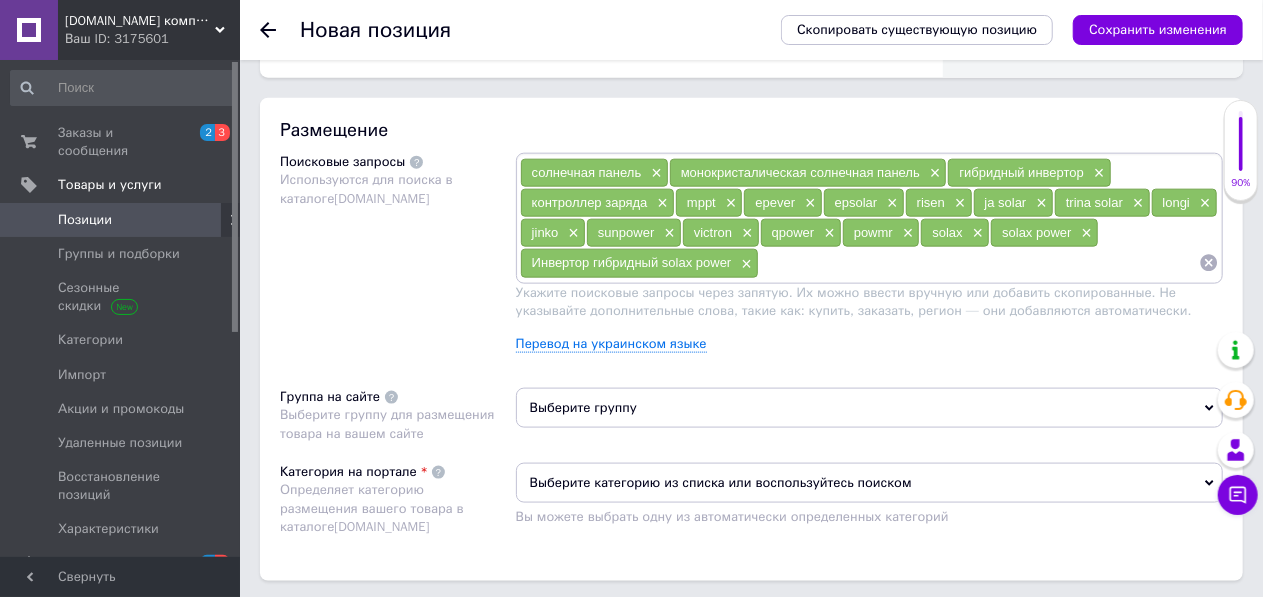 click at bounding box center (979, 263) 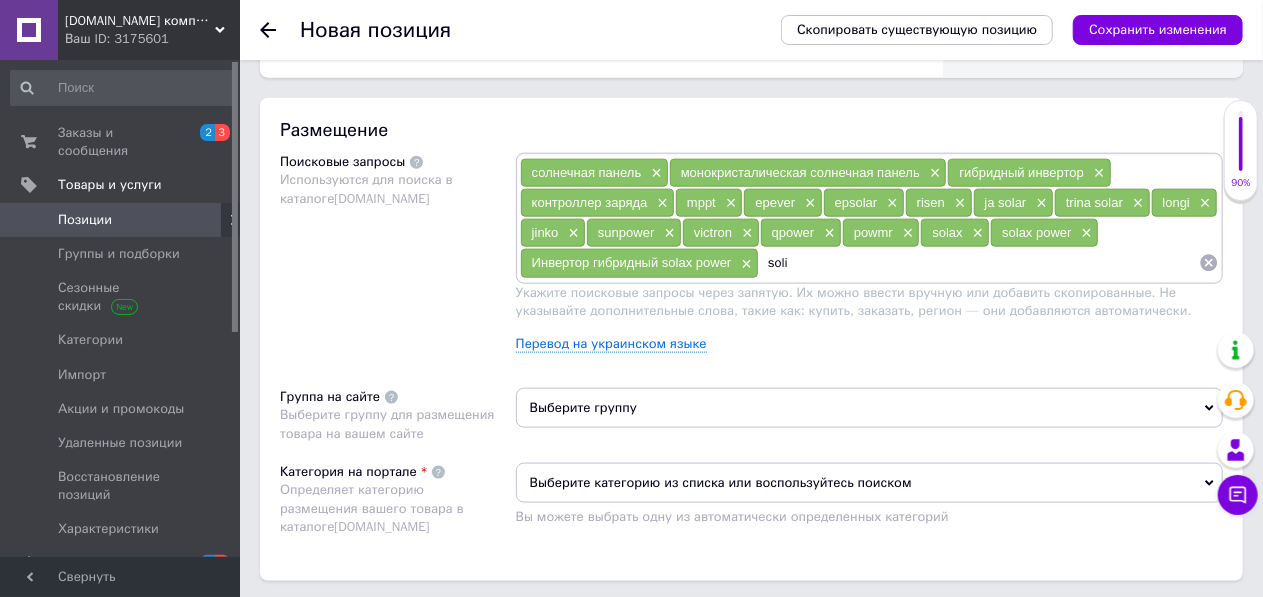 type on "solis" 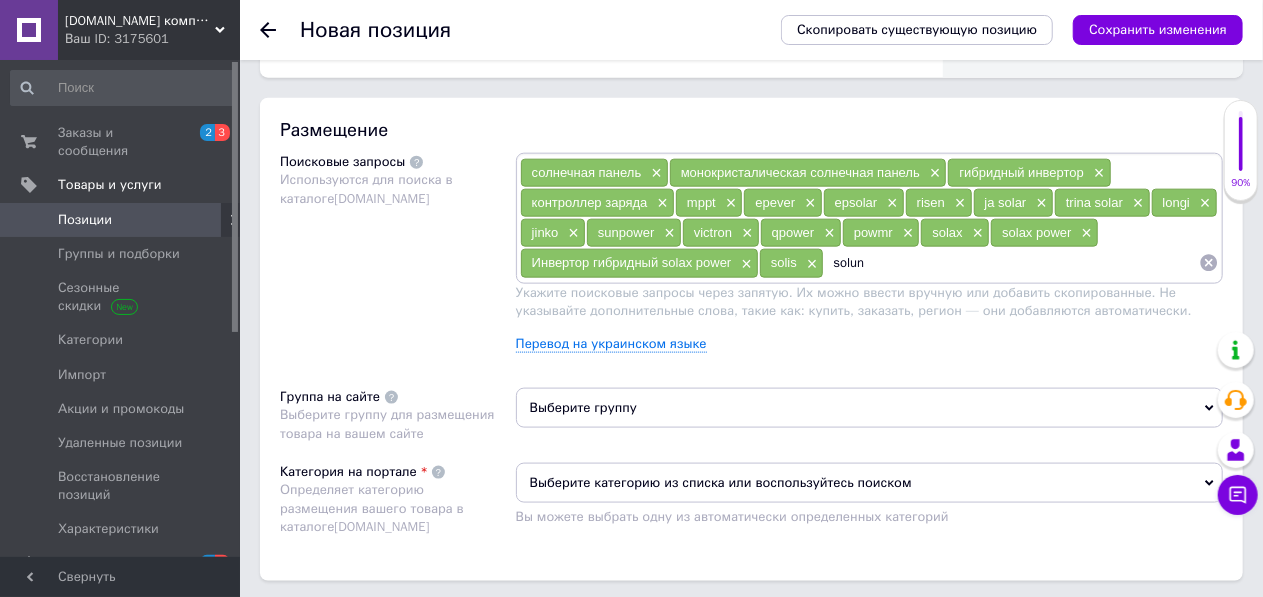 type on "soluna" 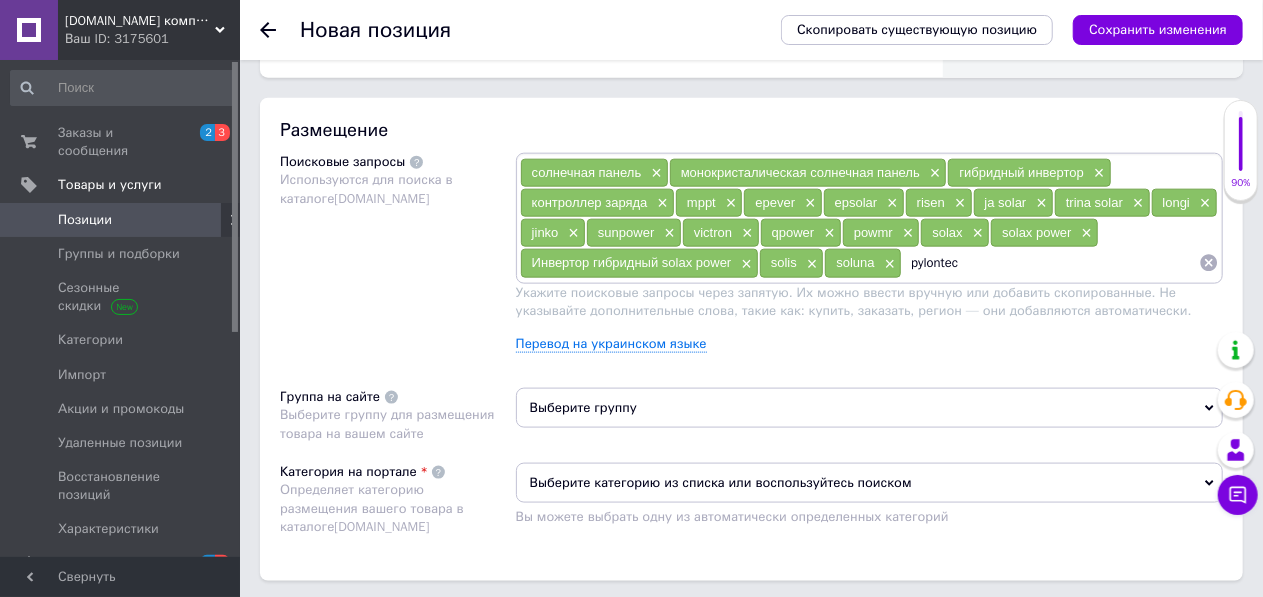 type on "pylontech" 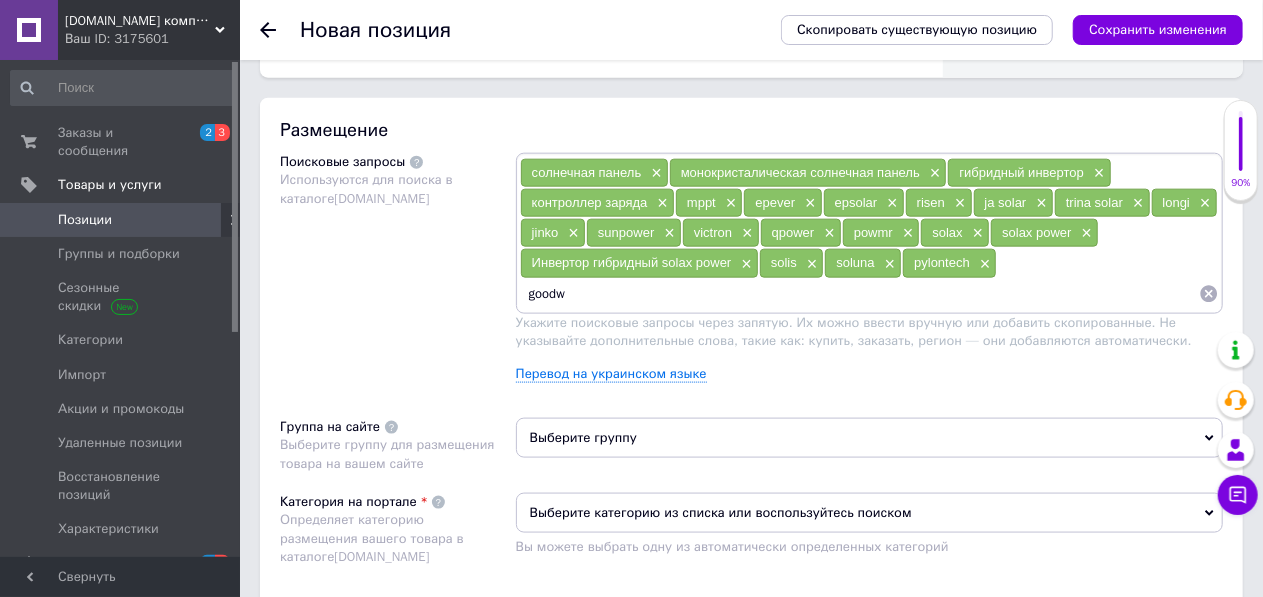 type on "goodwe" 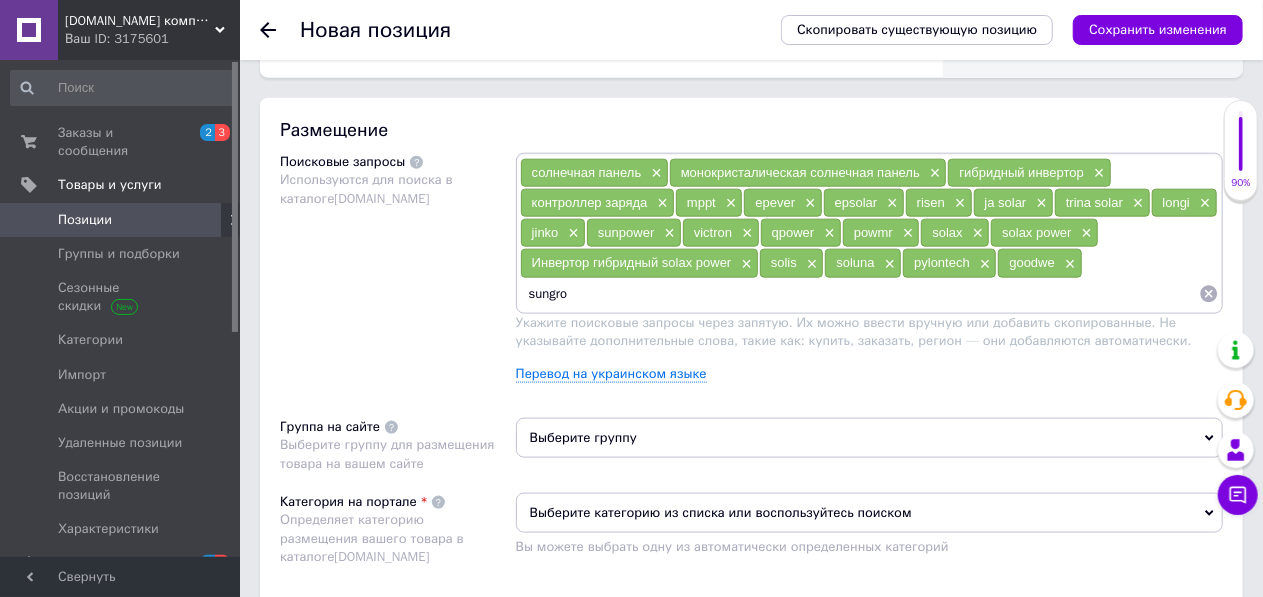 type on "sungrow" 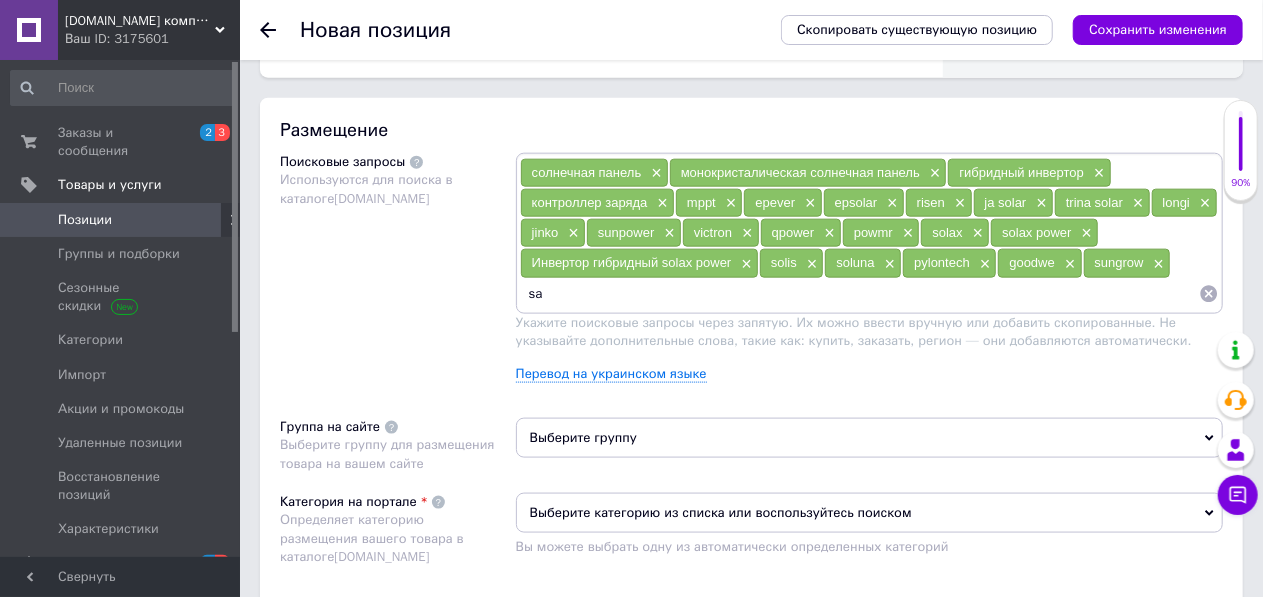 type on "saj" 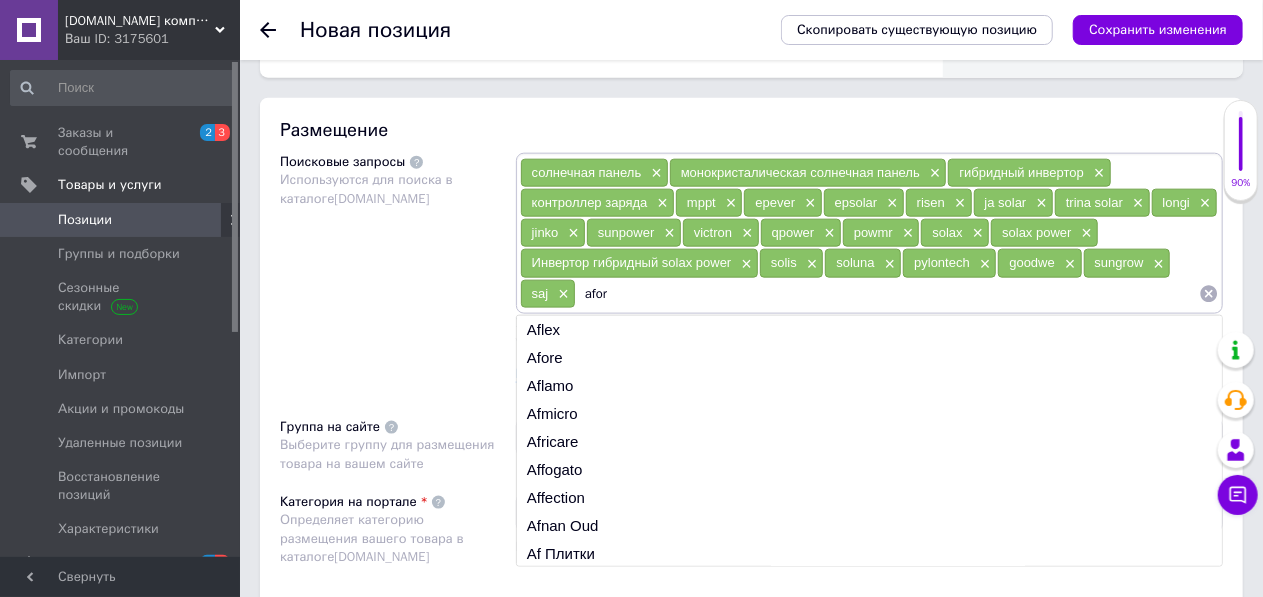 type on "afore" 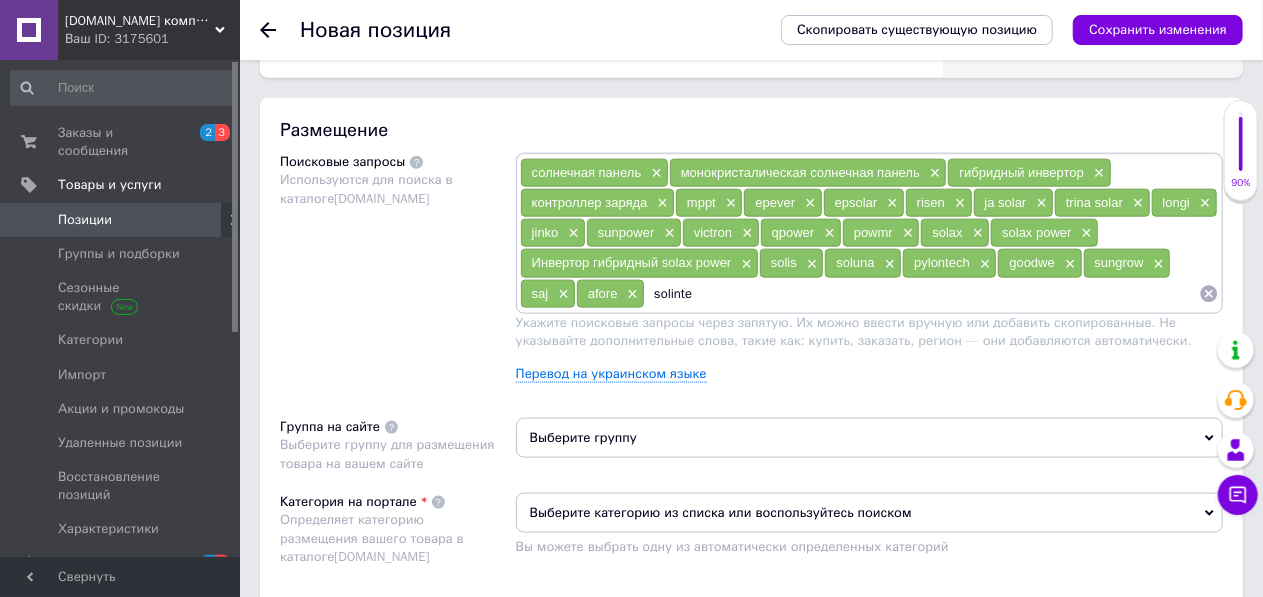 type on "solinteg" 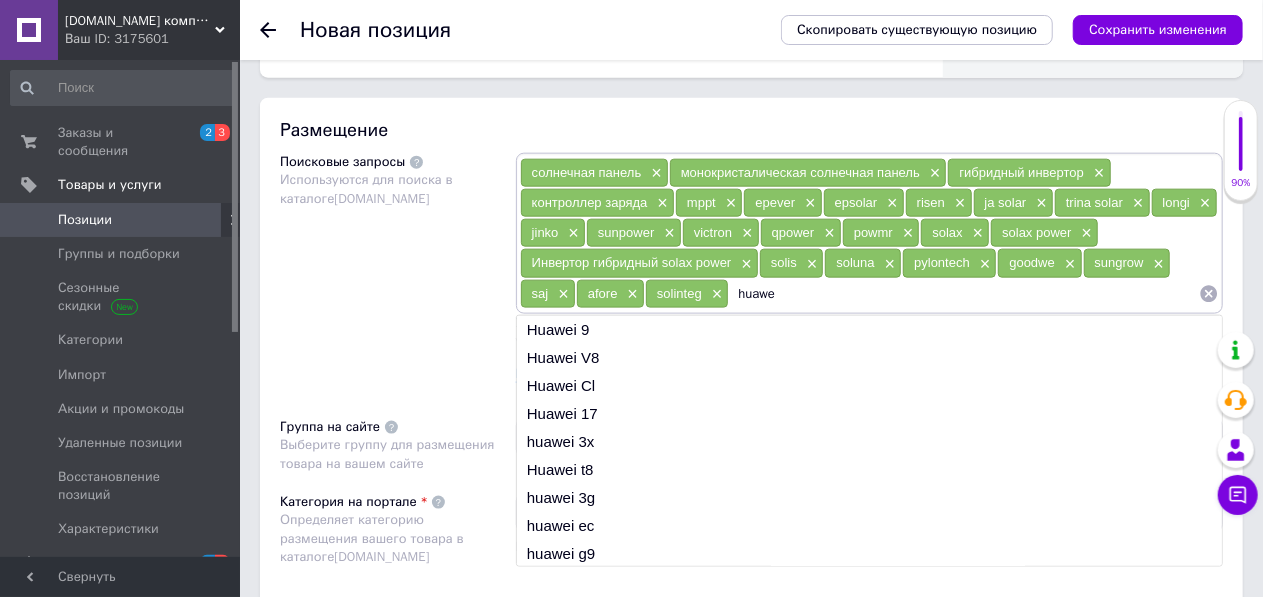 type on "huawei" 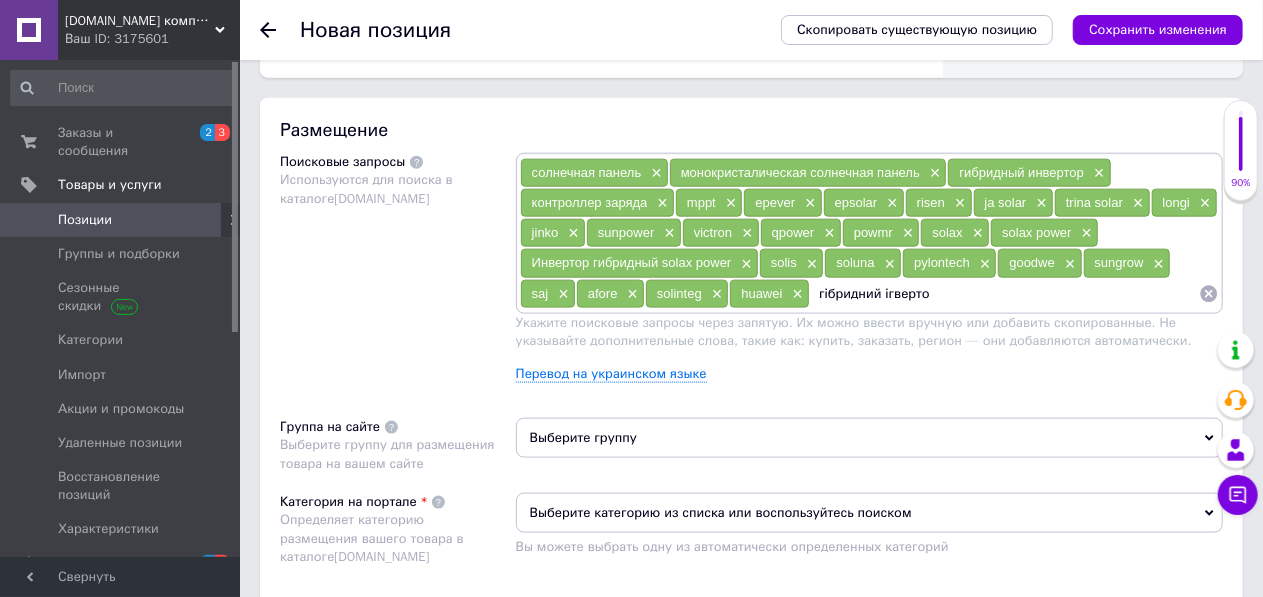 type on "гібридний ігвертор" 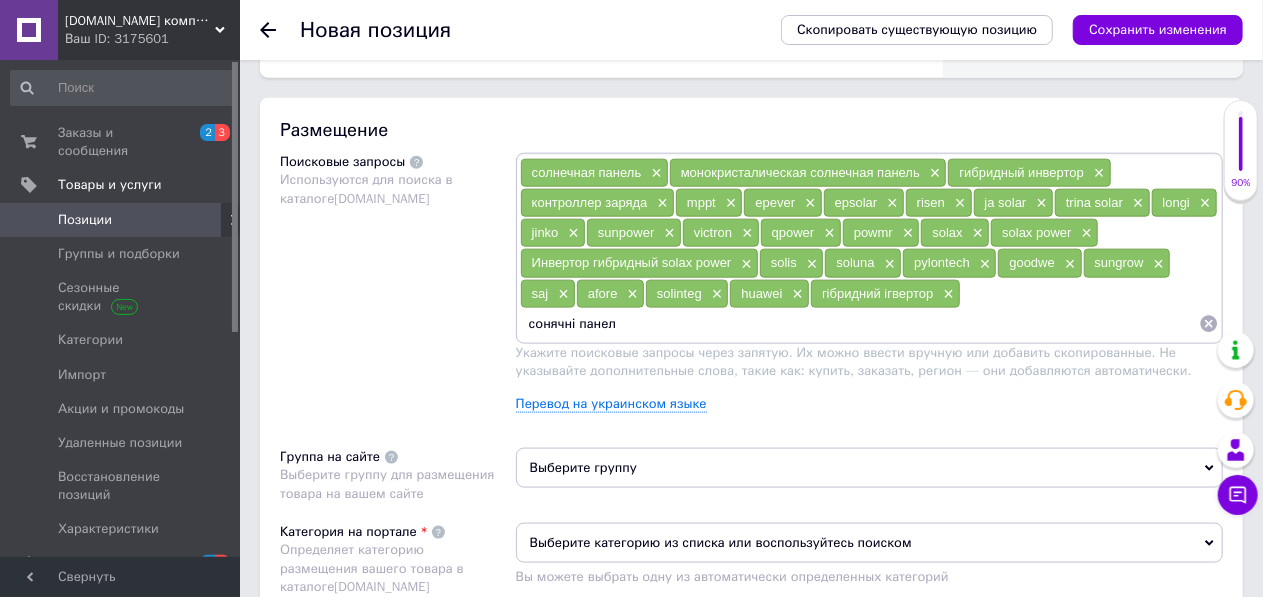 type on "сонячні панелі" 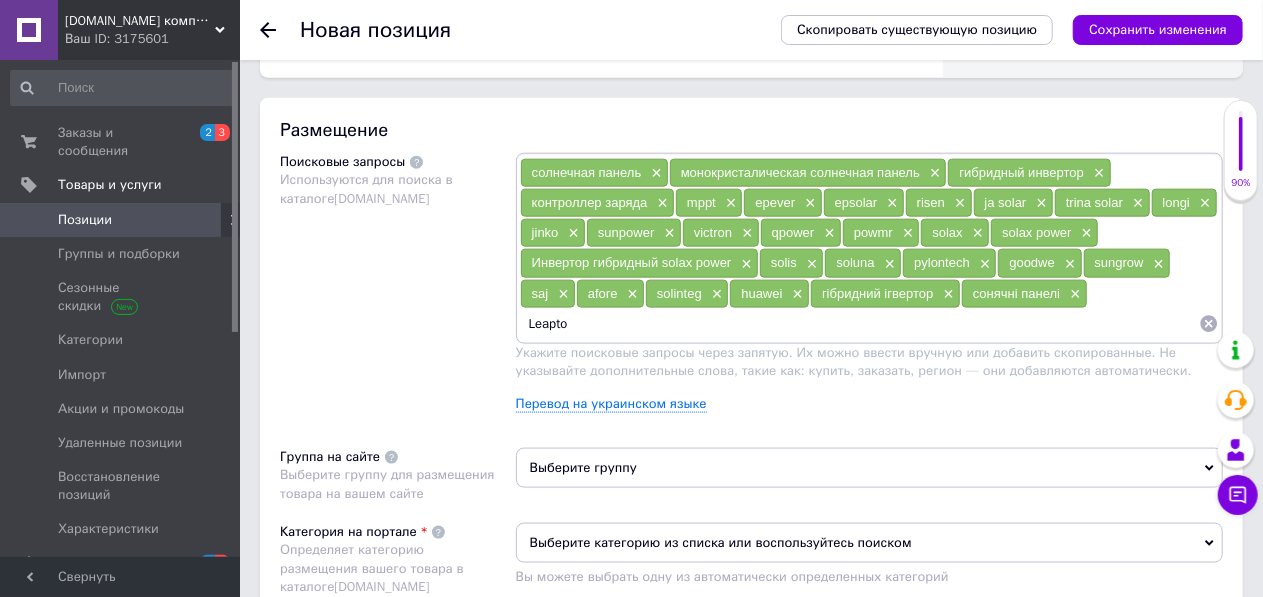 type on "Leapton" 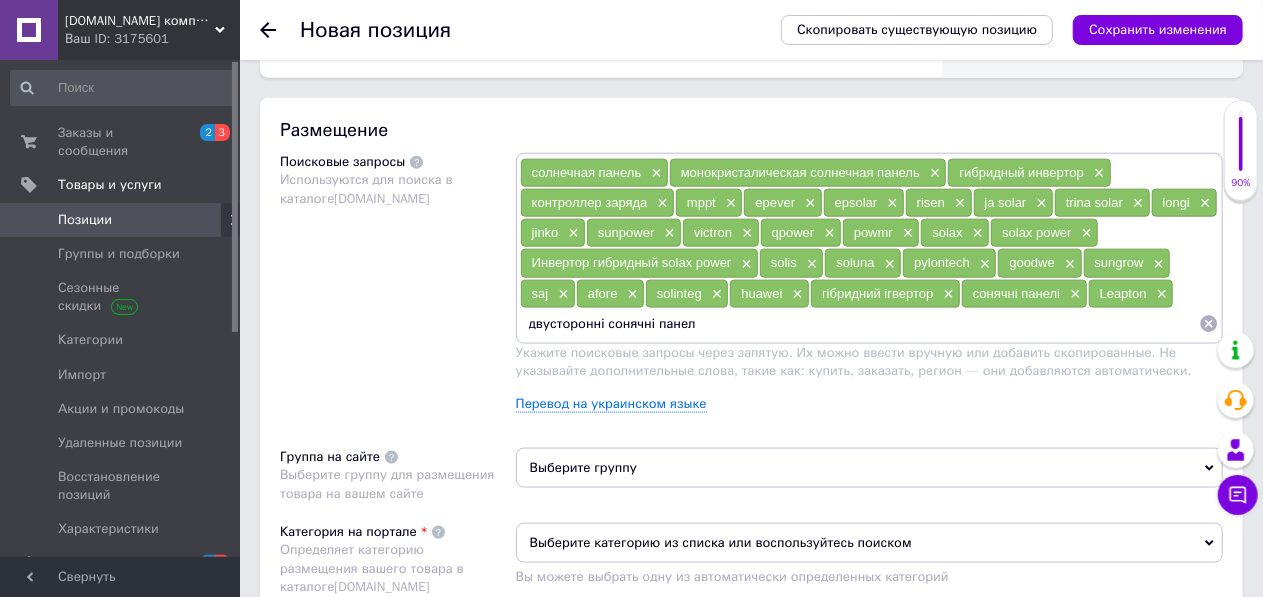 type on "двусторонні сонячні панелі" 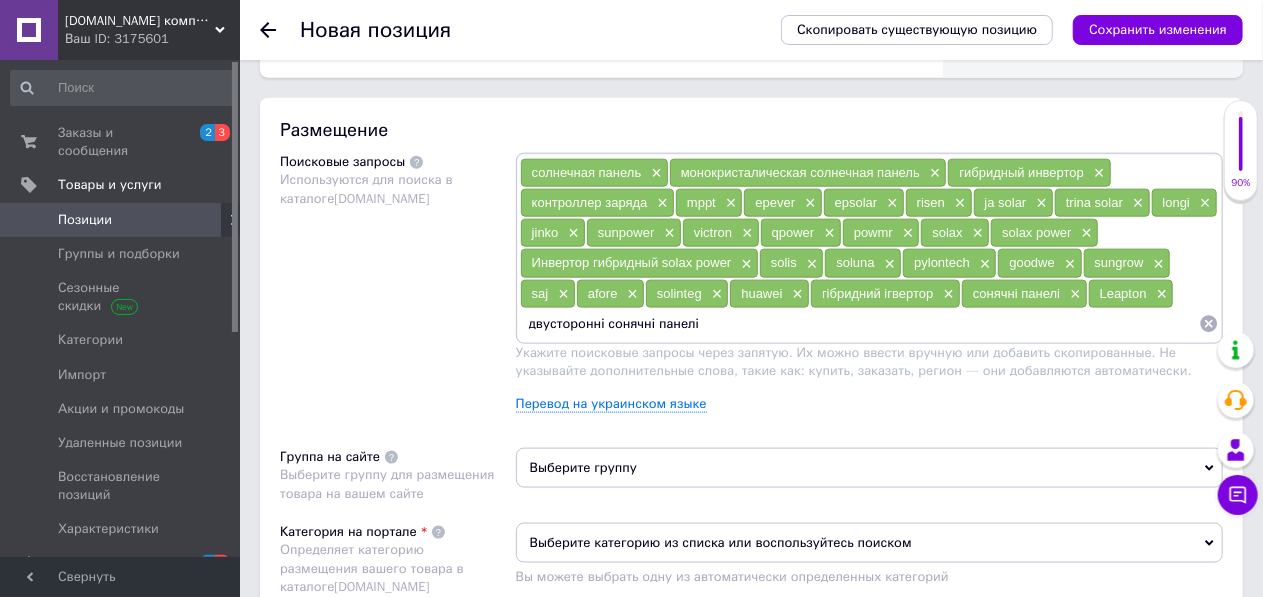 type 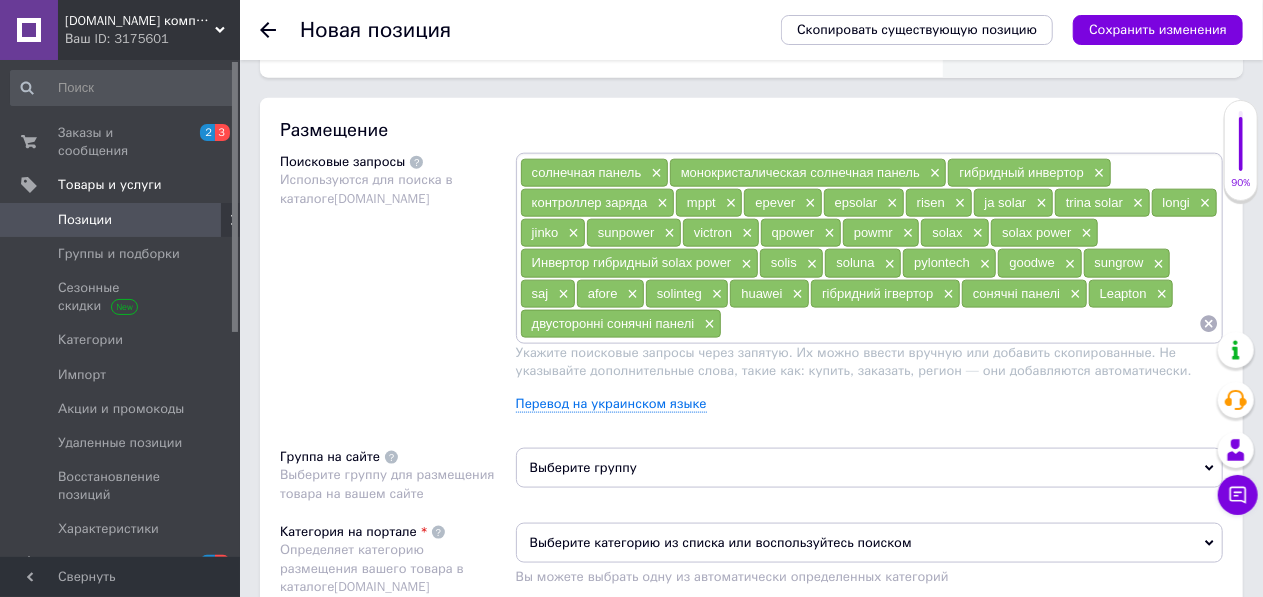 click on "Выберите группу" at bounding box center (869, 468) 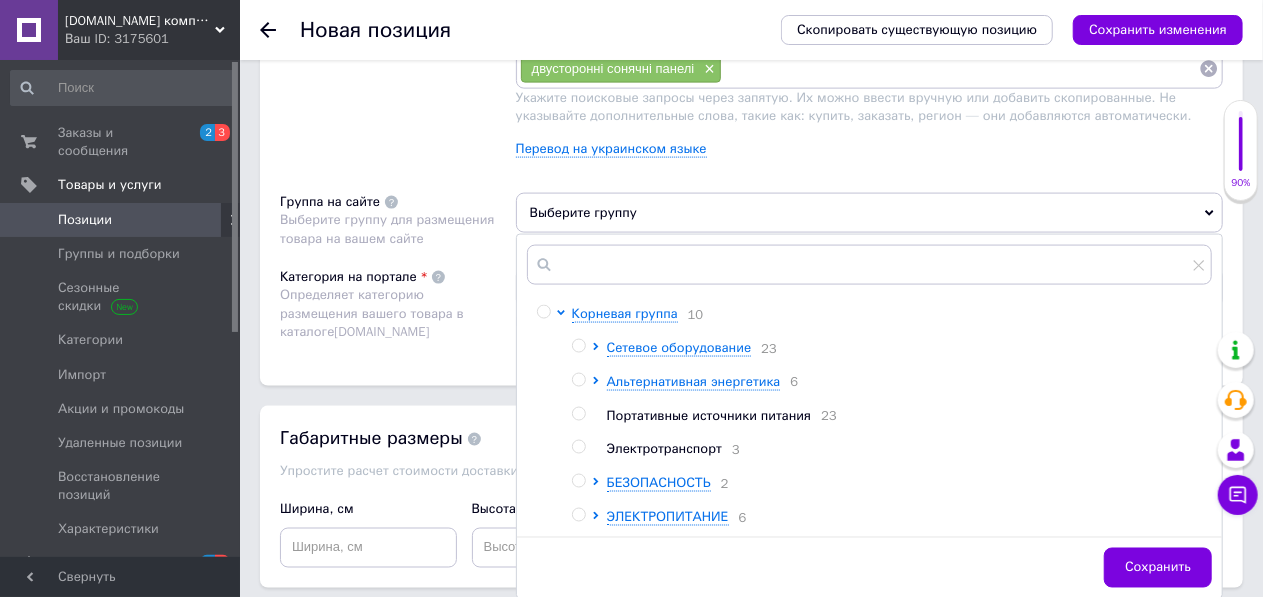 scroll, scrollTop: 1376, scrollLeft: 0, axis: vertical 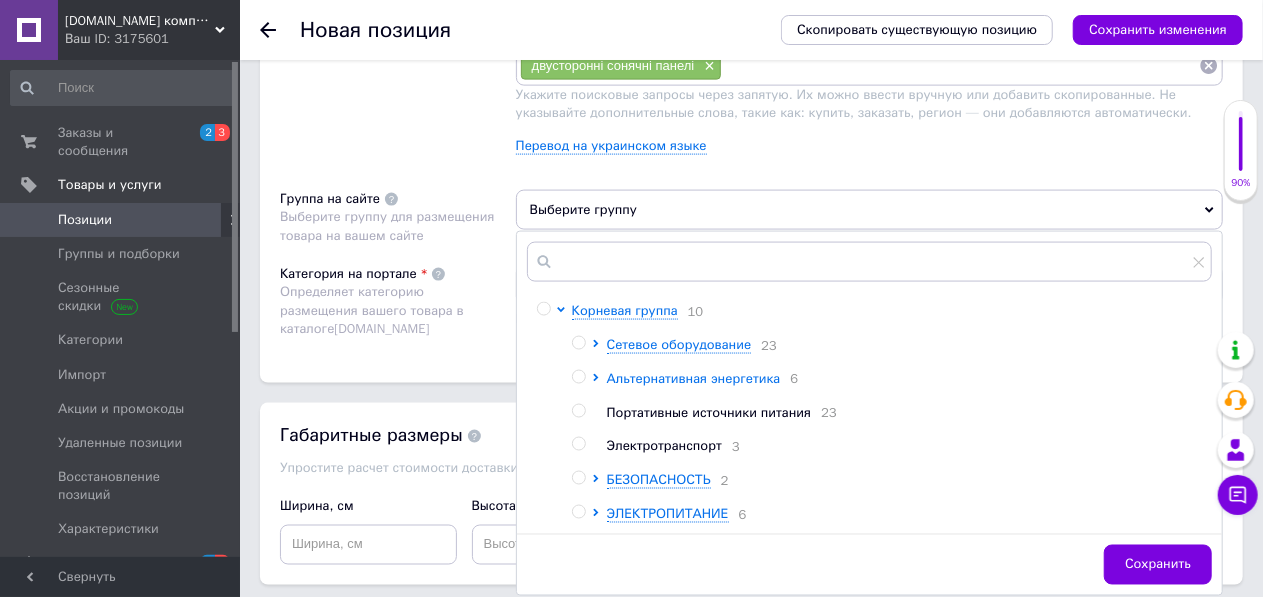 click on "Альтернативная энергетика" at bounding box center (694, 378) 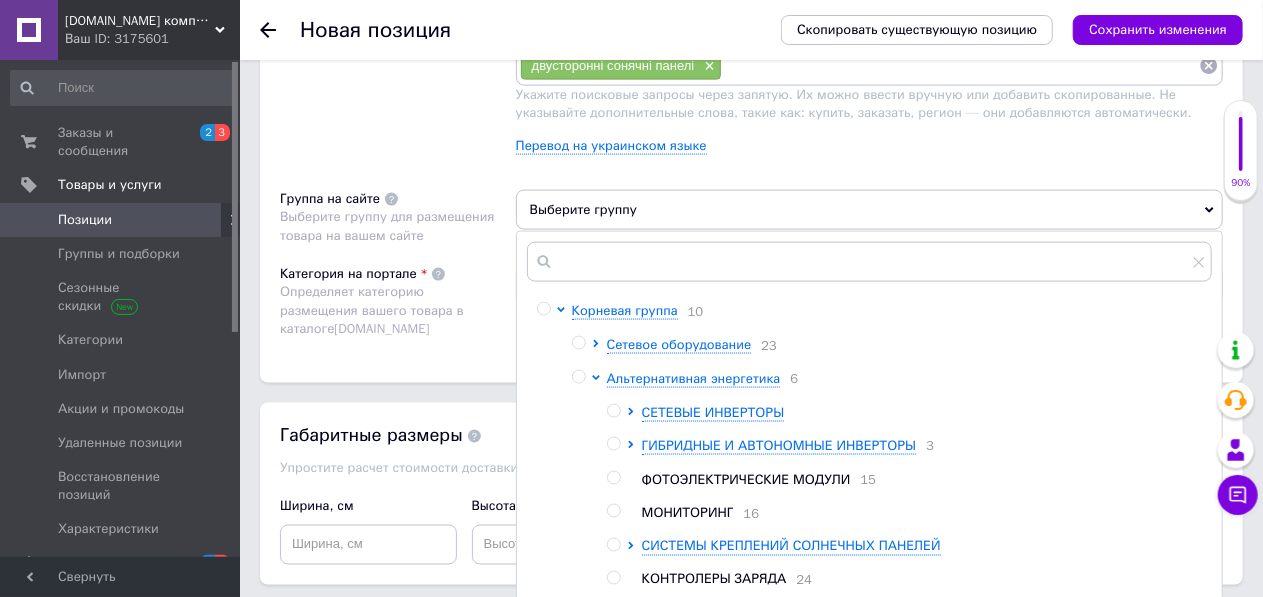 click at bounding box center (613, 478) 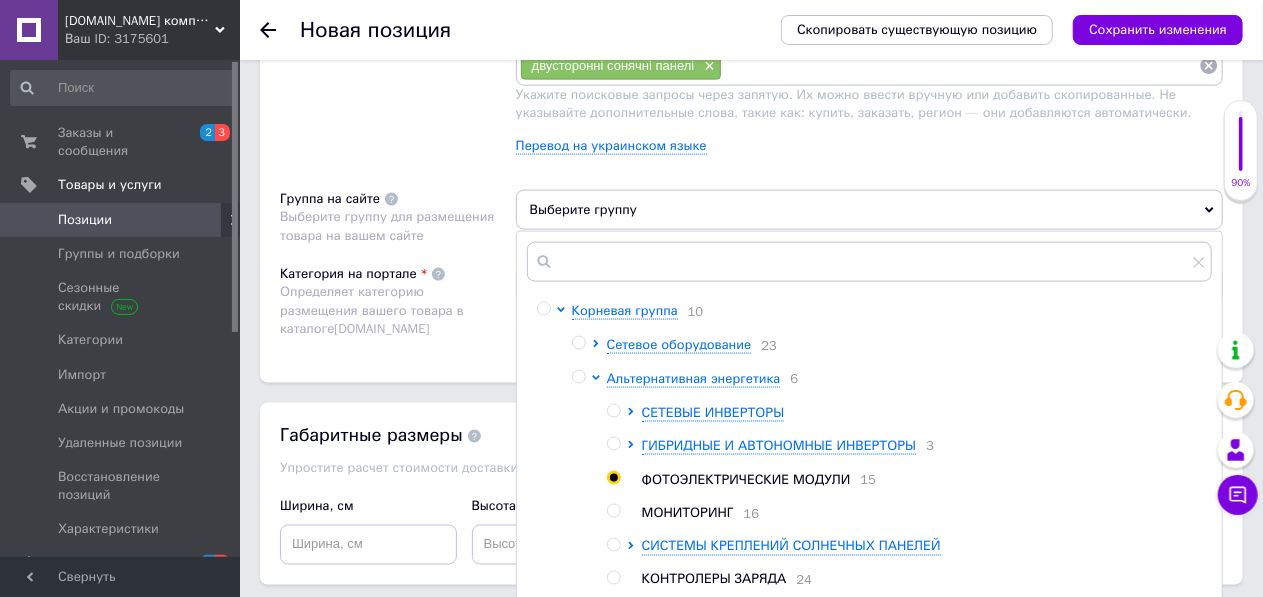 radio on "true" 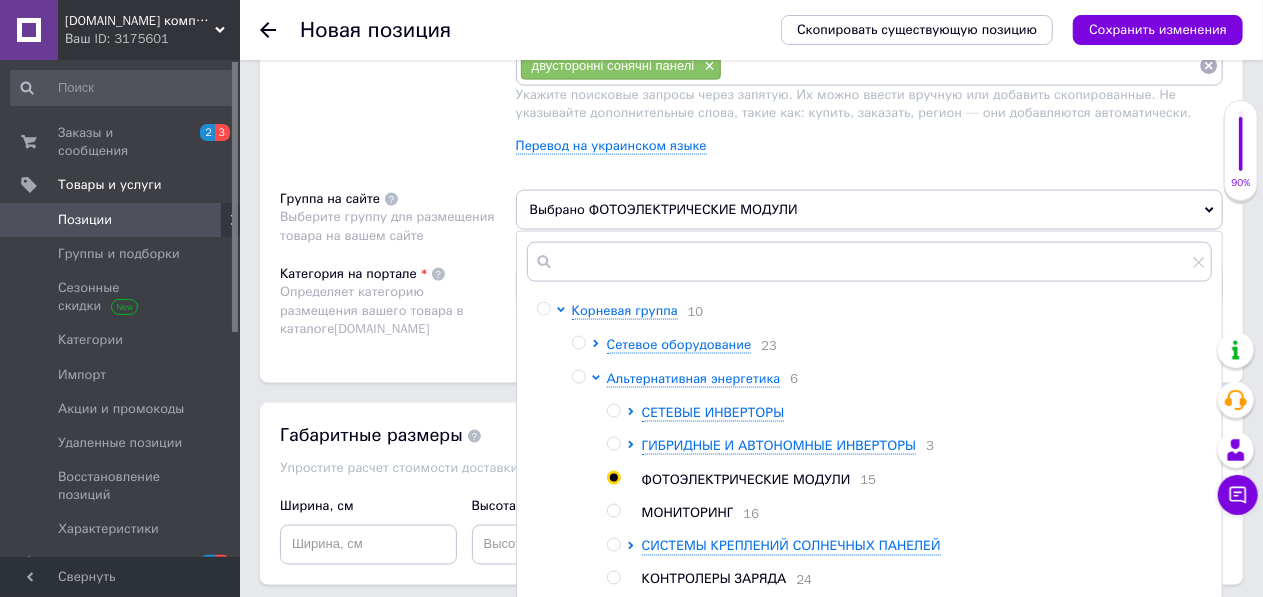 click on "Категория на портале Определяет категорию размещения вашего товара в каталоге  [DOMAIN_NAME]" at bounding box center [398, 304] 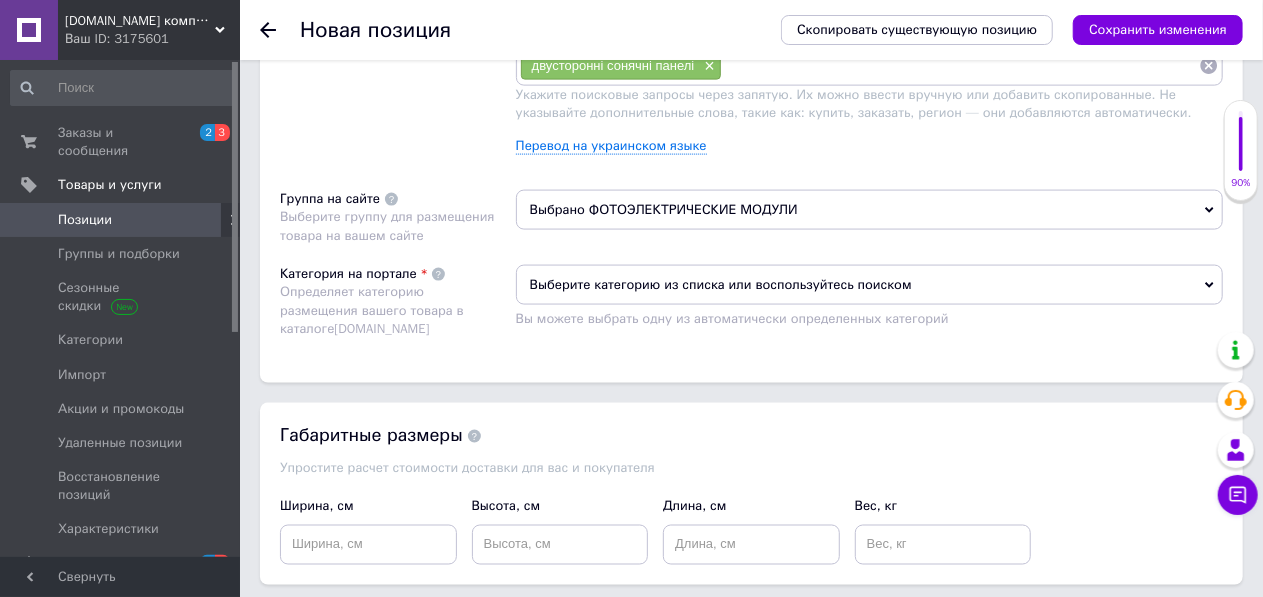 click on "Выберите категорию из списка или воспользуйтесь поиском" at bounding box center [869, 285] 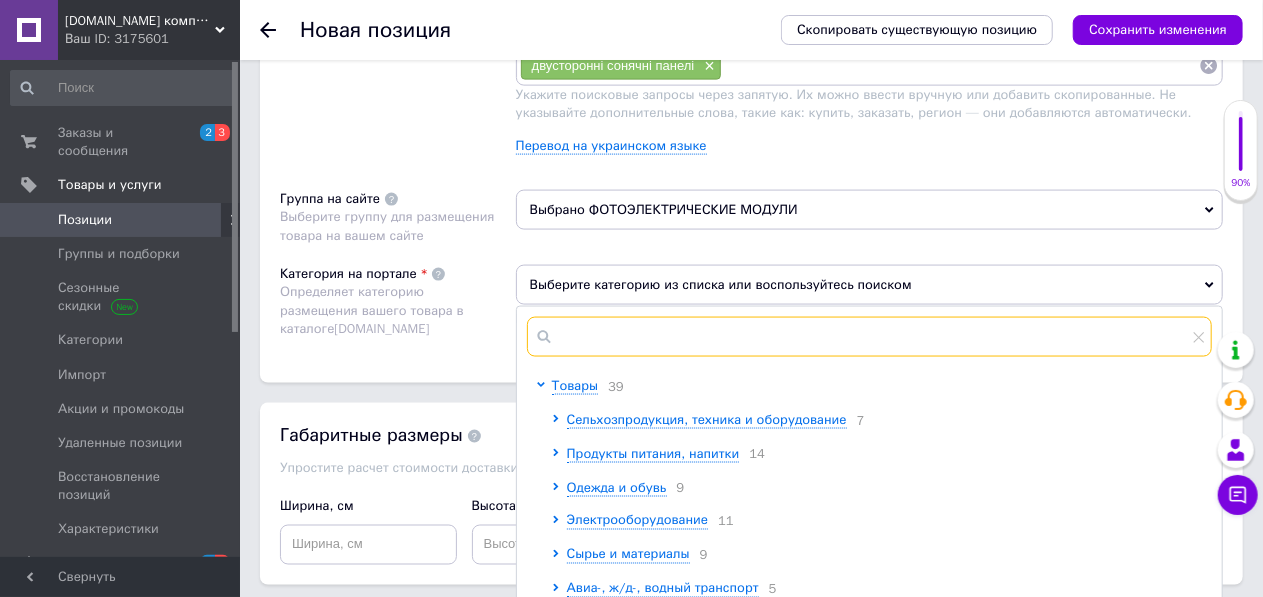 click at bounding box center (869, 337) 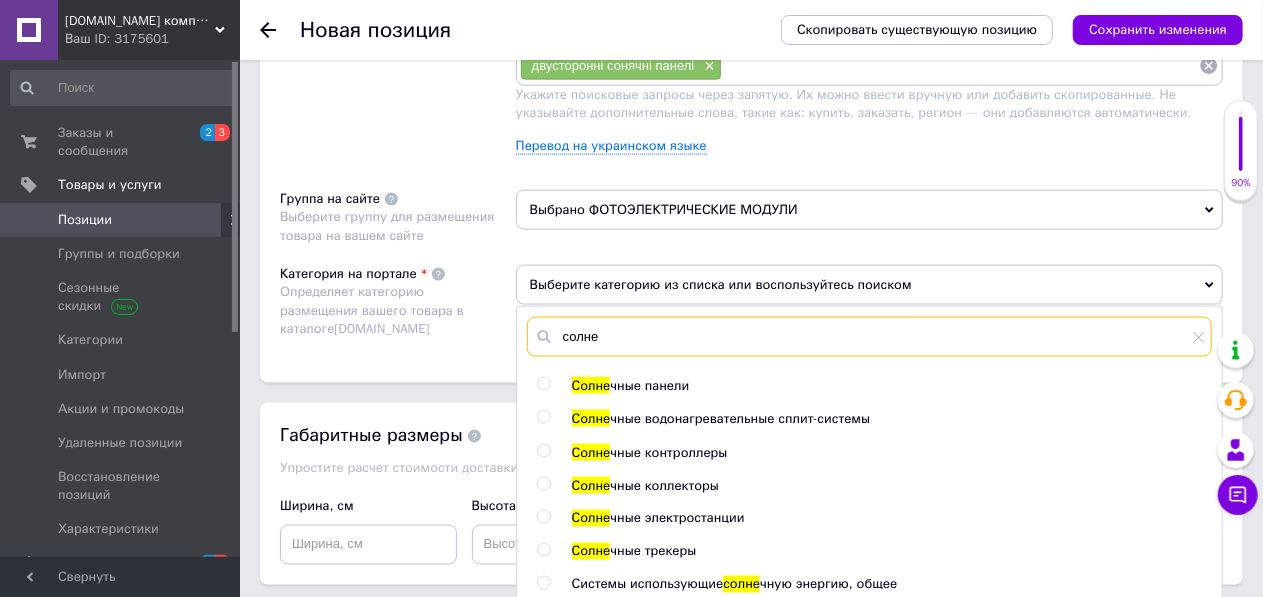 type on "солне" 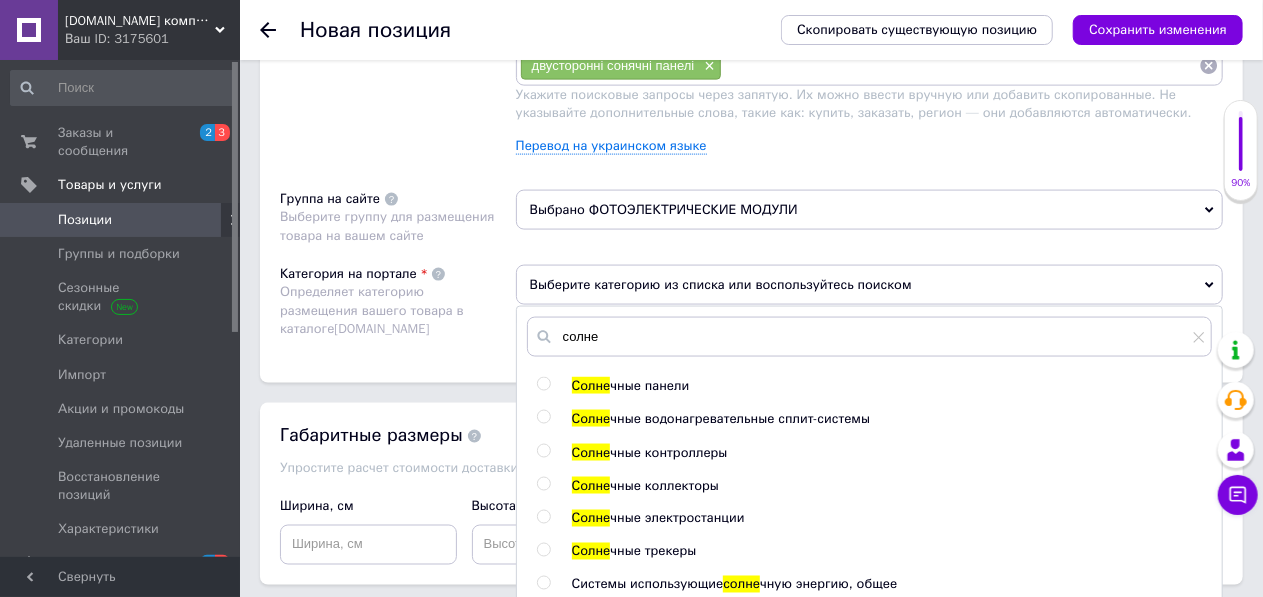 click at bounding box center [547, 386] 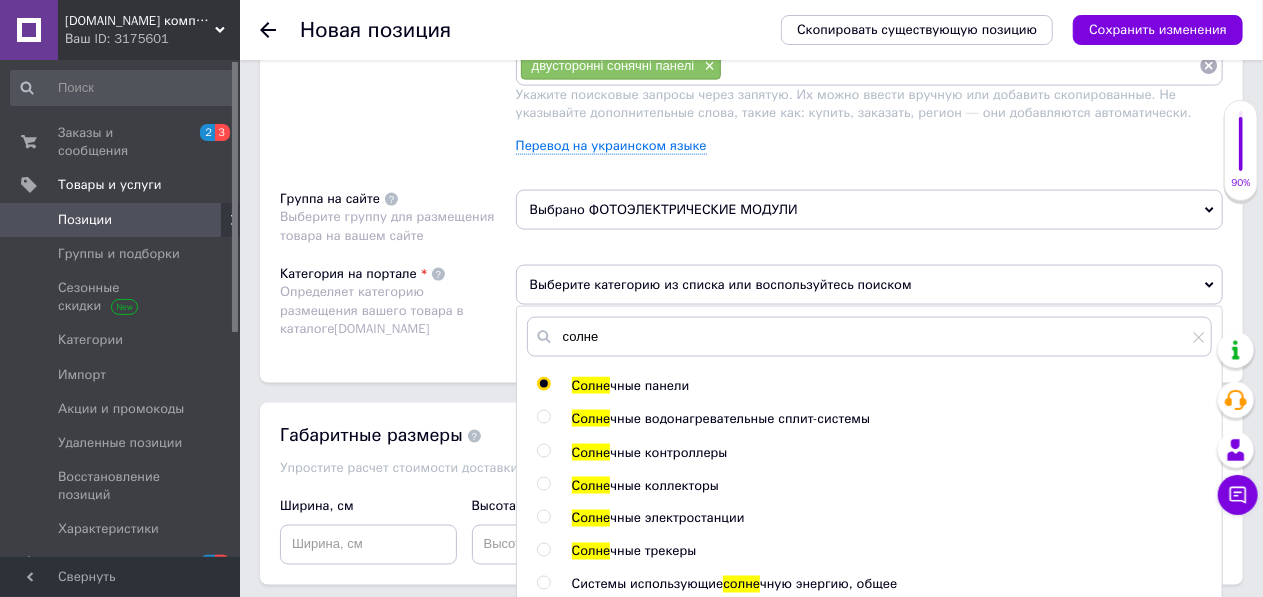 radio on "true" 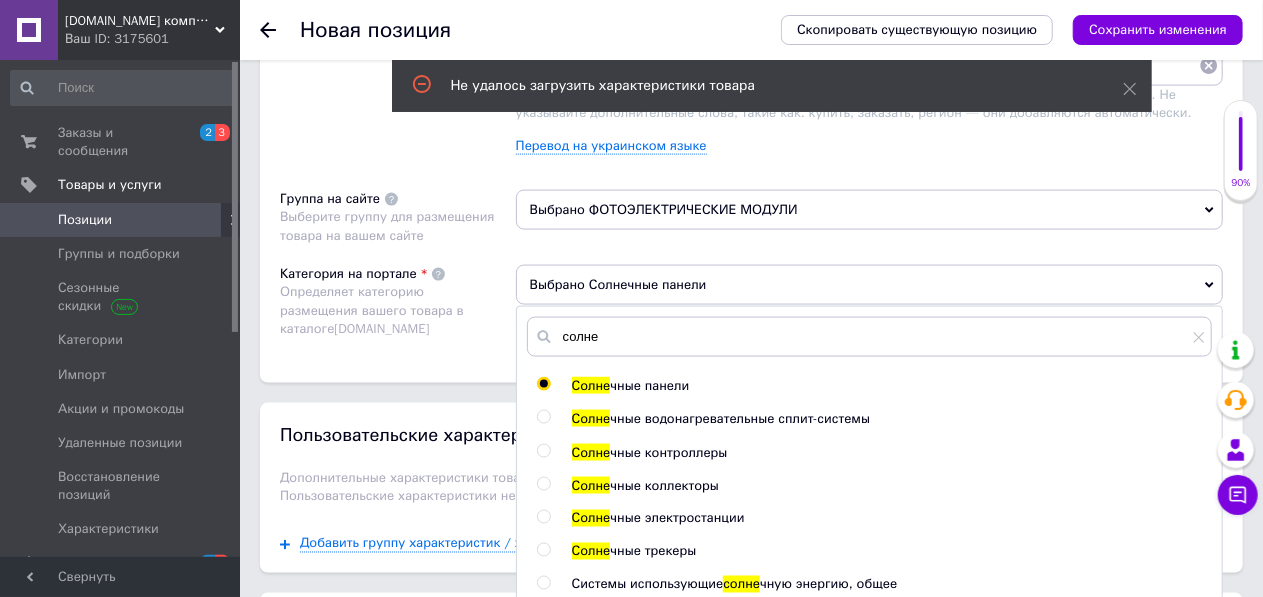 click on "Размещение Поисковые запросы Используются для поиска в каталоге  [DOMAIN_NAME] солнечная панель × монокристалическая солнечная панель × гибридный инвертор × контроллер заряда × mppt × epever × epsolar × risen × ja solar × trina solar × longi × jinko × sunpower × victron × qpower × powmr × solax × solax power × Инвертор гибридный solax power × solis × soluna × pylontech × goodwe × sungrow × saj × afore × solinteg × huawei × гібридний ігвертор × сонячні панелі × Leapton × двусторонні сонячні панелі × Перевод на украинском языке Группа на сайте Выберите группу для размещения товара на вашем сайте Выбрано ФОТОЭЛЕКТРИЧЕСКИЕ МОДУЛИ Категория на портале" at bounding box center [751, 111] 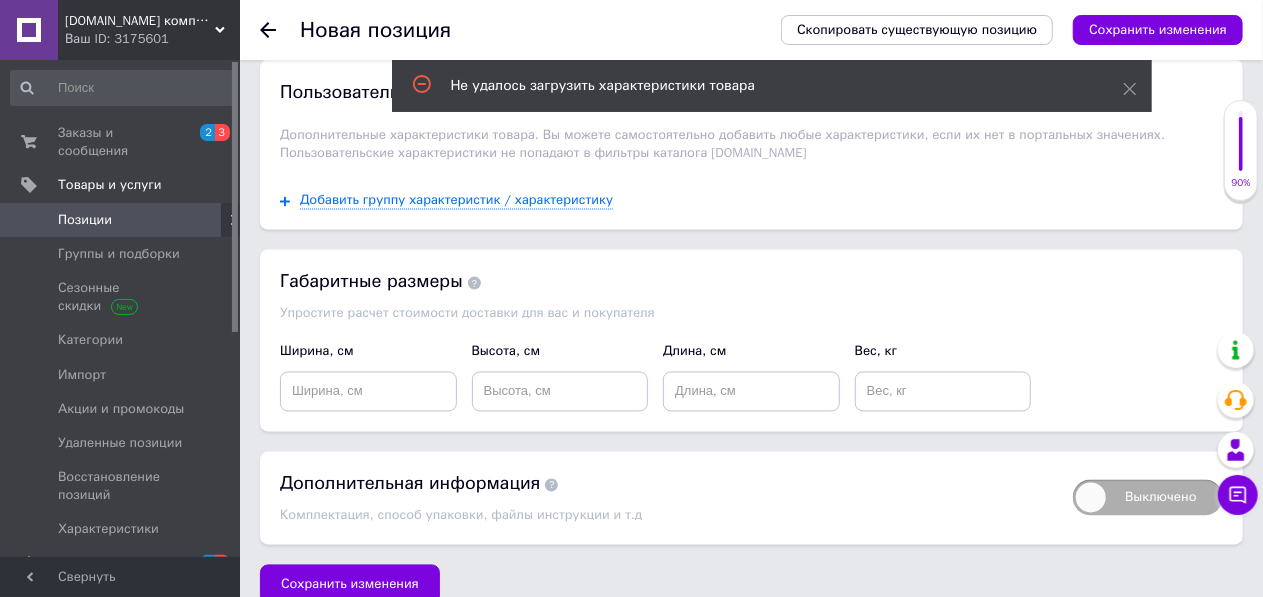 scroll, scrollTop: 1716, scrollLeft: 0, axis: vertical 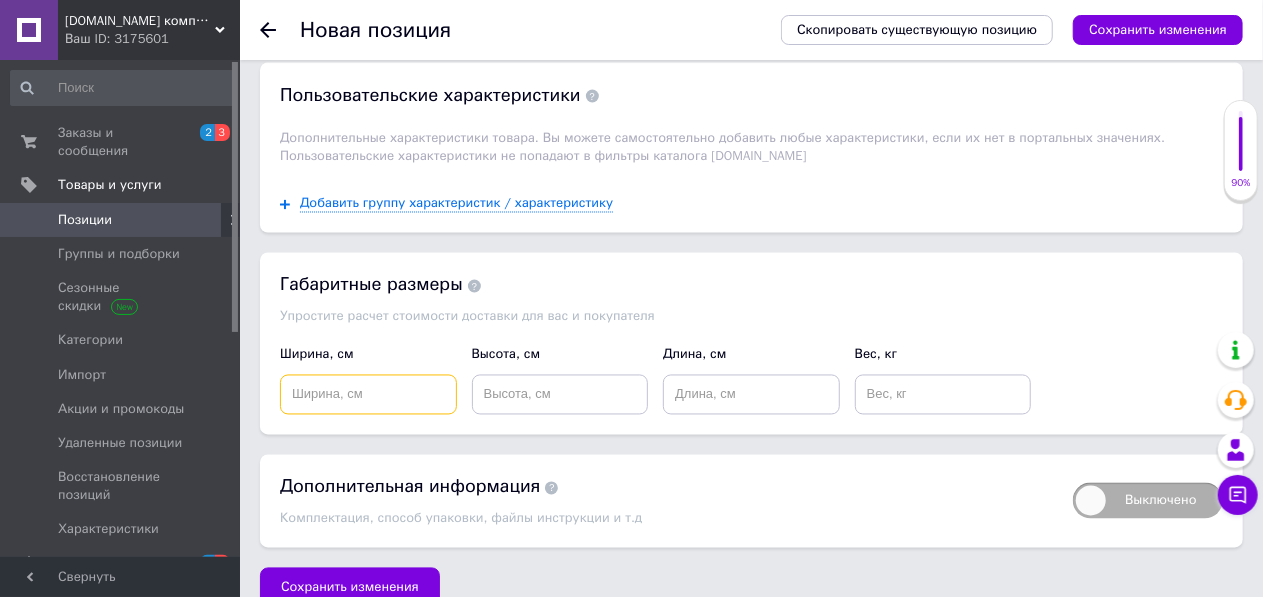 click at bounding box center [368, 395] 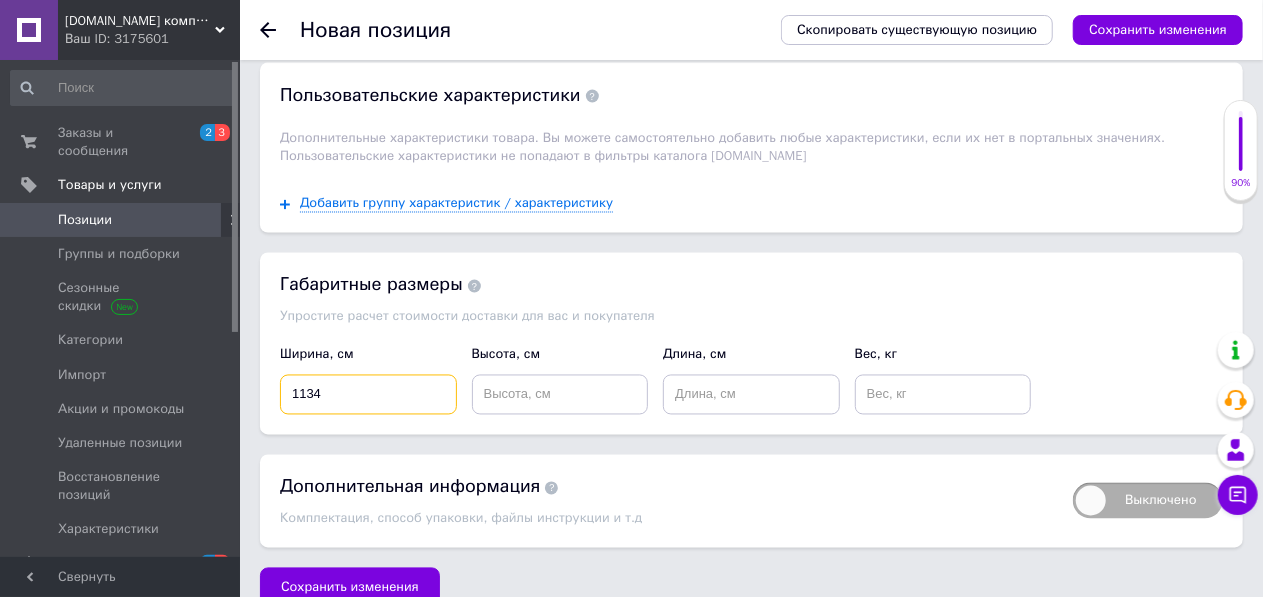 type on "1134" 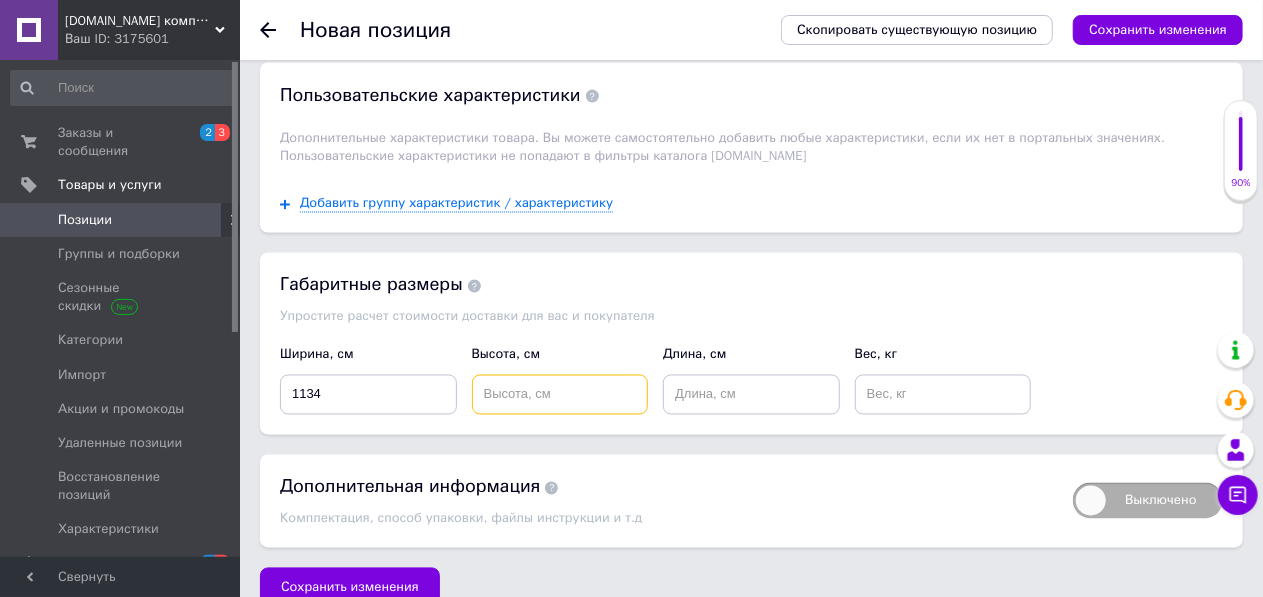 click at bounding box center (560, 395) 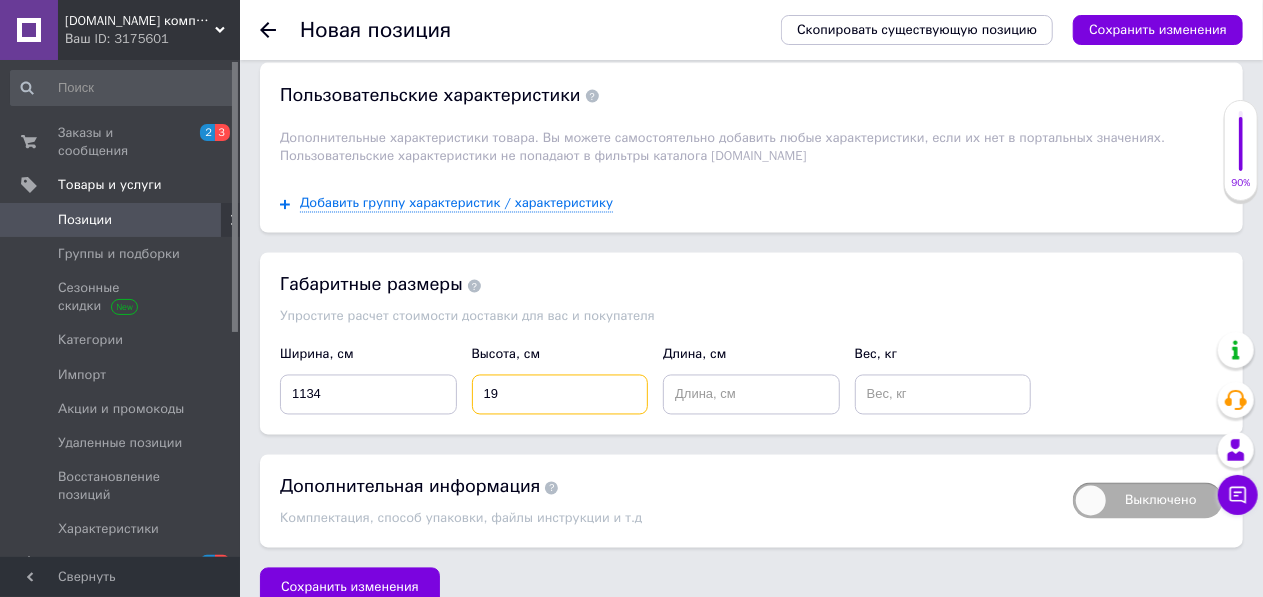 type on "1" 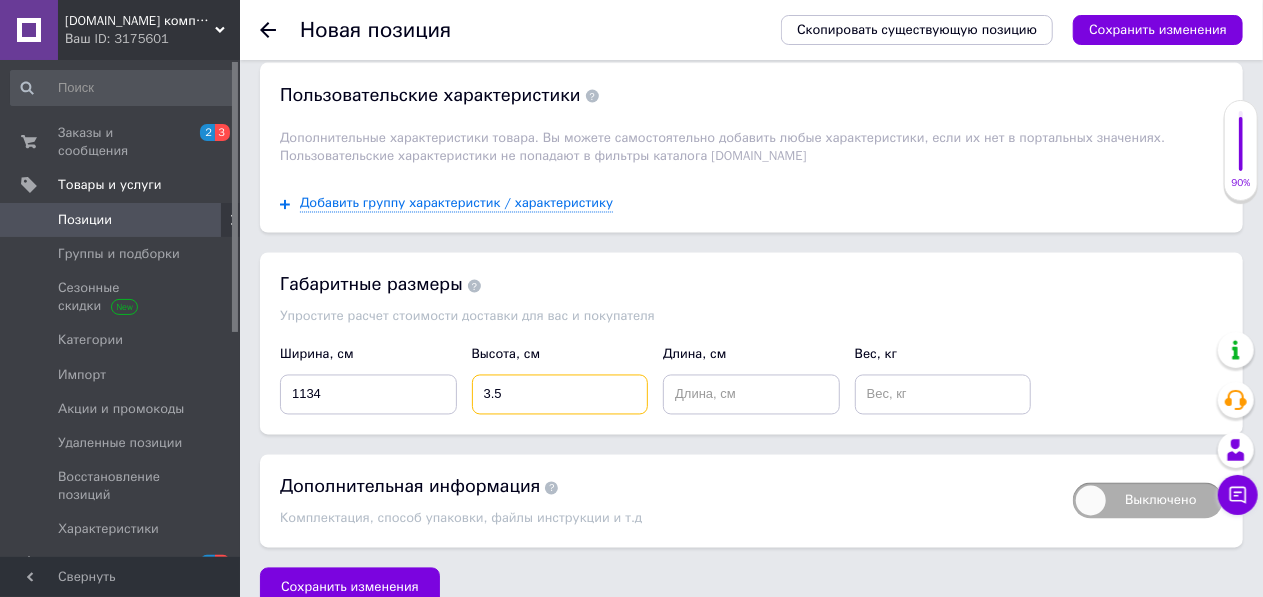 type on "3.5" 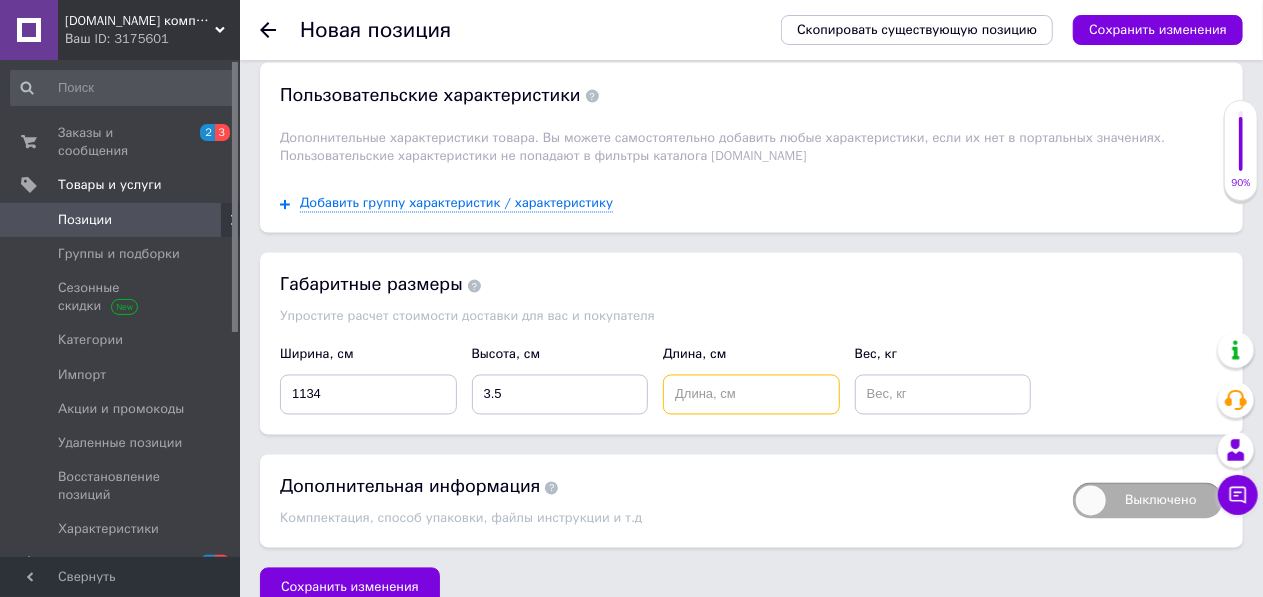 click at bounding box center (751, 395) 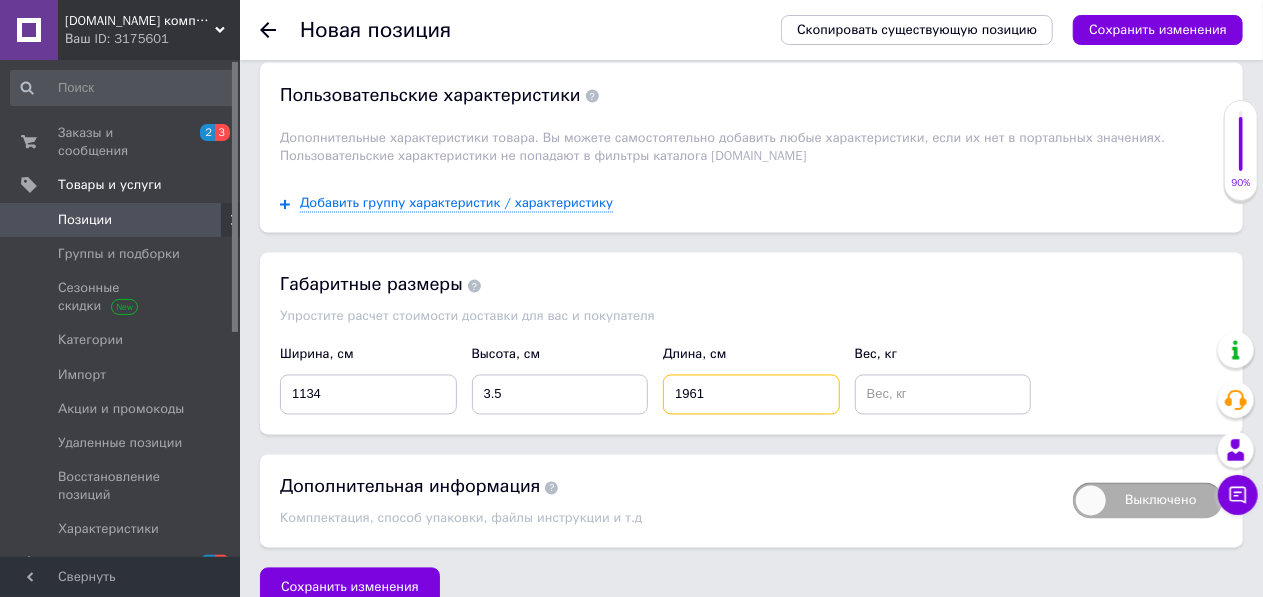 type on "1961" 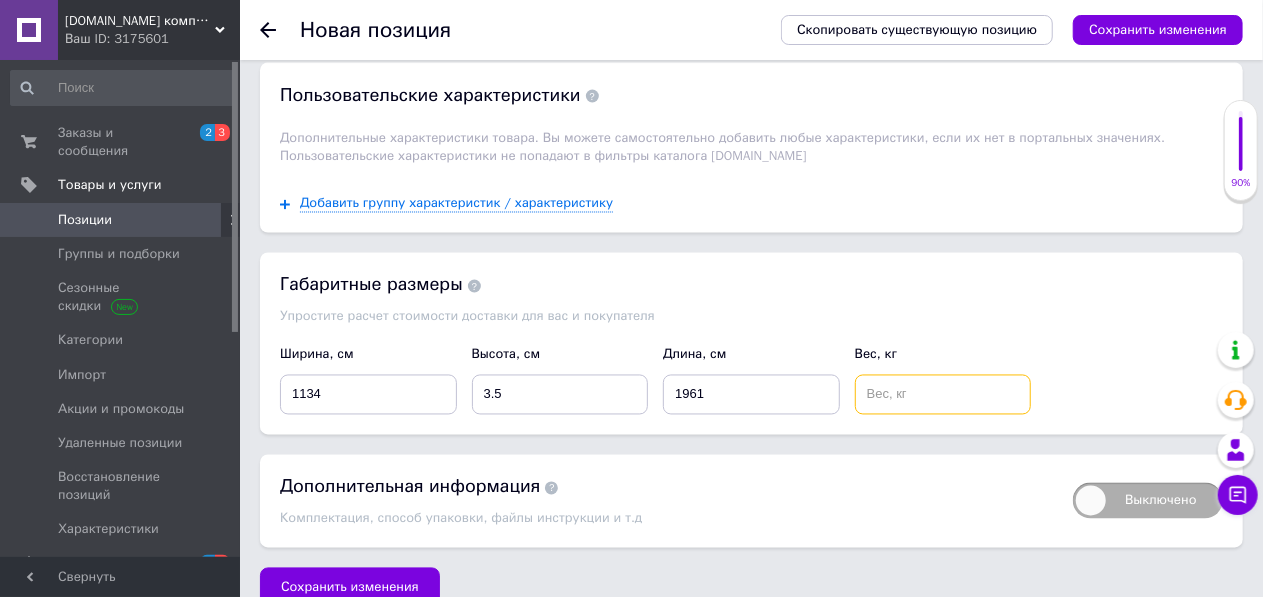 click at bounding box center [943, 395] 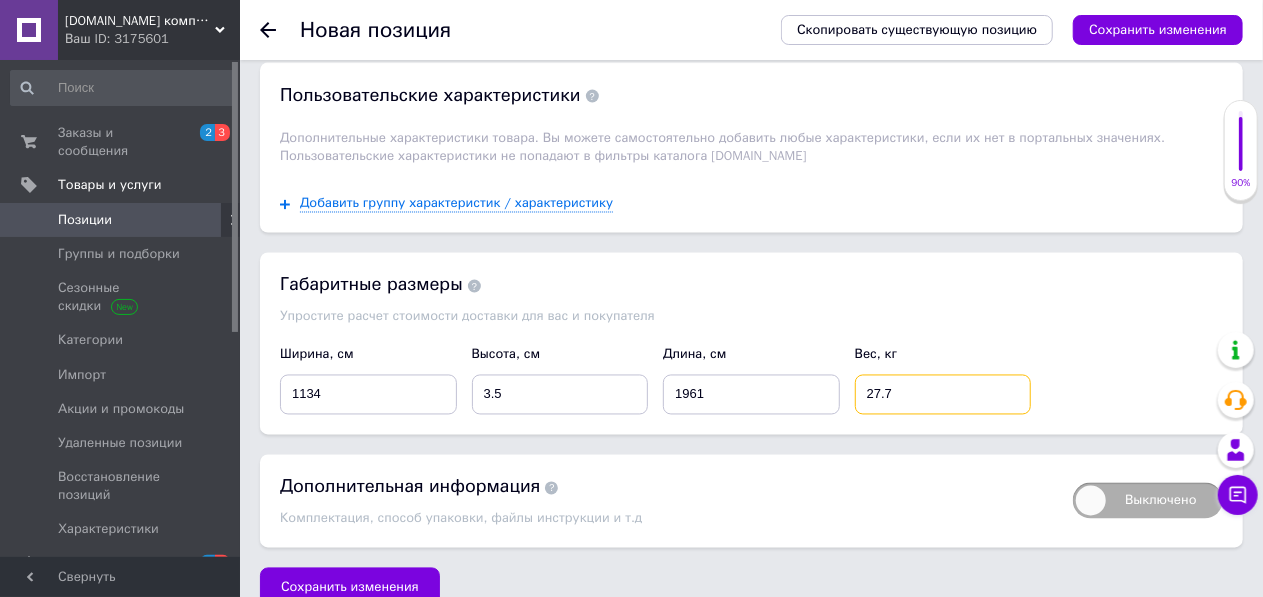 scroll, scrollTop: 1736, scrollLeft: 0, axis: vertical 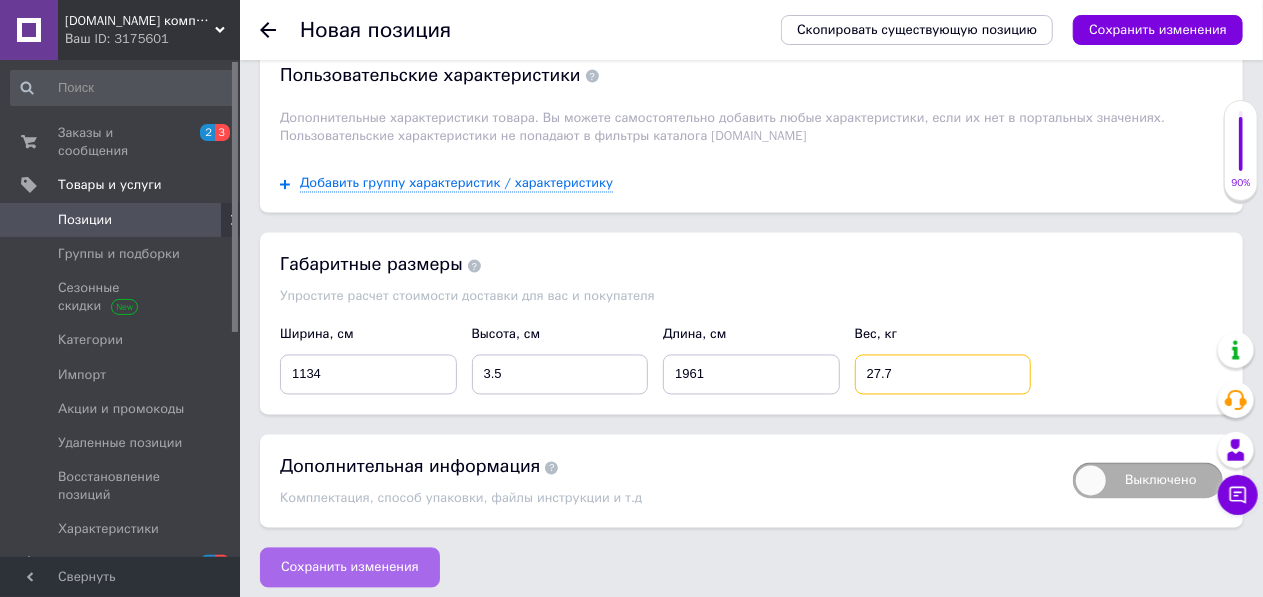 type on "27.7" 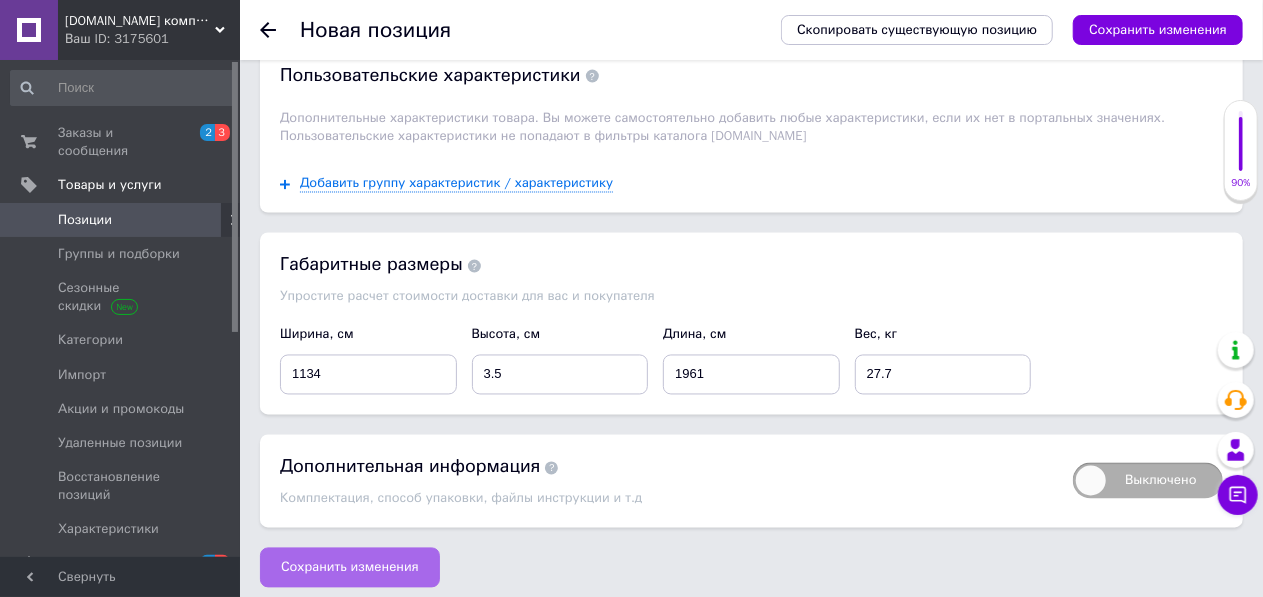 click on "Сохранить изменения" at bounding box center (350, 568) 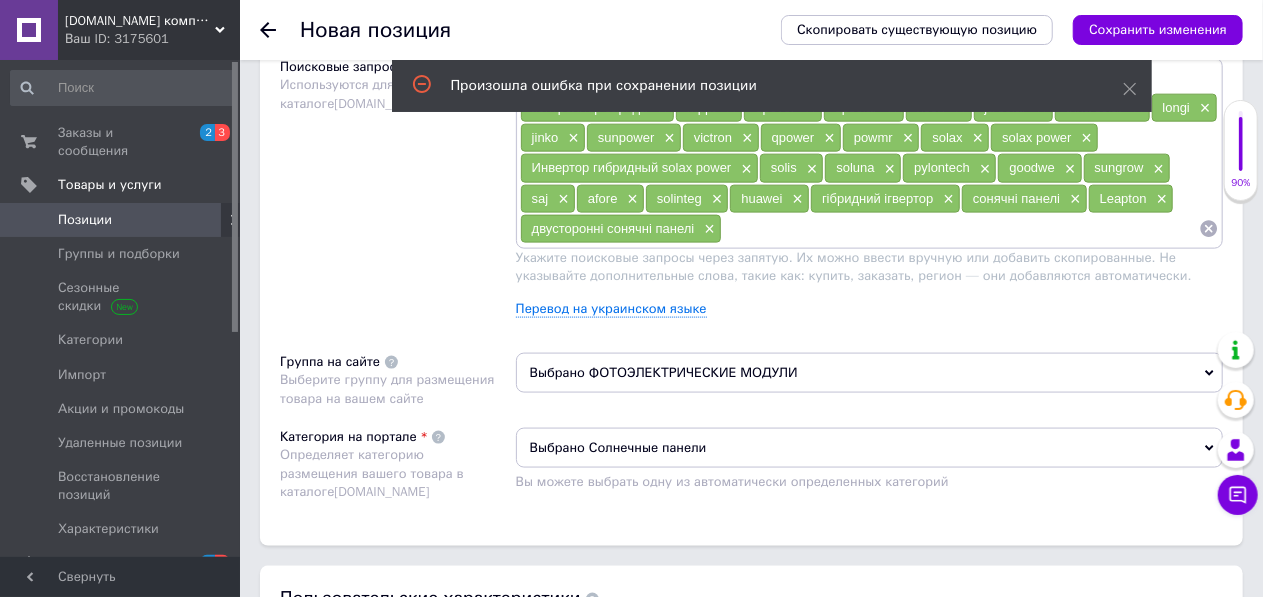 scroll, scrollTop: 690, scrollLeft: 0, axis: vertical 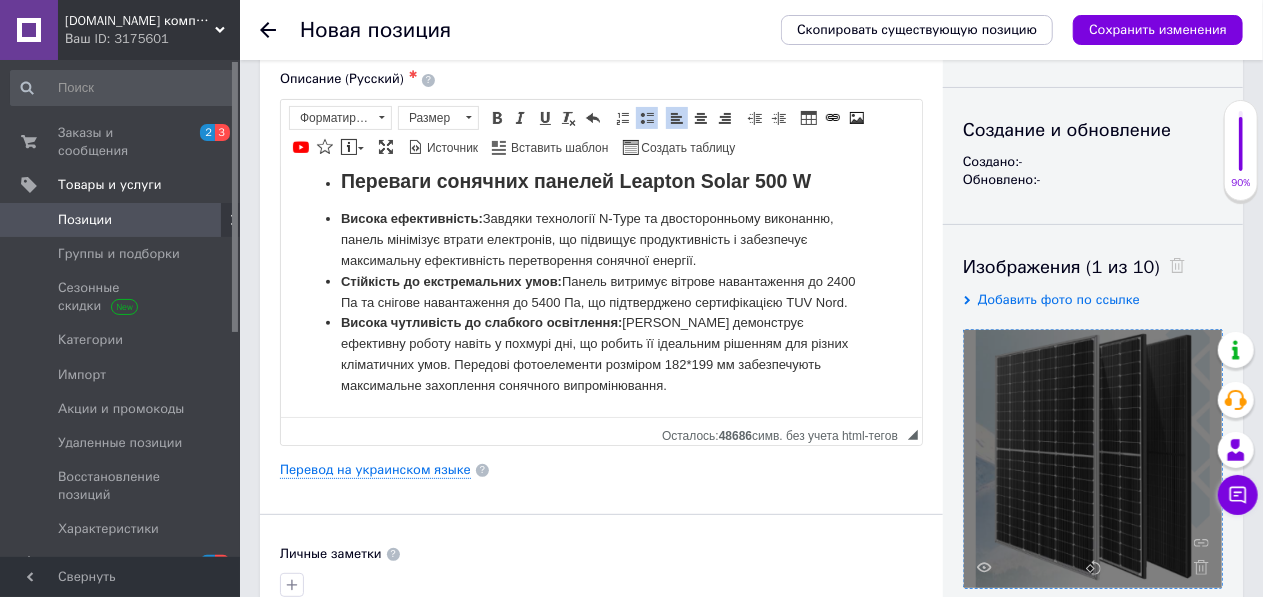 click on "Leapton LP182*210-M-54-NB-500W 500Вт  – це високопродуктивна двостороння сонячна панель від провідного японського виробника Leapton Solar. Ця модель використовує передову технологію N-Type, що забезпечує підвищену ефективність і надійність роботи навіть у найскладніших умовах. Основні технічні характеристики Потужність: 500 Вт ККД: 22,48% Технологія: N-Type MBB (Multi Busbar) Напруга при максимальній потужності: 33,33 В Струм при максимальній потужності: 15 А Напруга холостого ходу: 40,07 В Струм короткого замикання: 15,9 А Габарити: 1961 × 1134 × 30 мм Вага: 27,7 кг Ступінь захисту: IP68 Висока ефективність:" at bounding box center [600, 90] 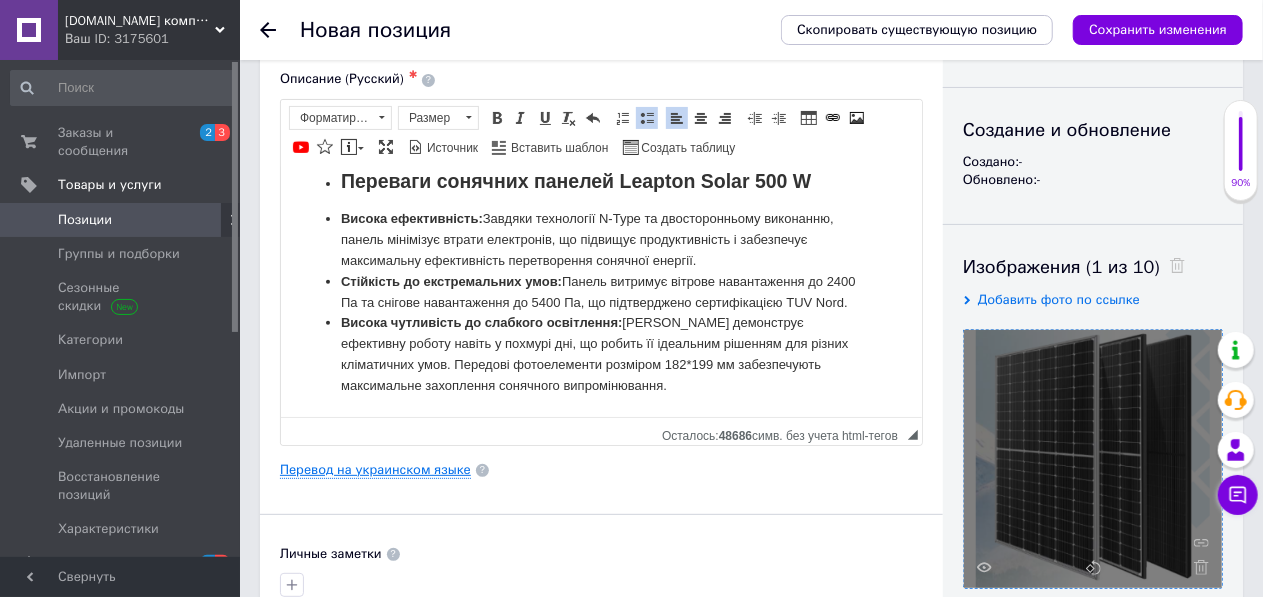 click on "Перевод на украинском языке" at bounding box center [375, 470] 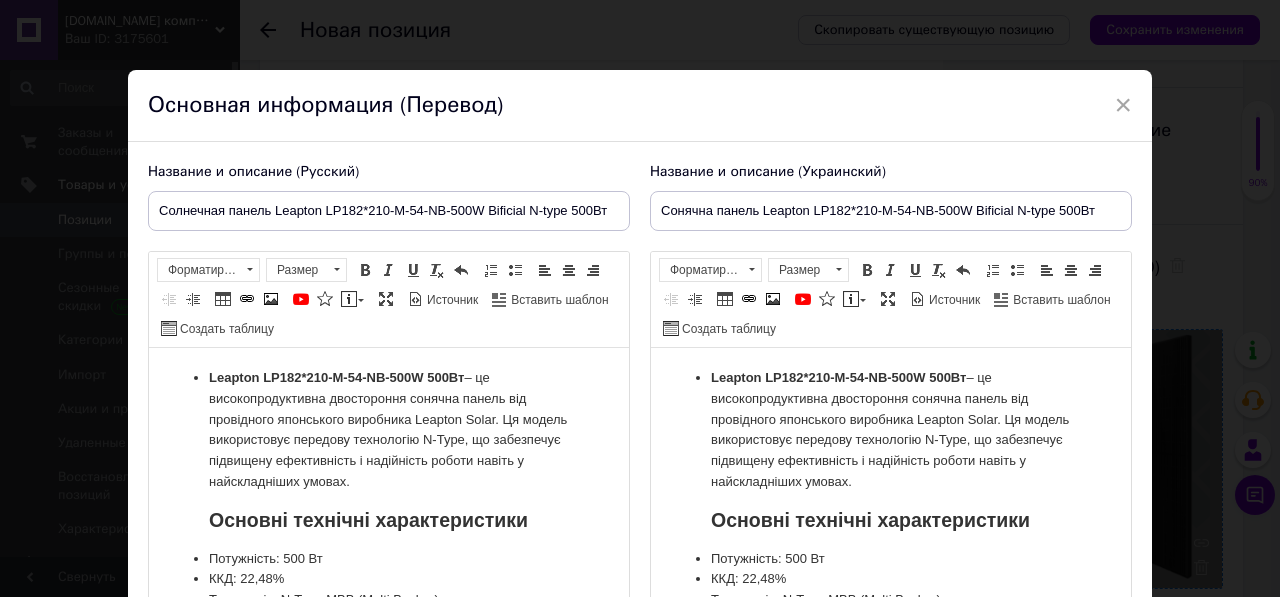 scroll, scrollTop: 0, scrollLeft: 0, axis: both 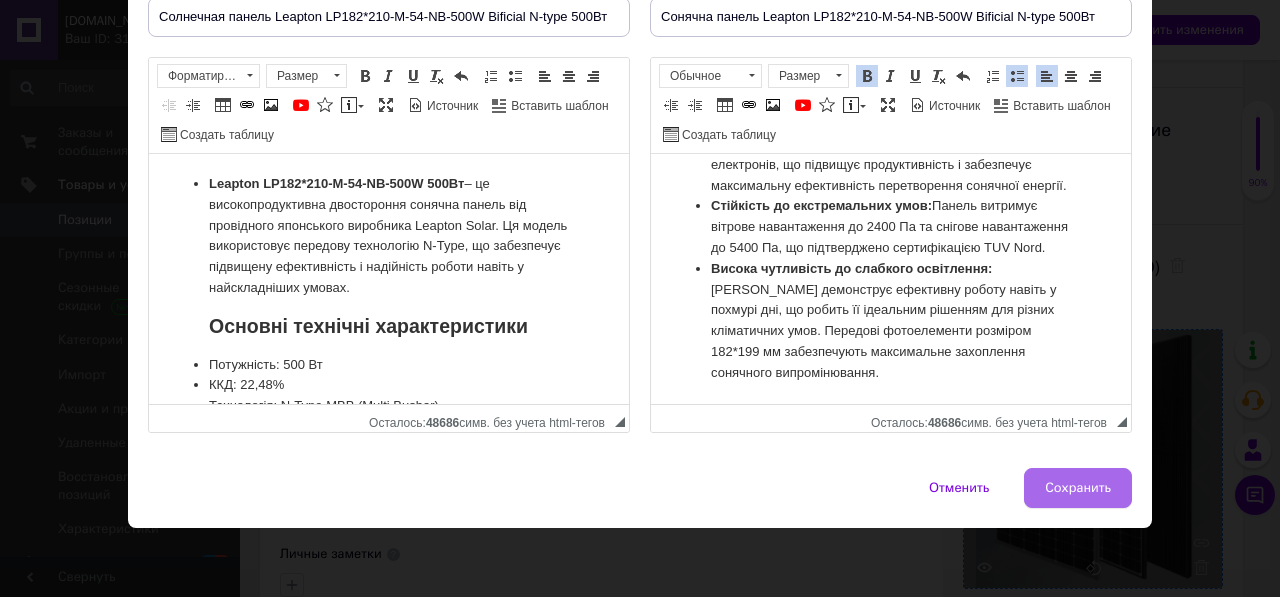 click on "Сохранить" at bounding box center (1078, 488) 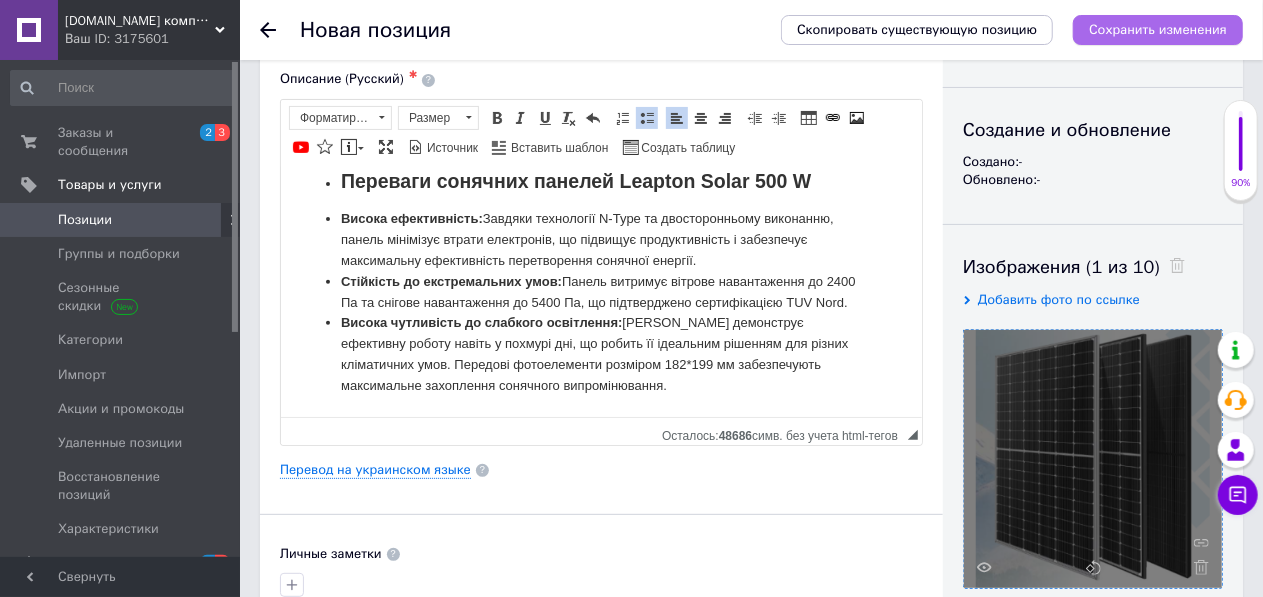 click on "Сохранить изменения" at bounding box center [1158, 29] 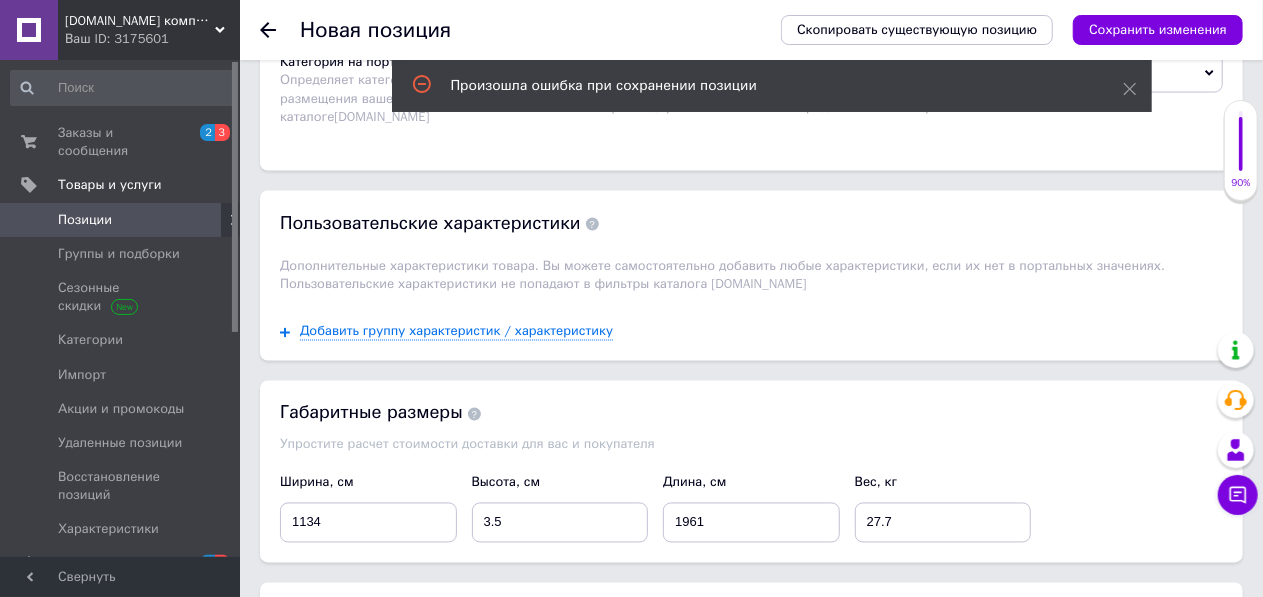 scroll, scrollTop: 1736, scrollLeft: 0, axis: vertical 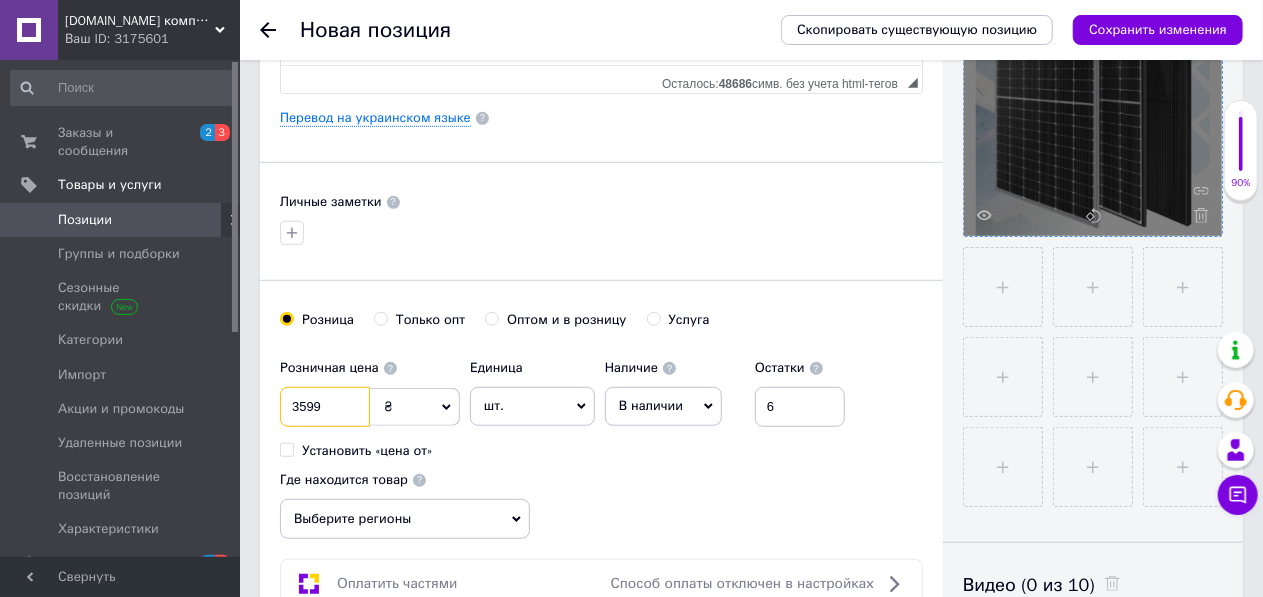 click on "3599" at bounding box center [325, 407] 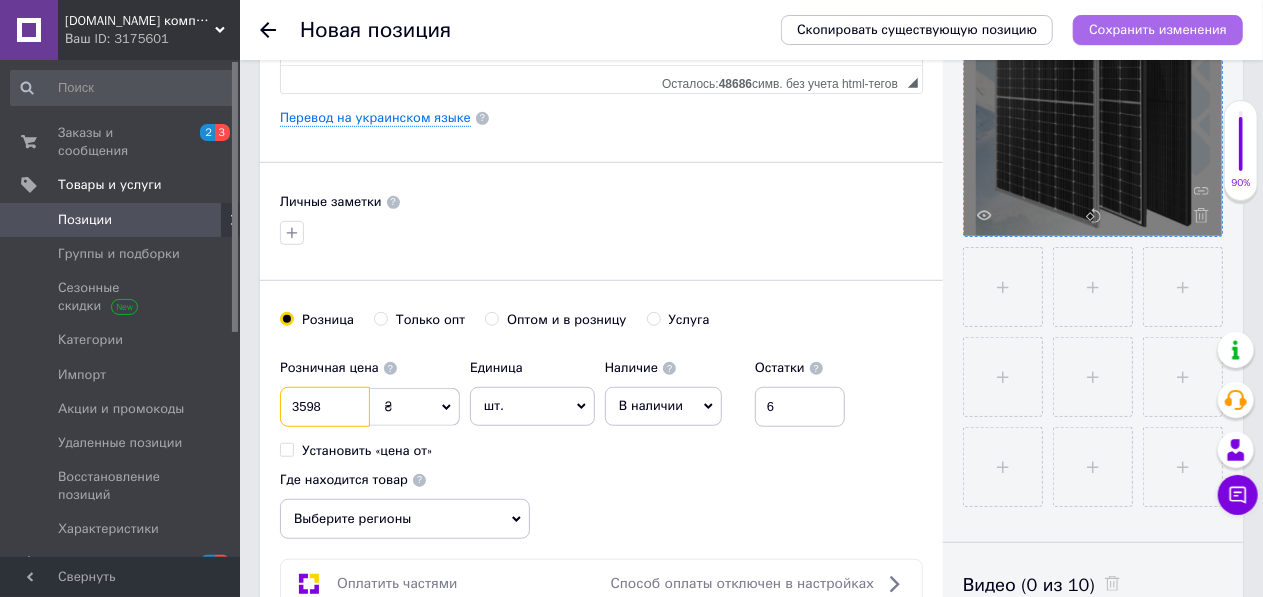 type on "3598" 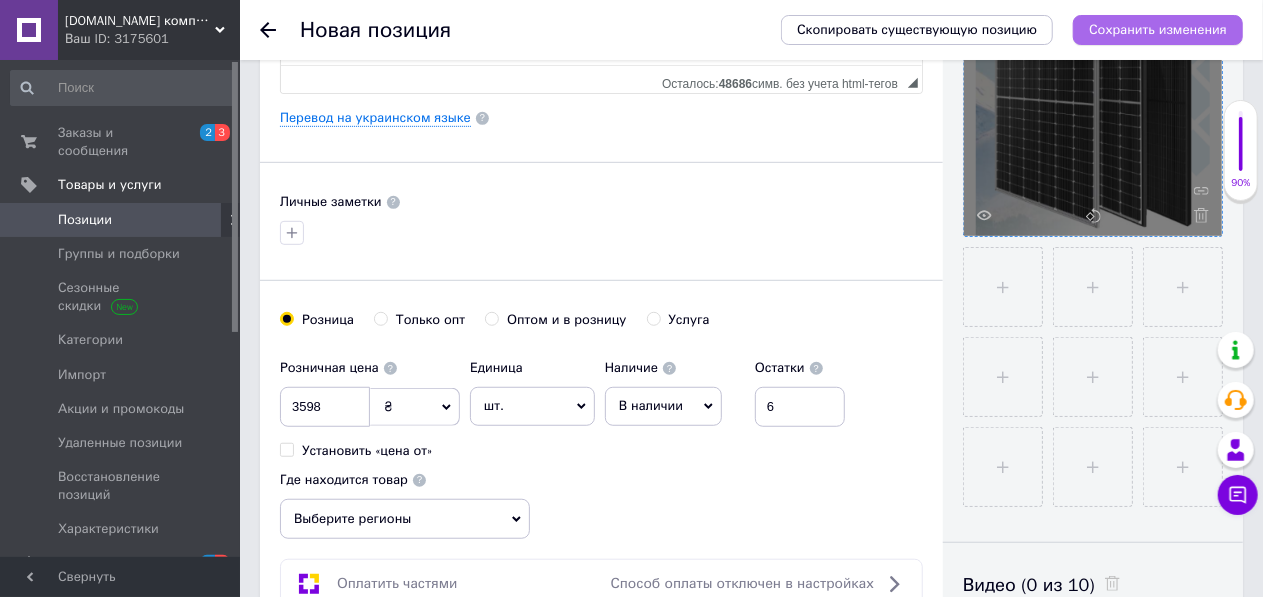 click on "Сохранить изменения" at bounding box center (1158, 29) 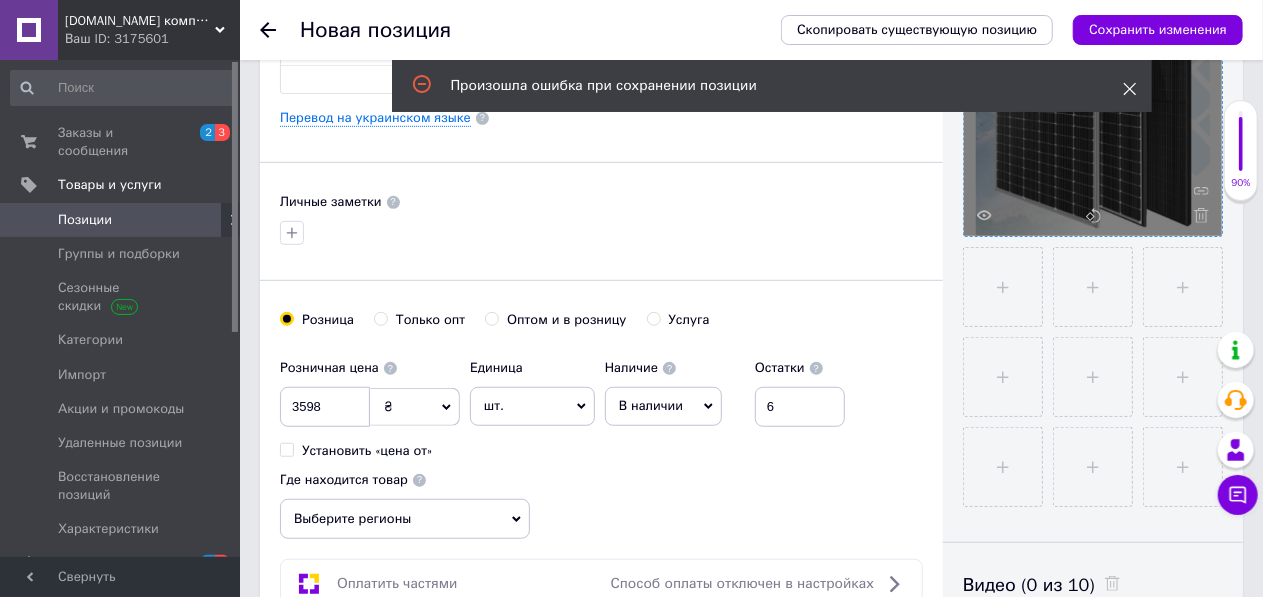 click 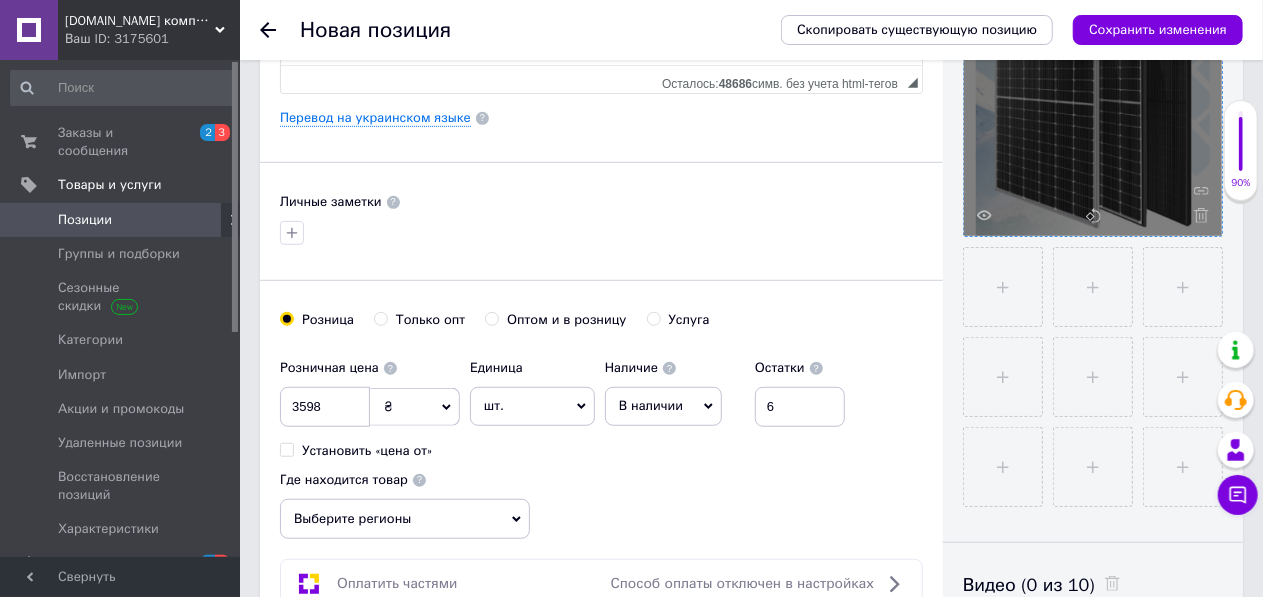 click on "Позиции" at bounding box center (121, 220) 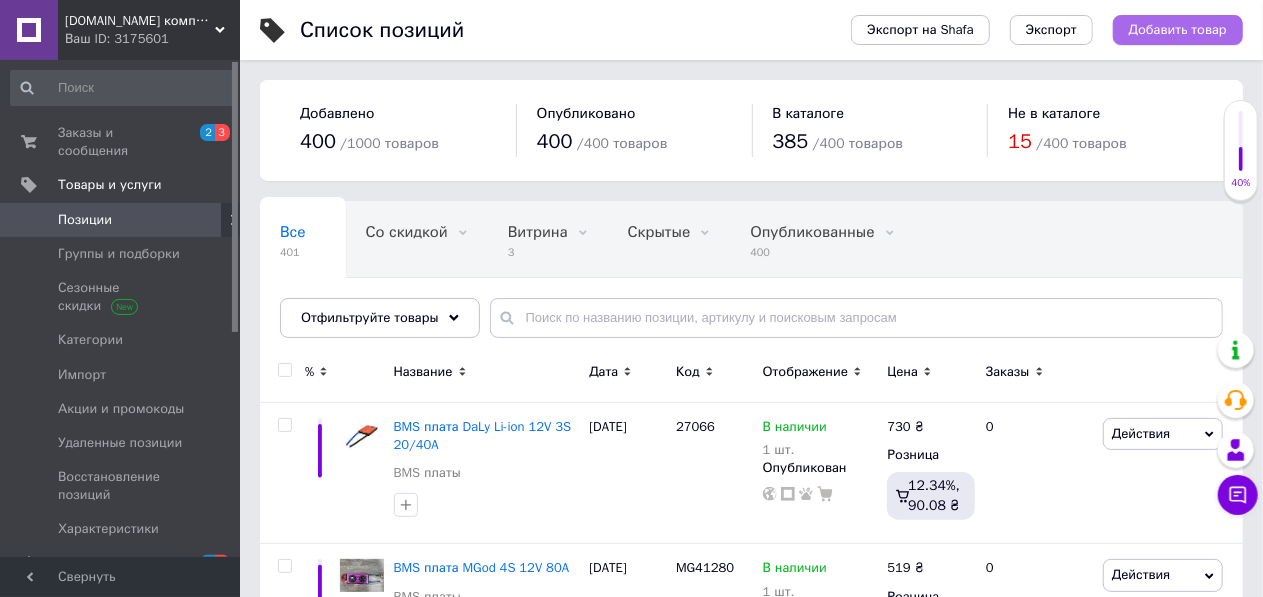 click on "Добавить товар" at bounding box center (1178, 30) 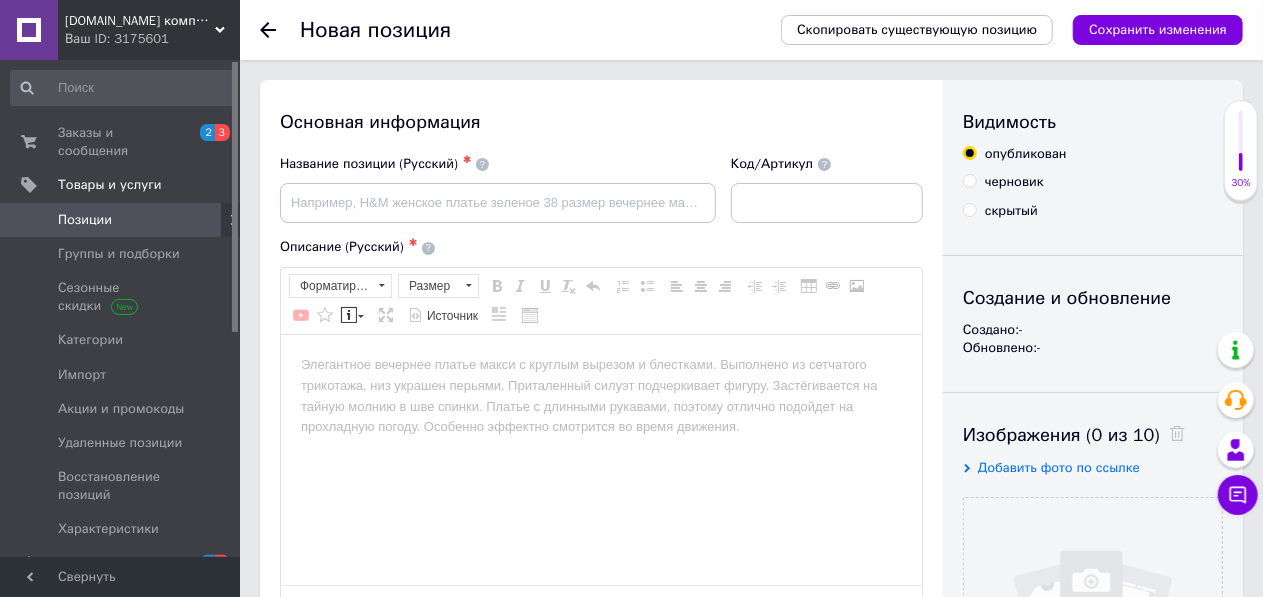 scroll, scrollTop: 0, scrollLeft: 0, axis: both 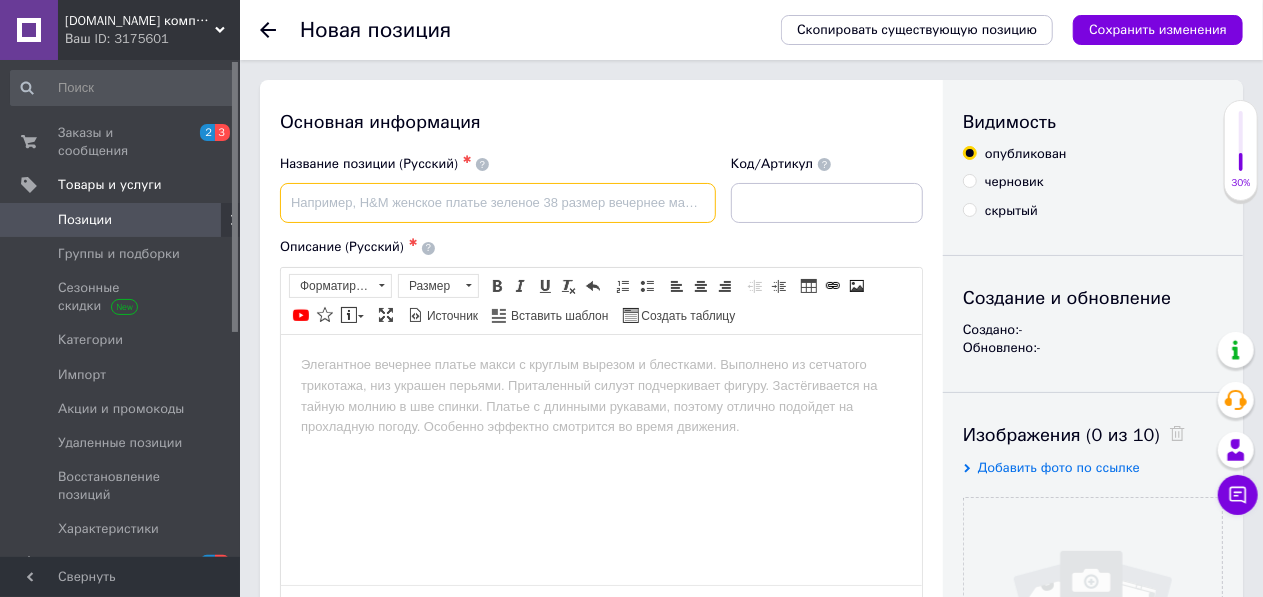 click at bounding box center [498, 203] 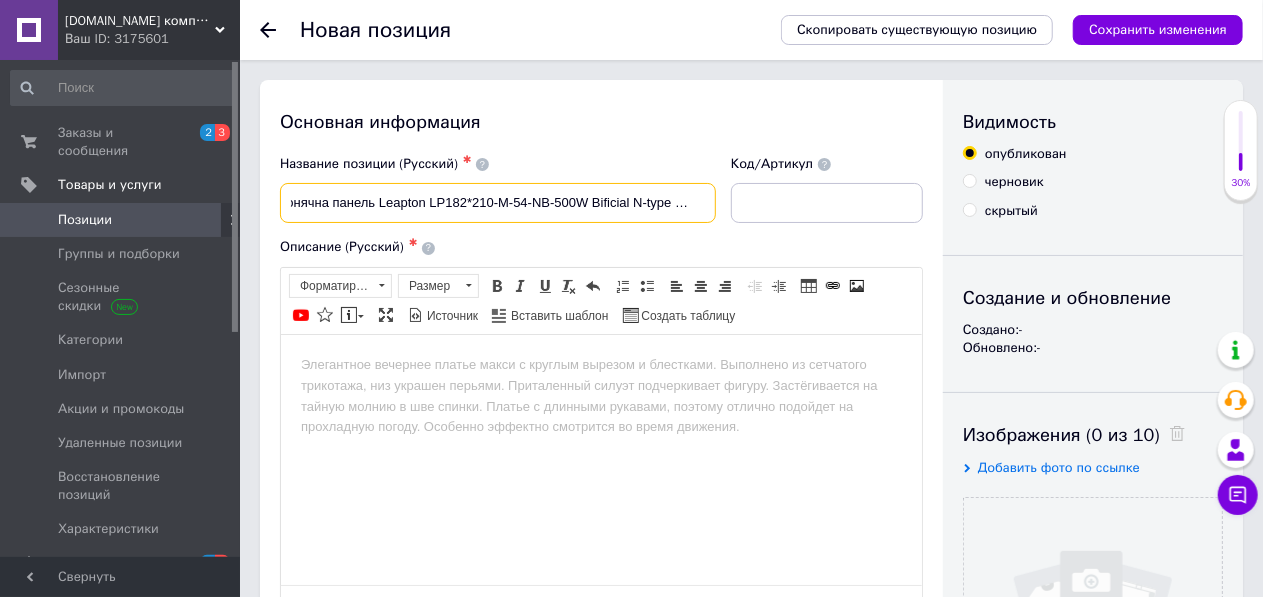scroll, scrollTop: 0, scrollLeft: 0, axis: both 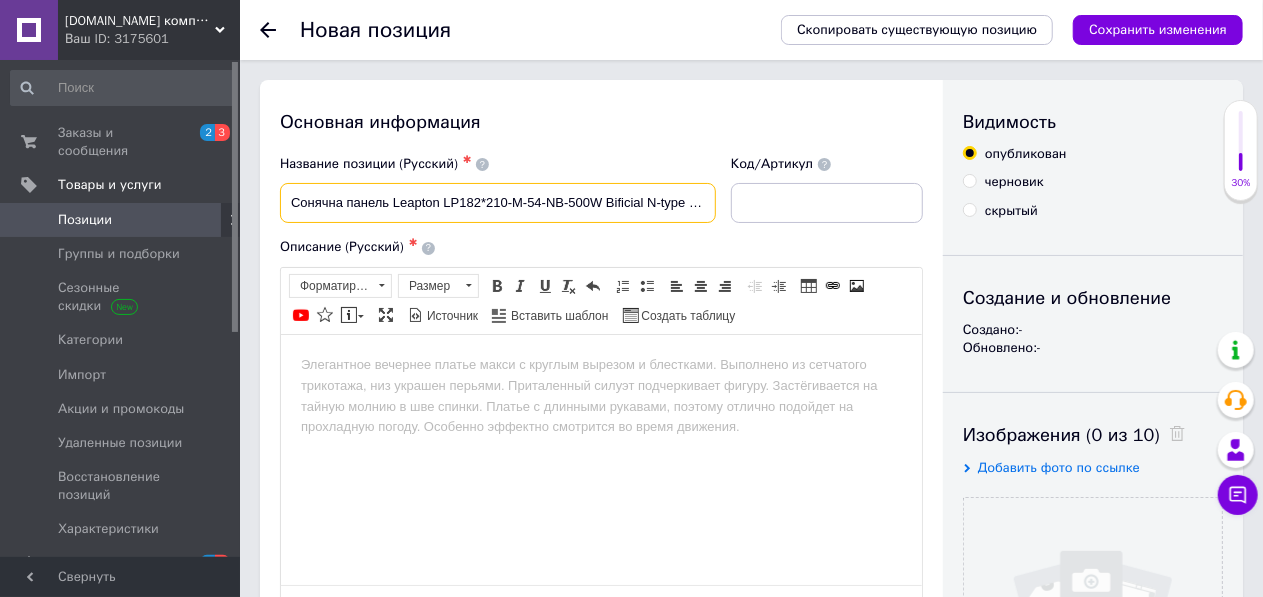 type on "Сонячна панель Leapton LP182*210-M-54-NB-500W Bificial N-type 500Вт" 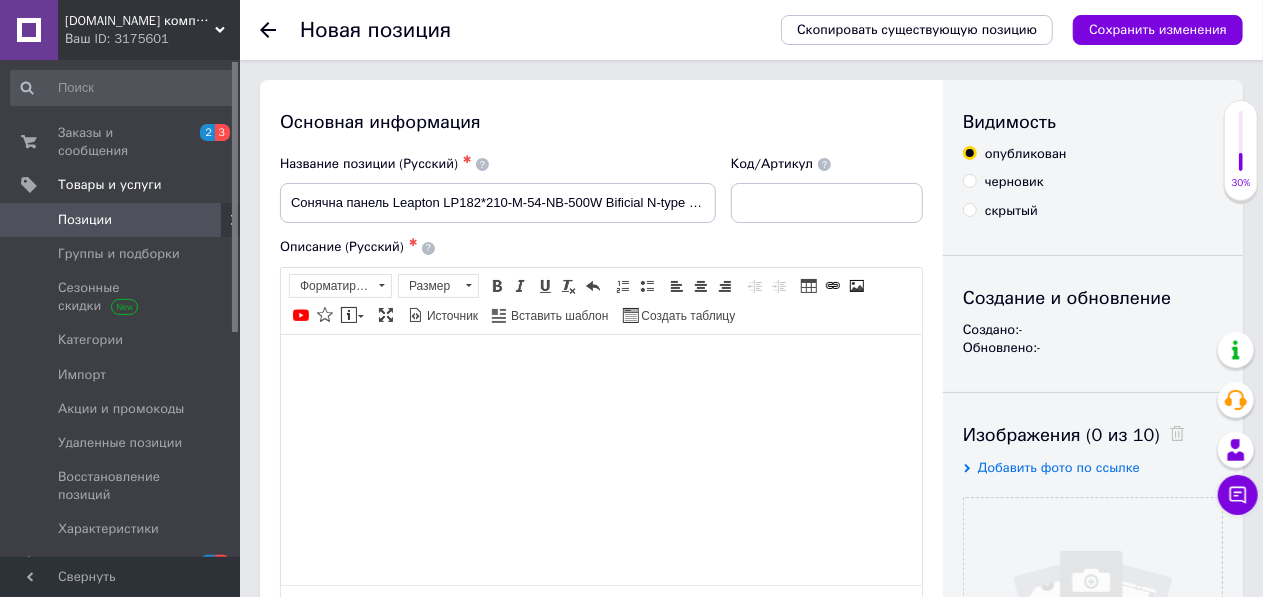 click at bounding box center [600, 364] 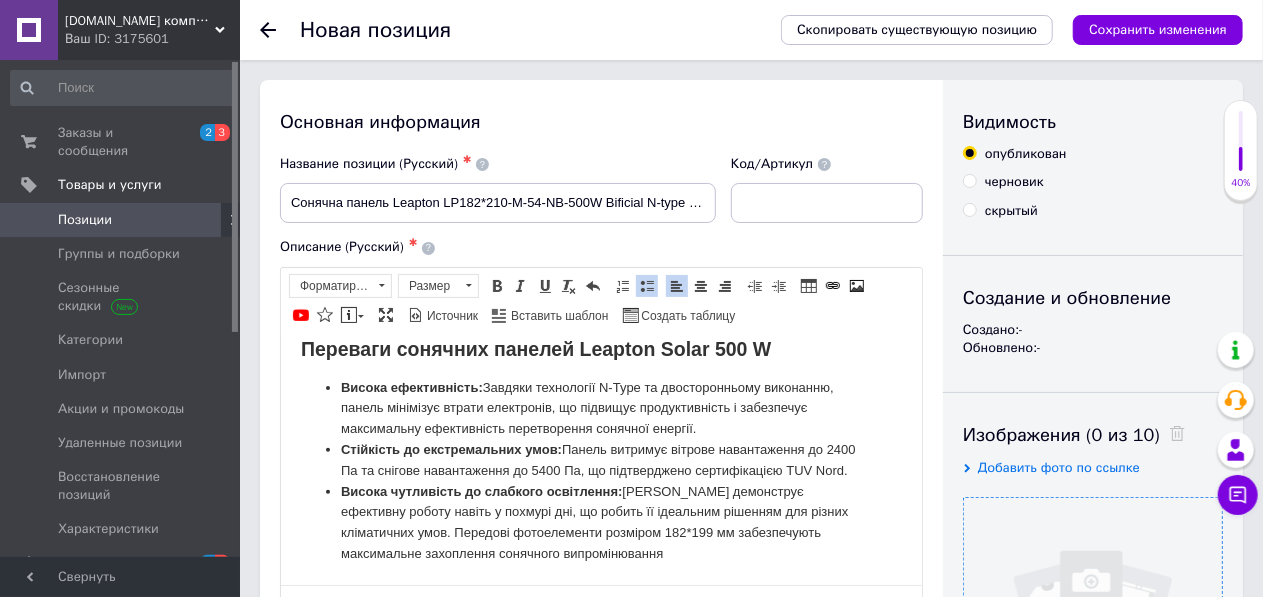 click at bounding box center [1093, 627] 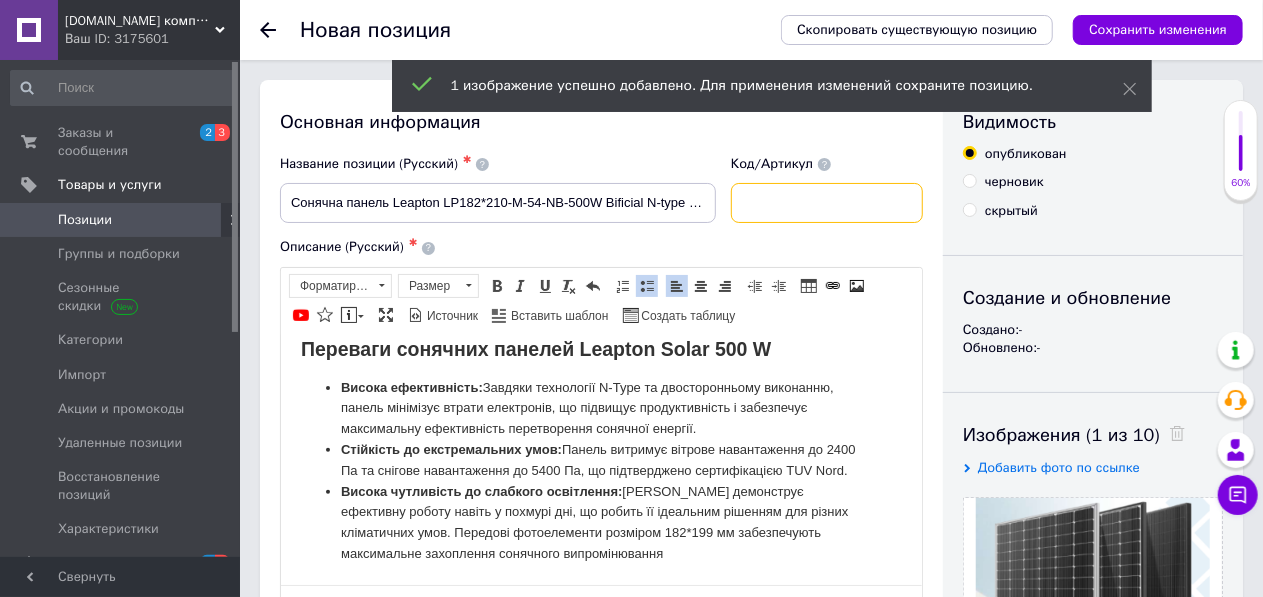 click at bounding box center (827, 203) 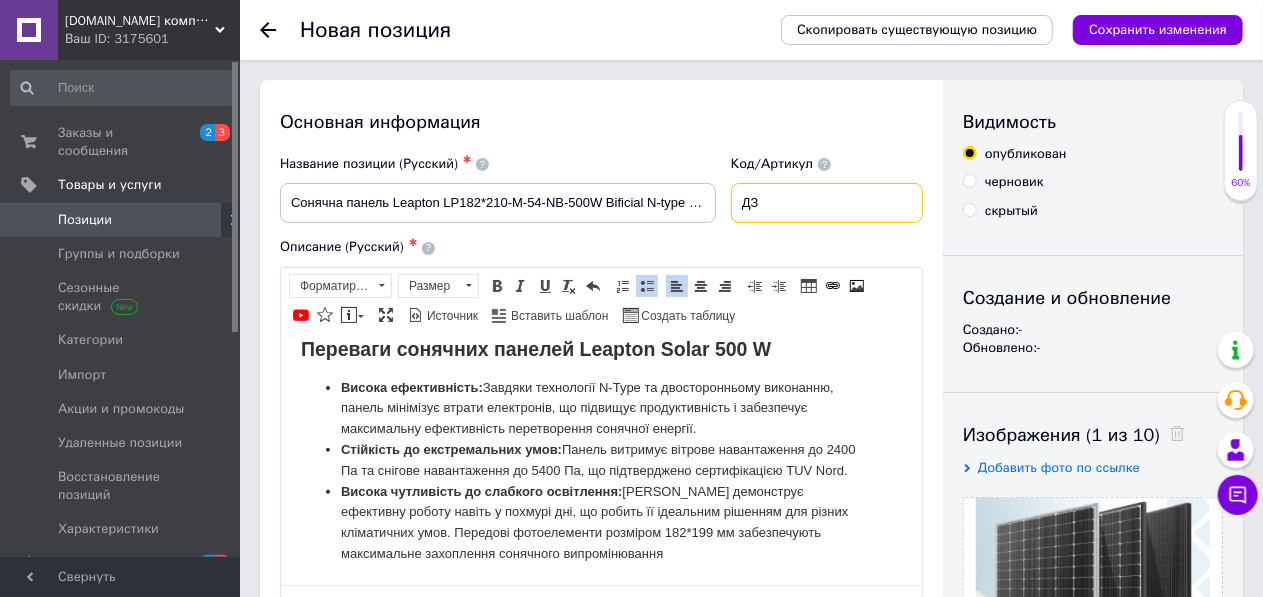 type on "Д" 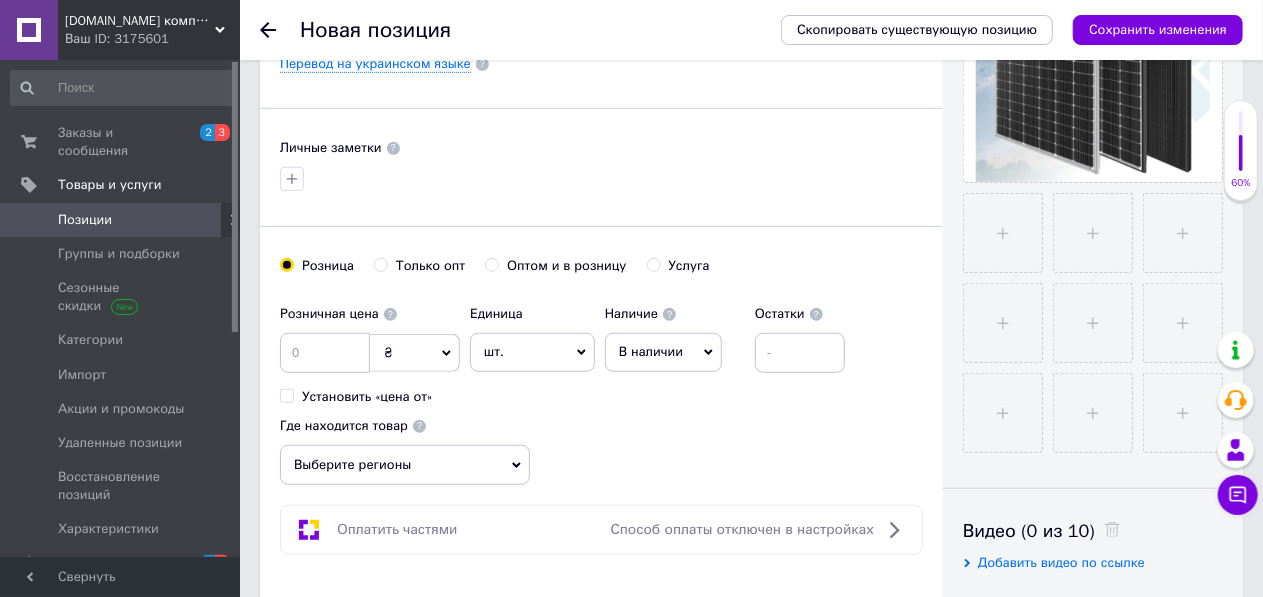 scroll, scrollTop: 579, scrollLeft: 0, axis: vertical 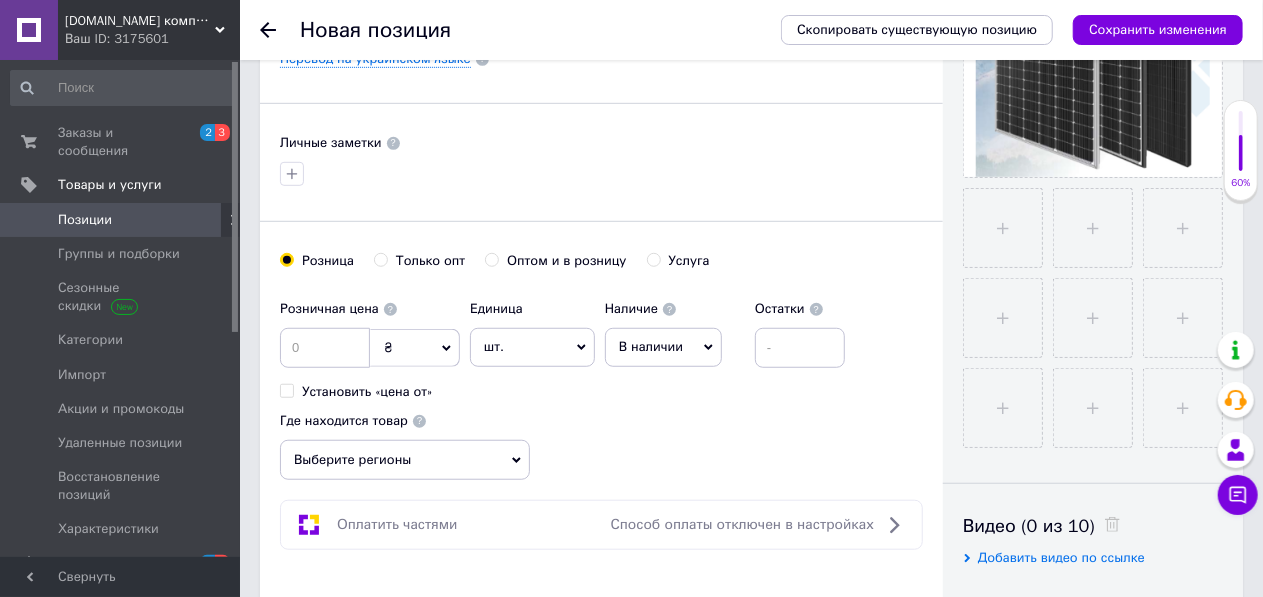 type on "LP500WBF" 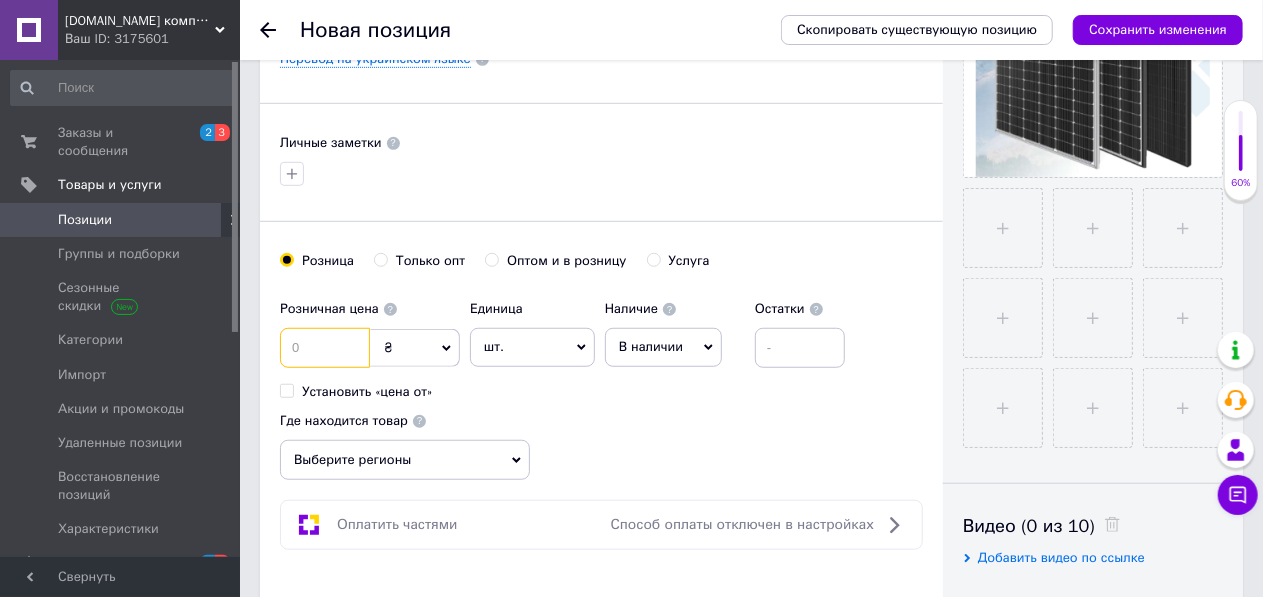 click at bounding box center [325, 348] 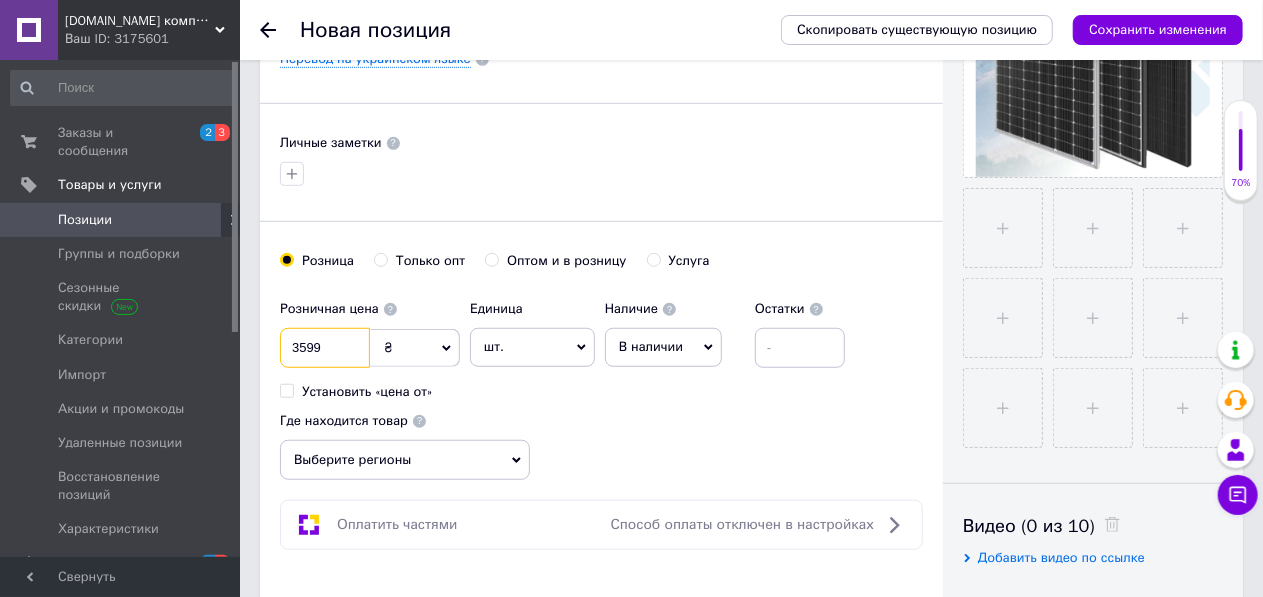 type on "3599" 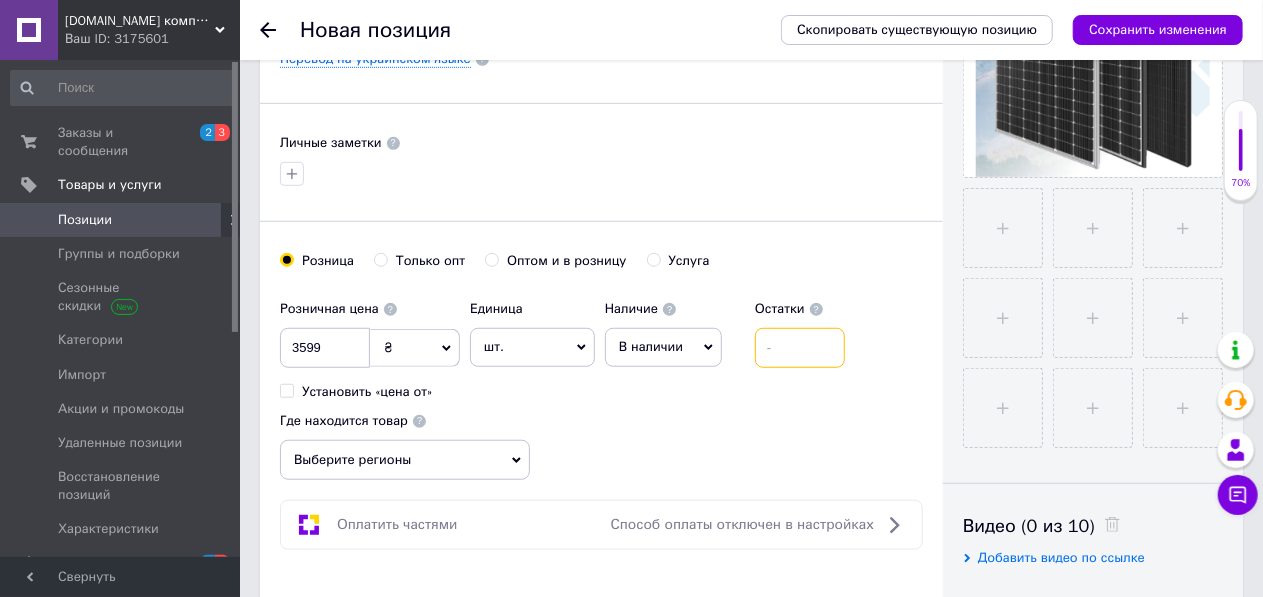 click at bounding box center (800, 348) 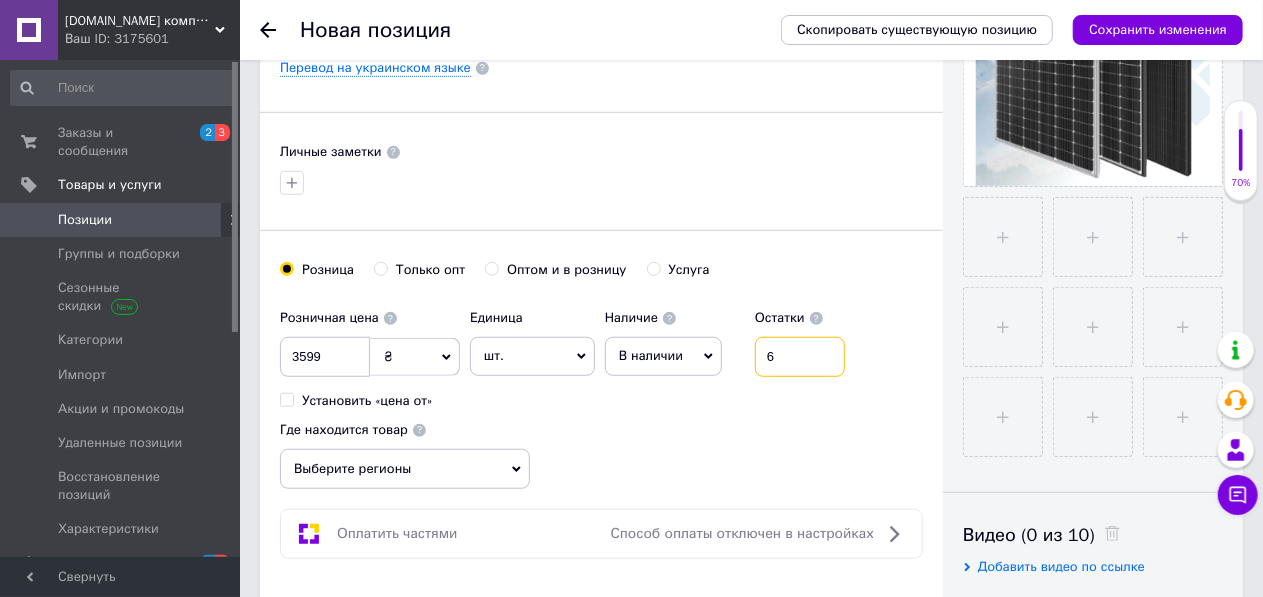 scroll, scrollTop: 569, scrollLeft: 0, axis: vertical 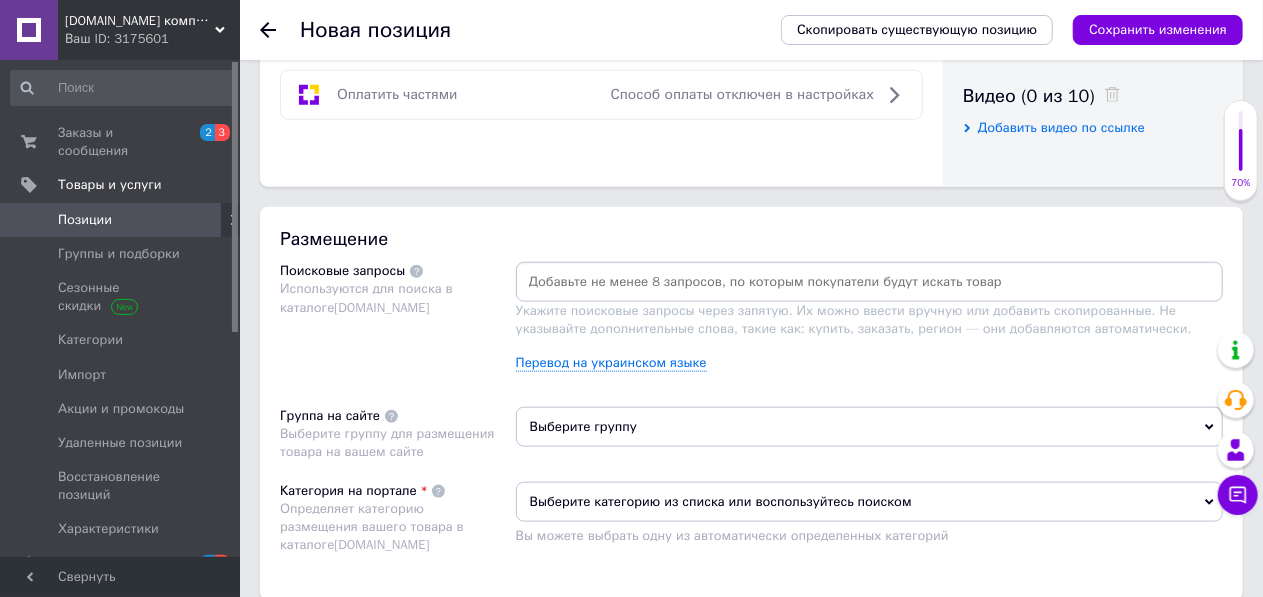 type on "6" 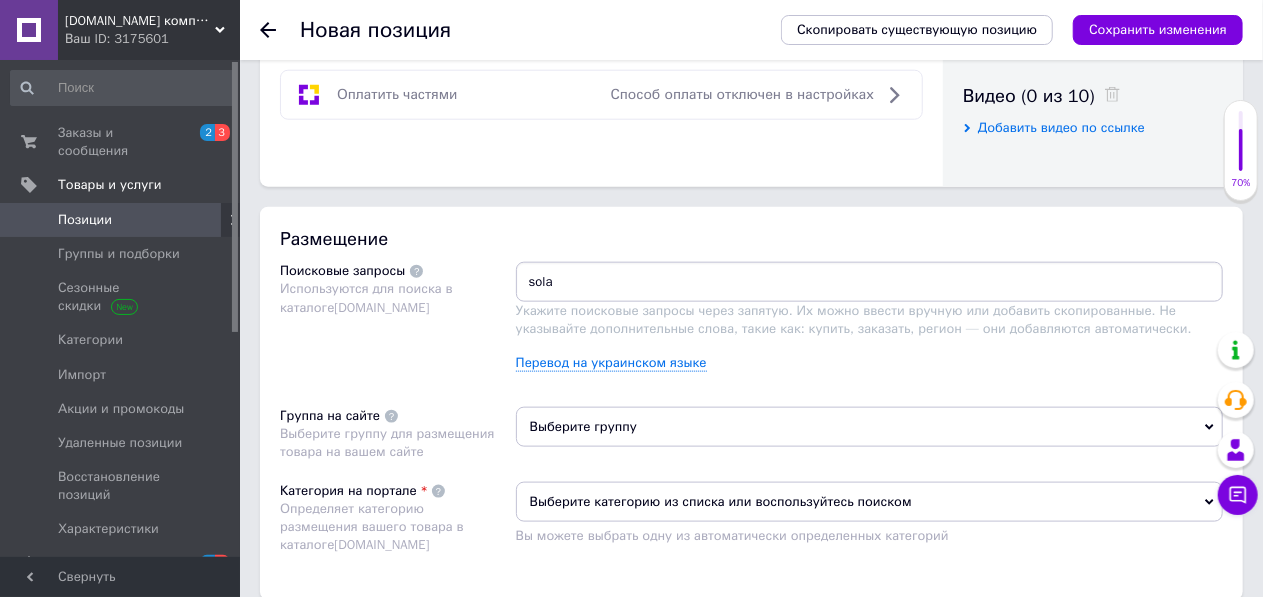 type on "solax" 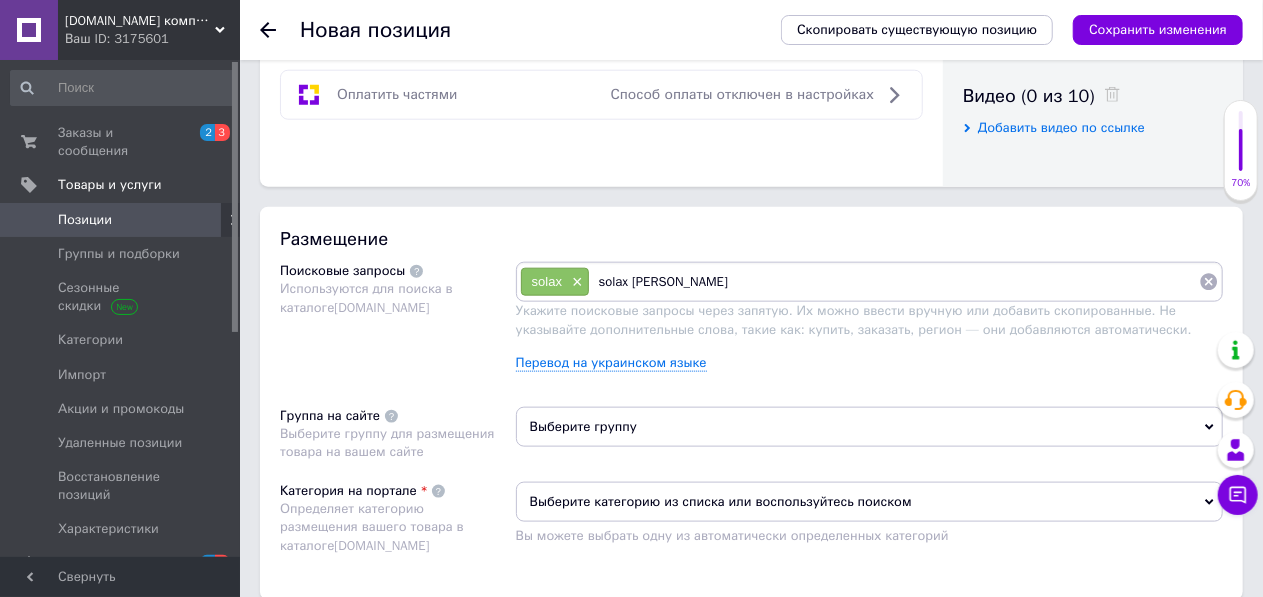 type on "solax power" 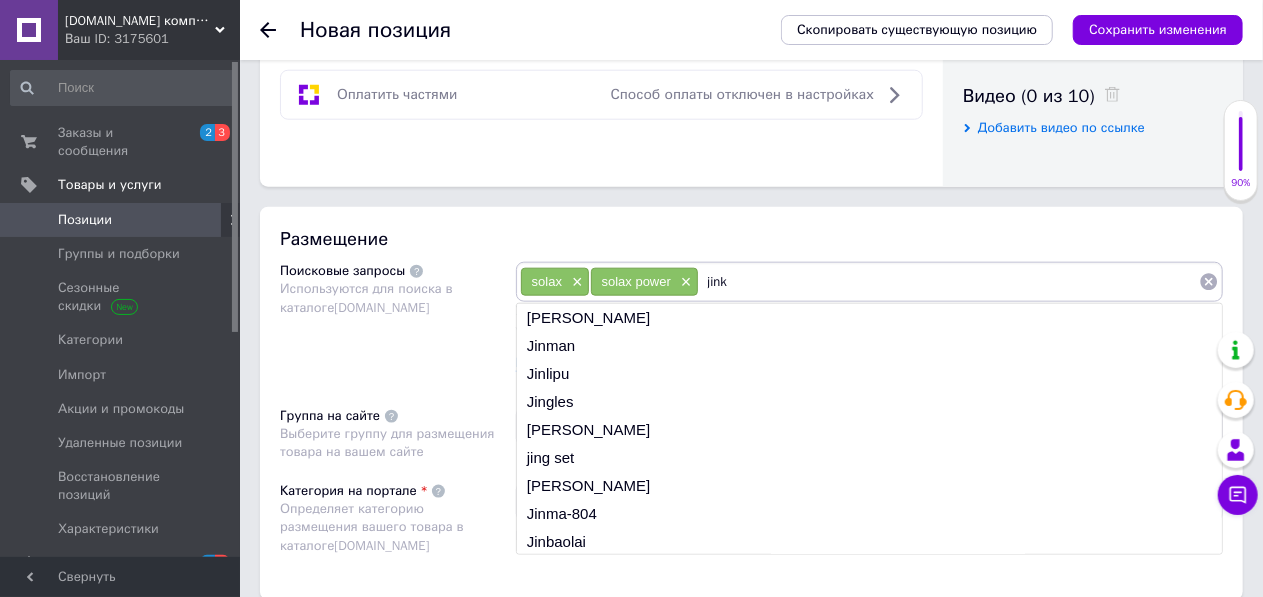 type on "jinko" 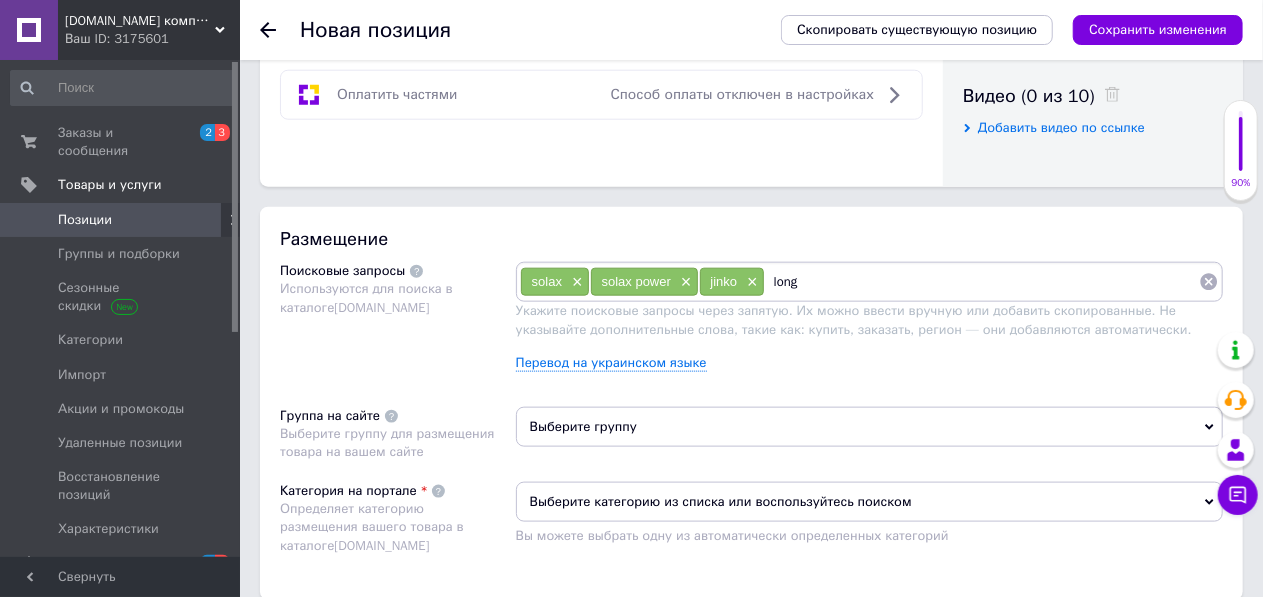 type on "longi" 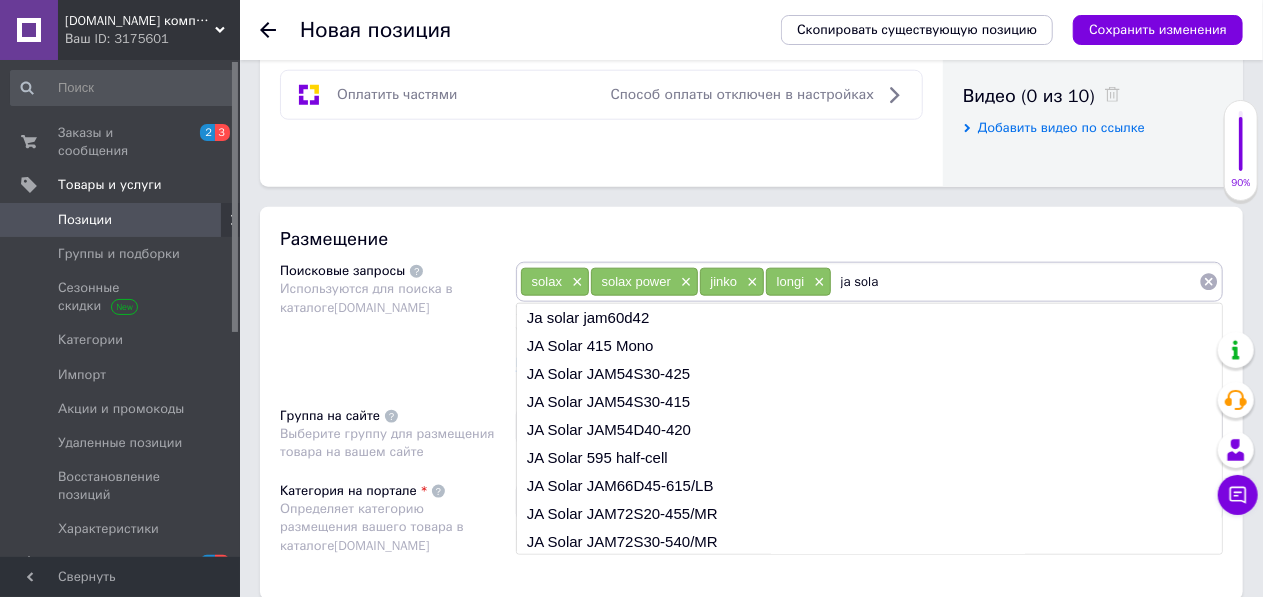 type on "ja solar" 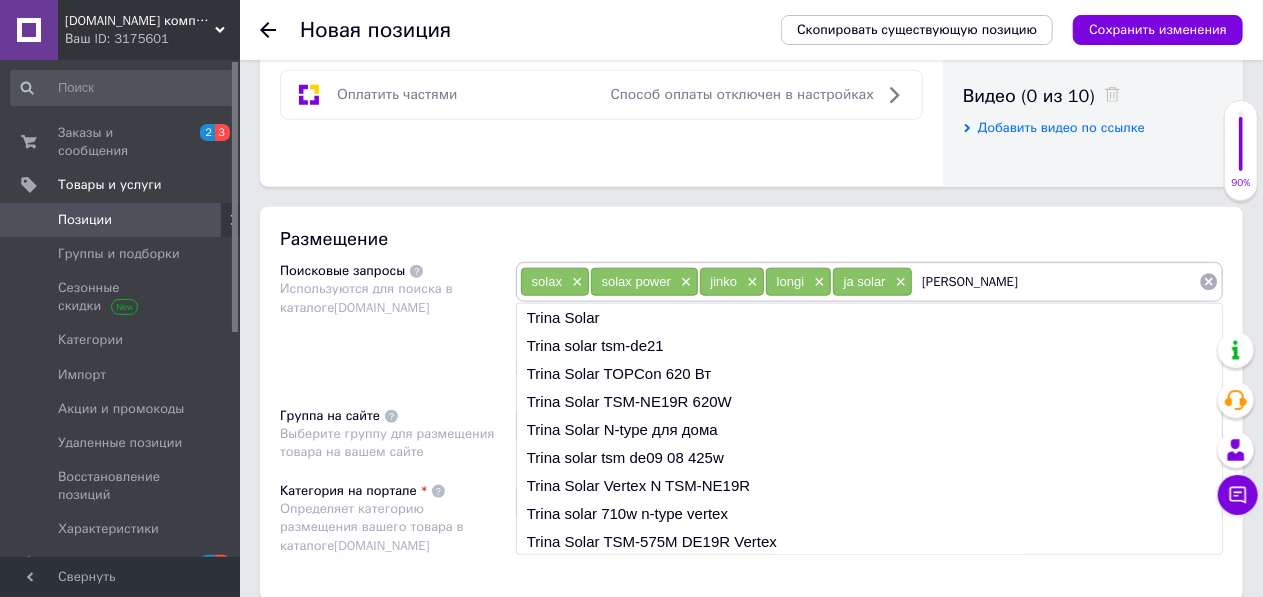 type on "trina solar" 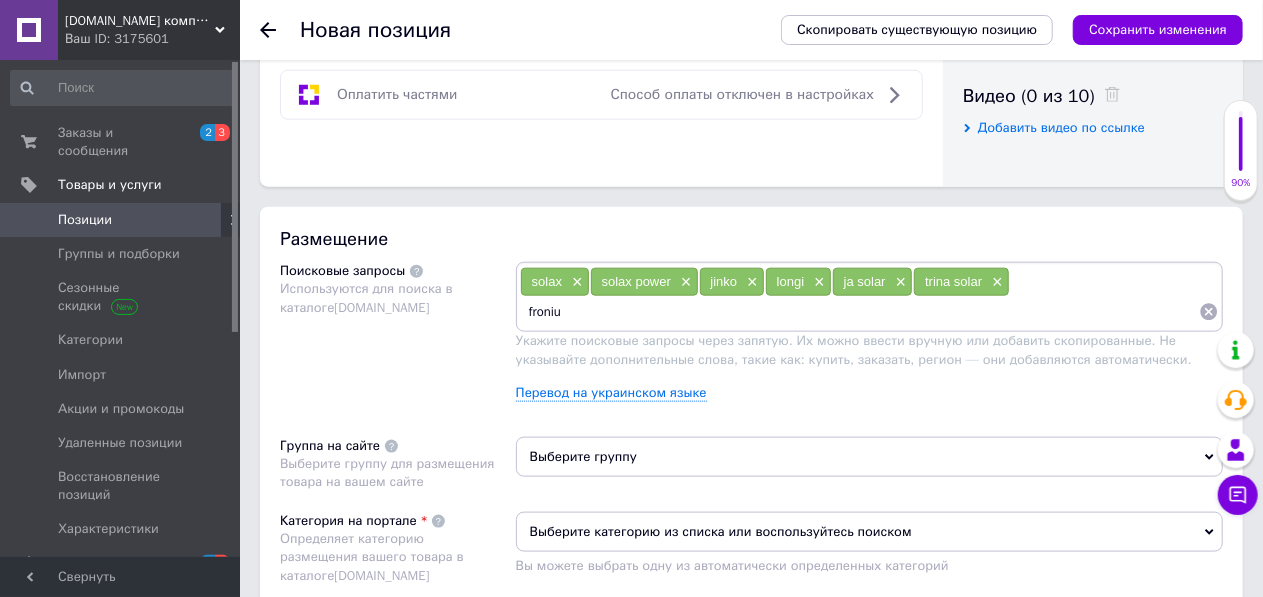 type on "fronius" 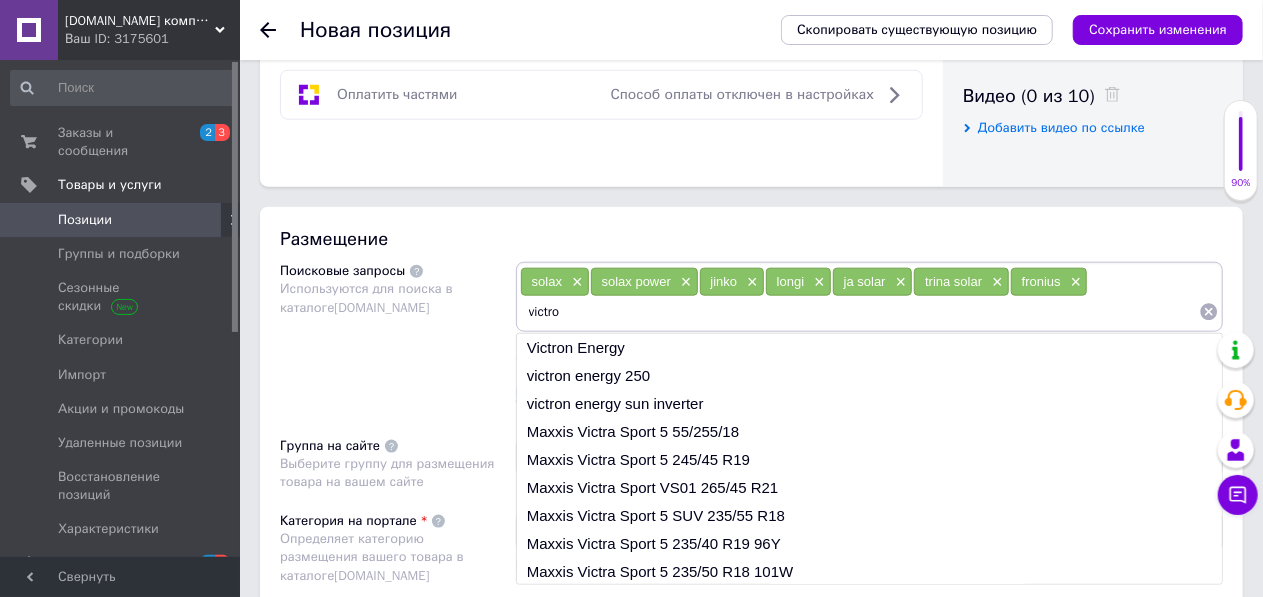 type on "victron" 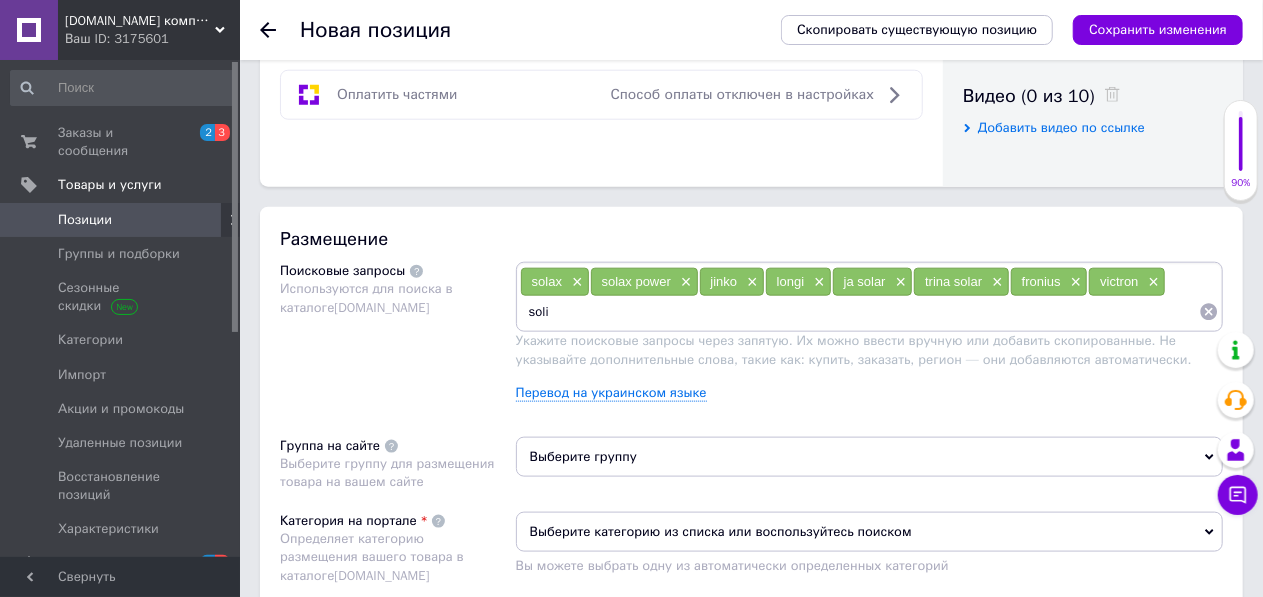type on "solis" 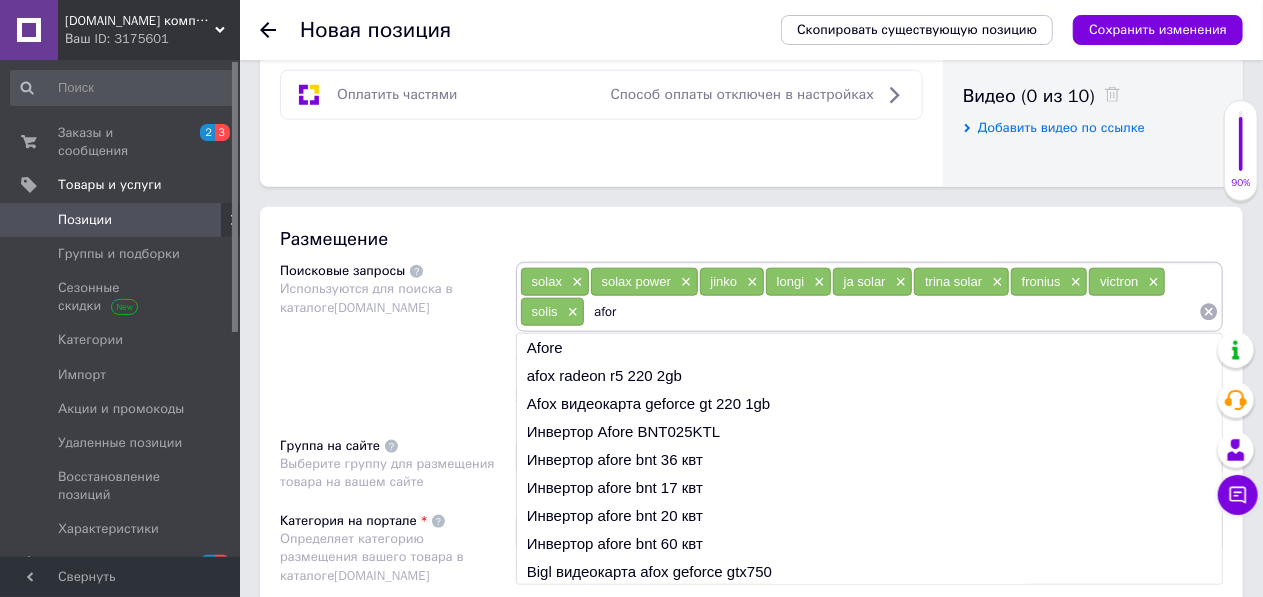 type on "afore" 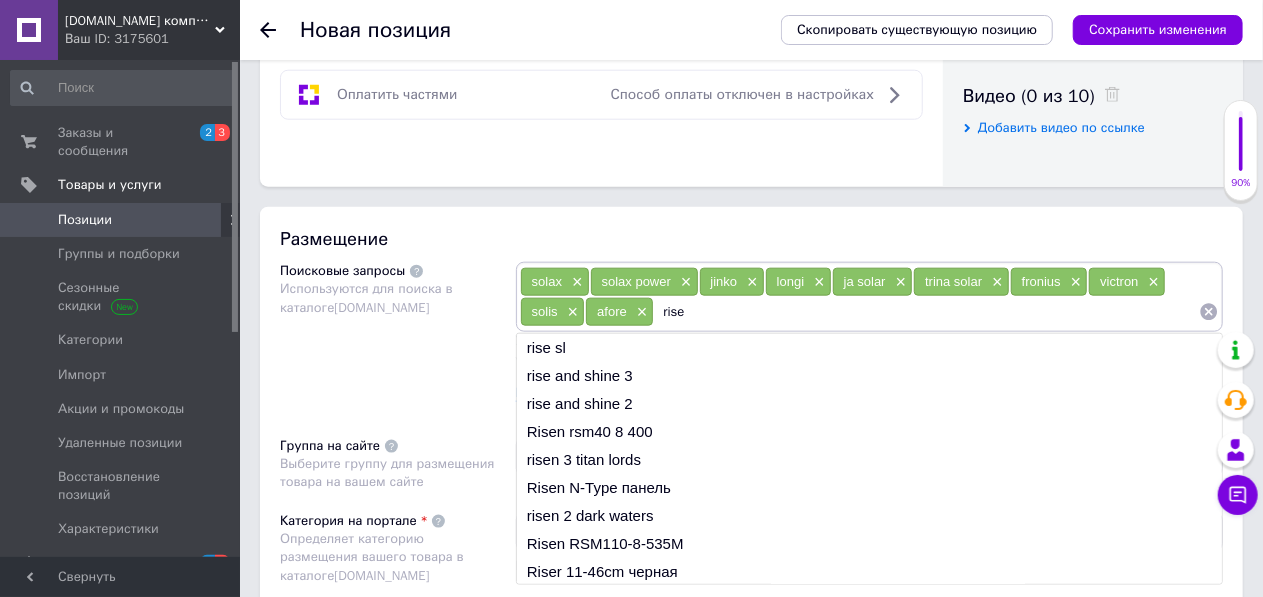 type on "risen" 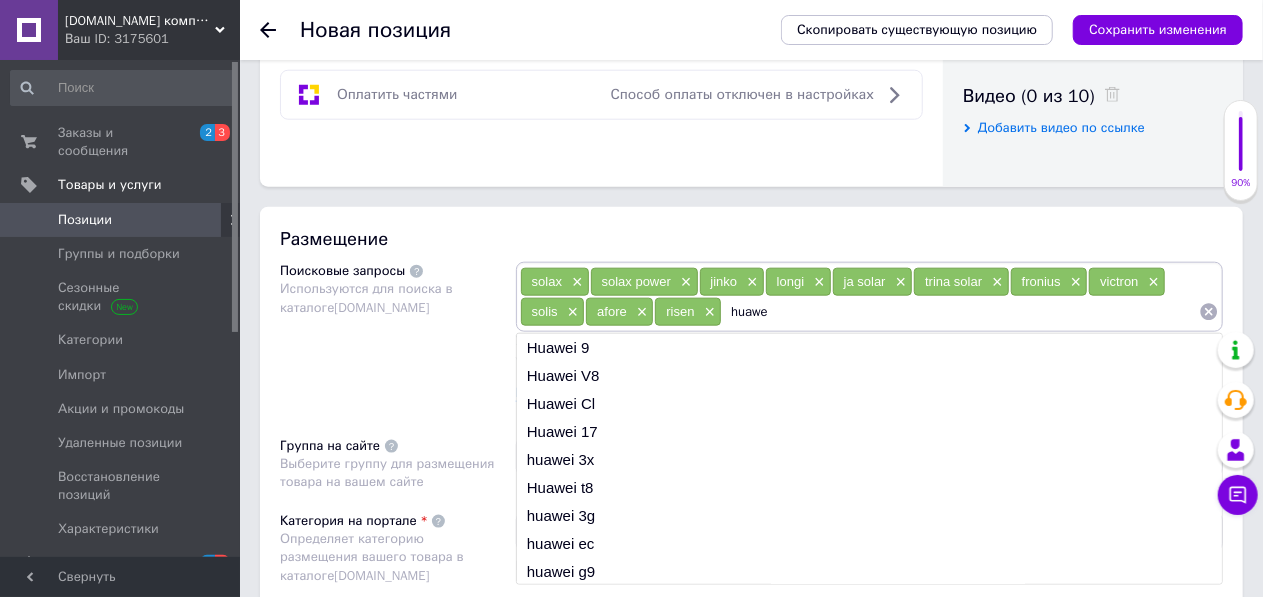 type on "huawei" 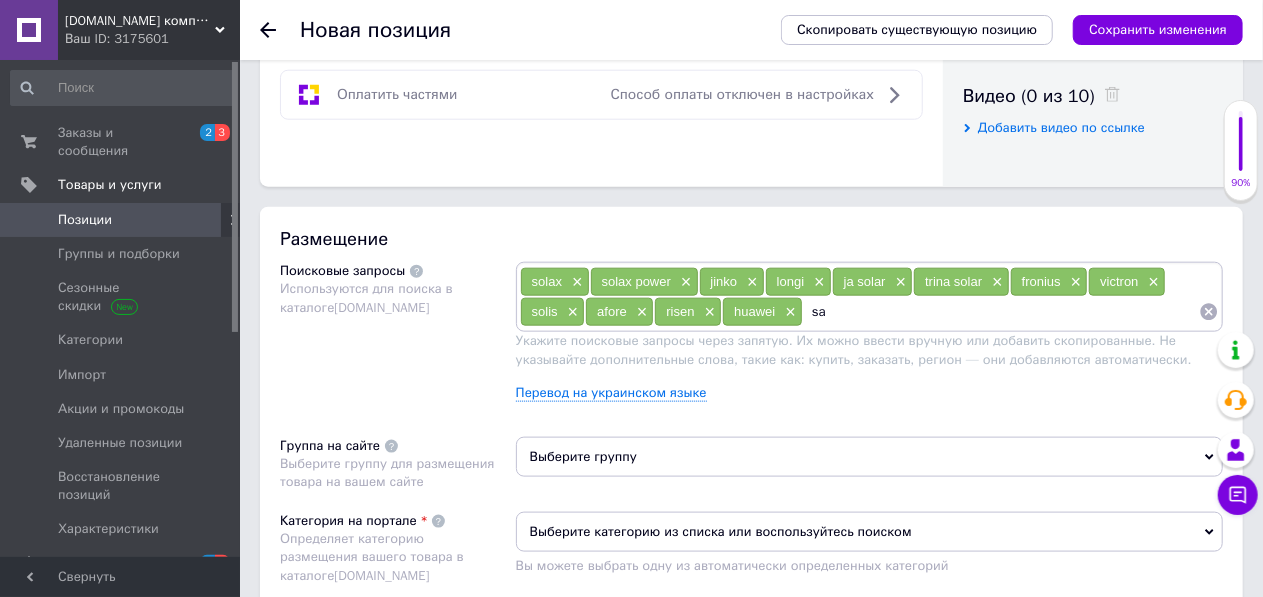 type on "saj" 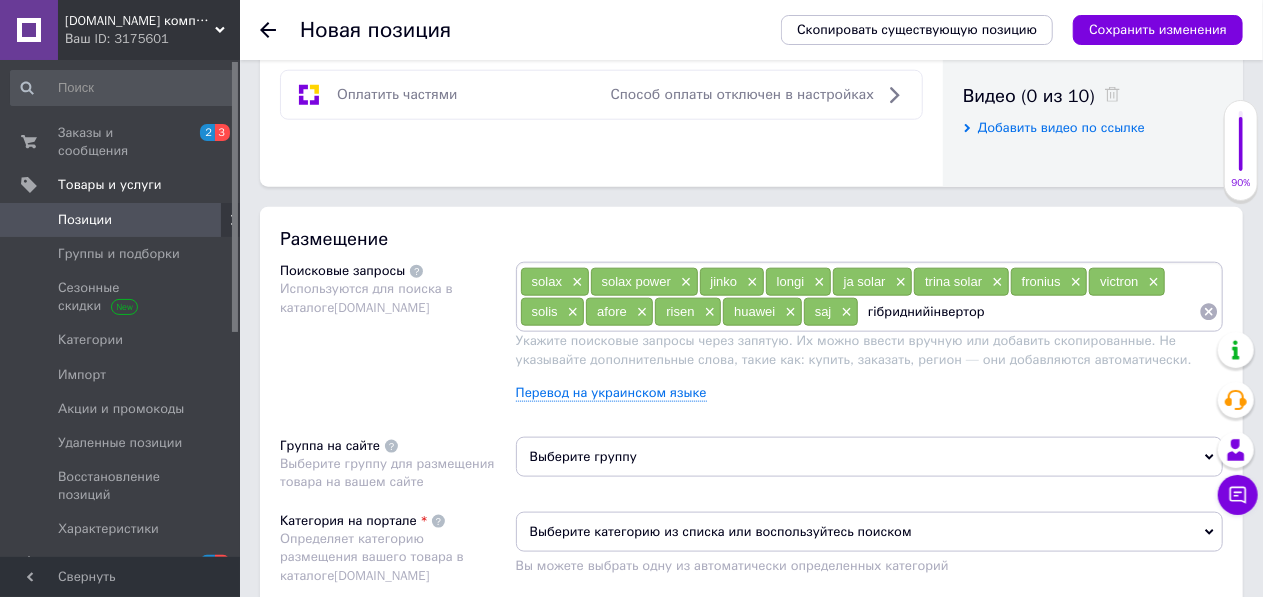 type on "гібридний інвертор" 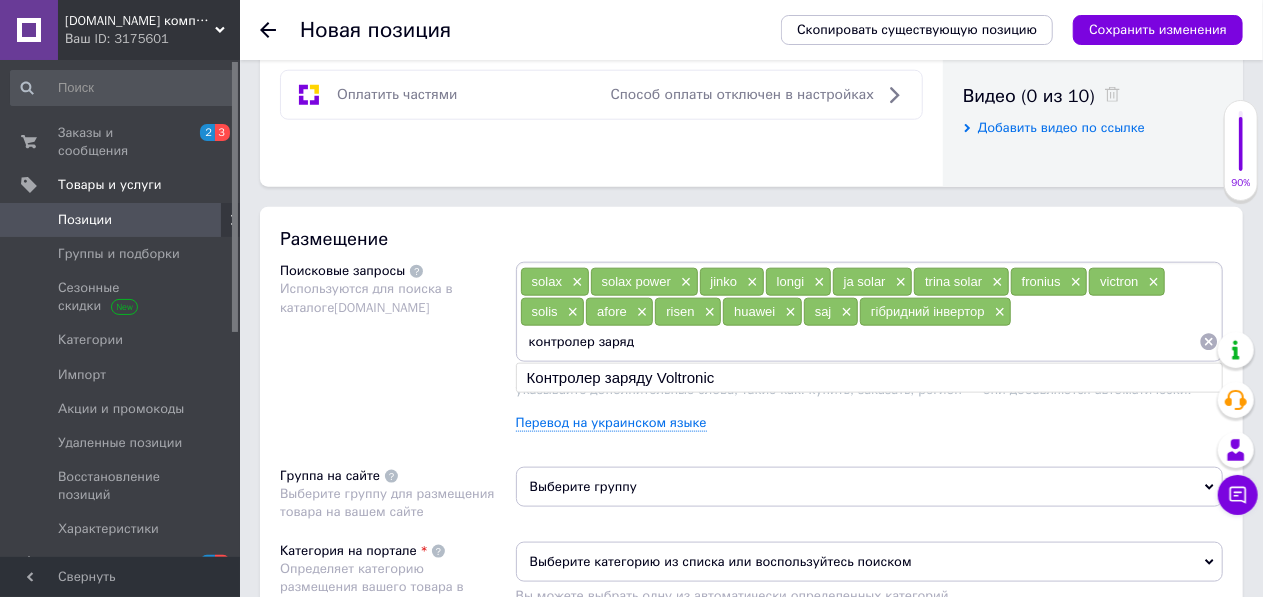 type on "контролер заряду" 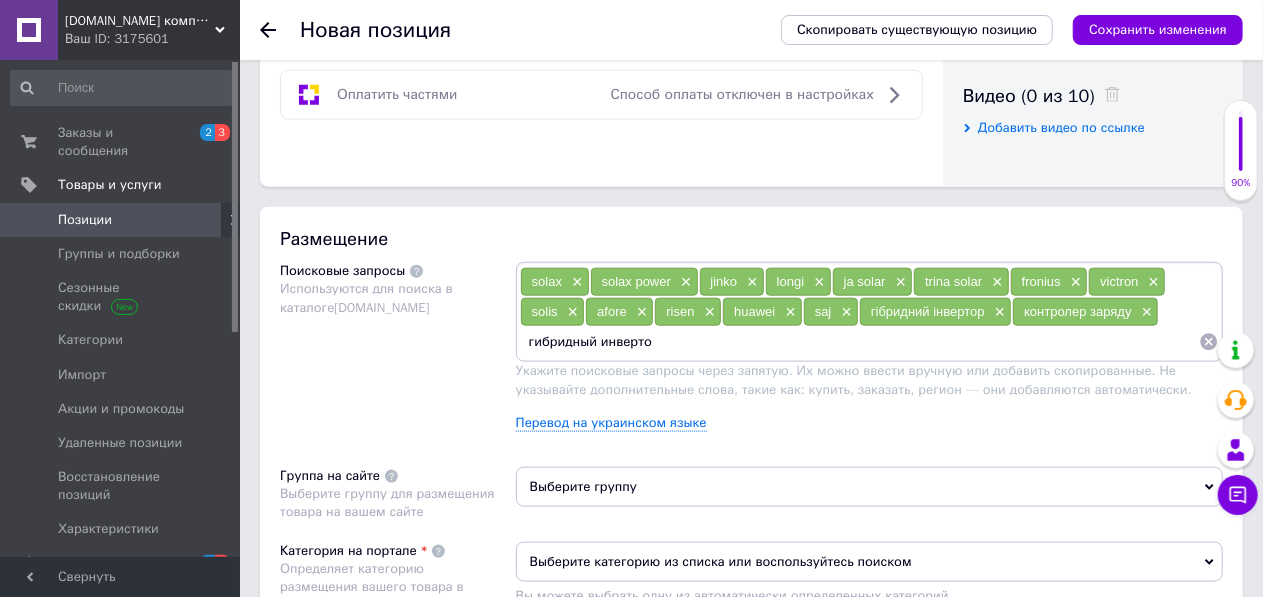 type on "гибридный инвертор" 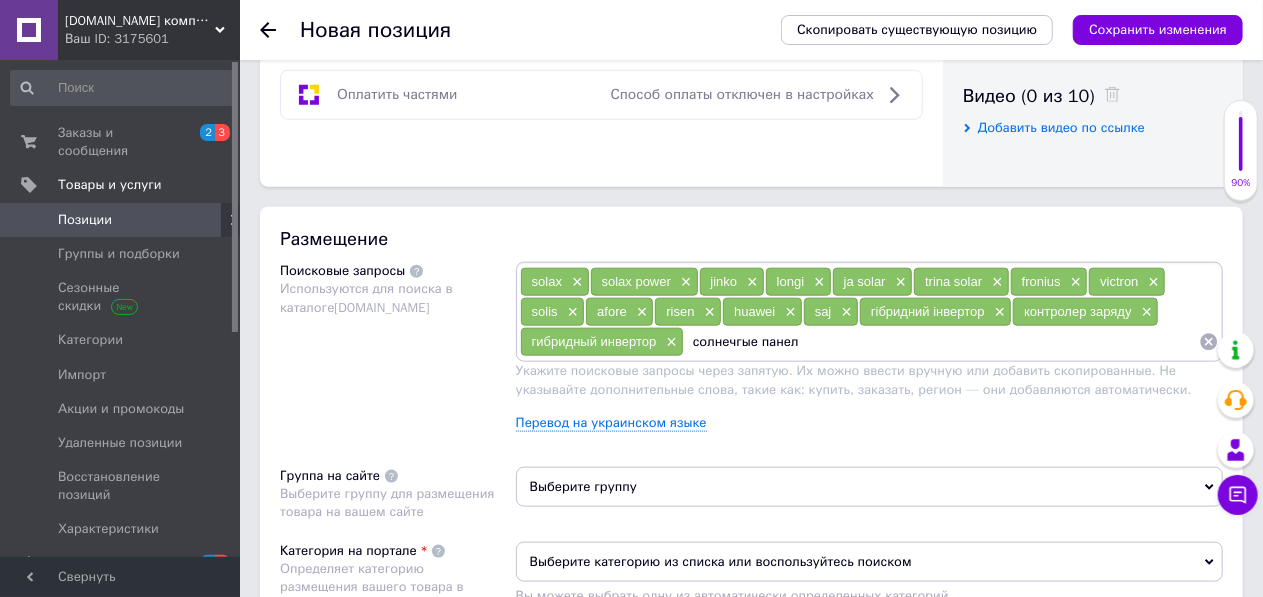 type on "солнечгые панели" 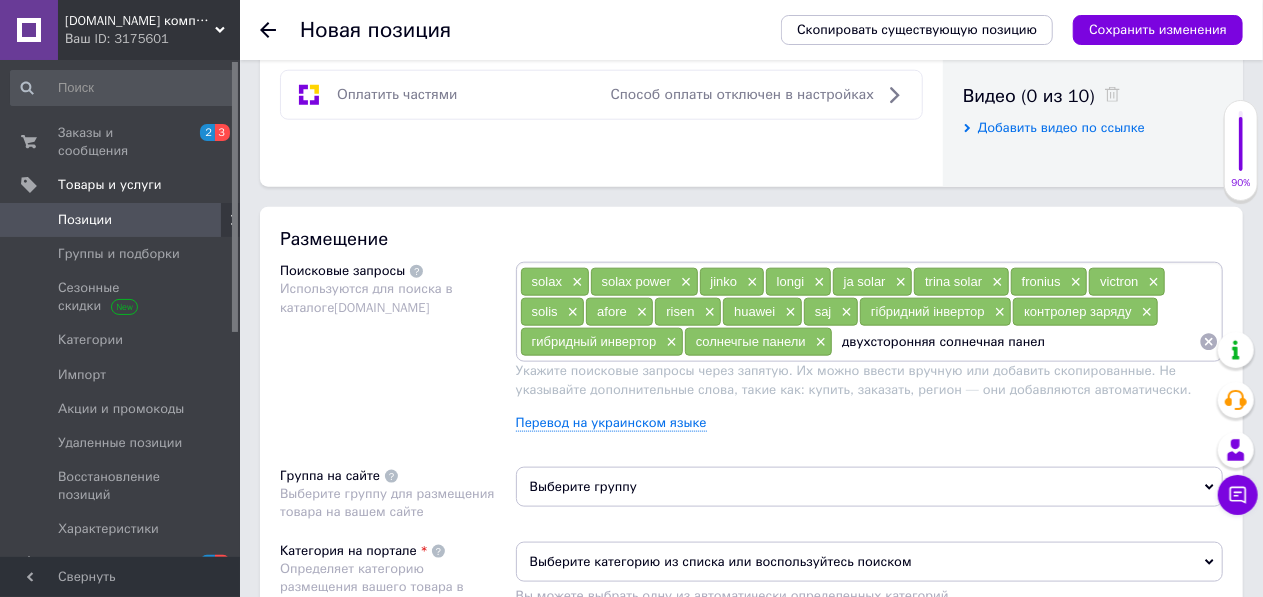 type on "двухсторонняя солнечная панель" 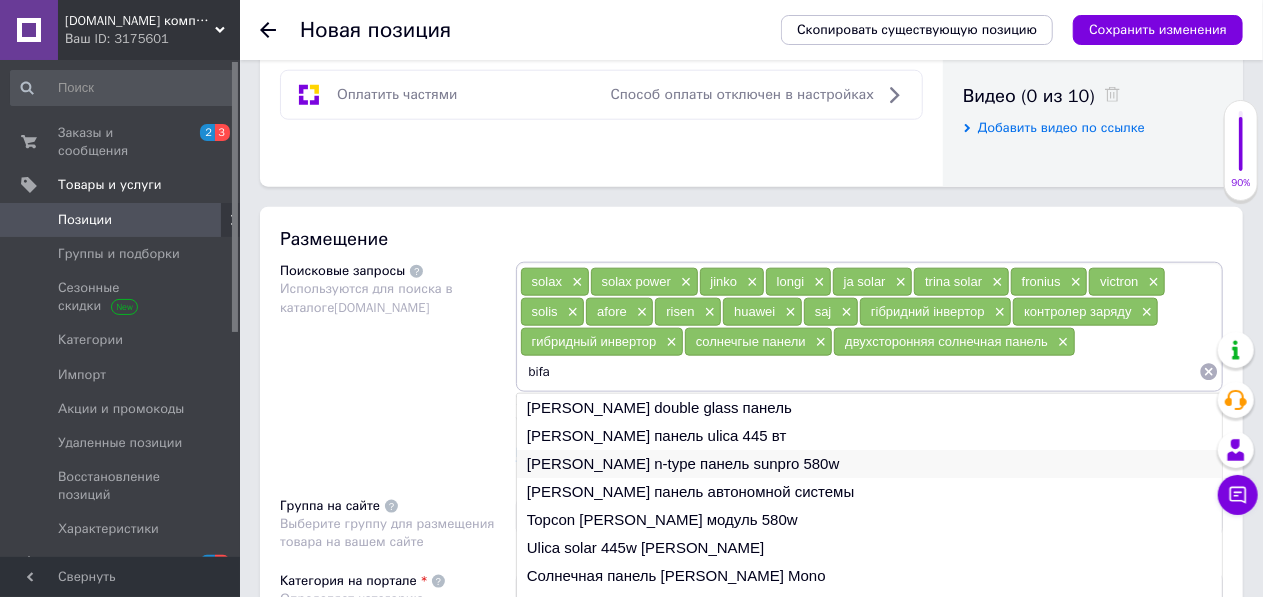 type on "bifa" 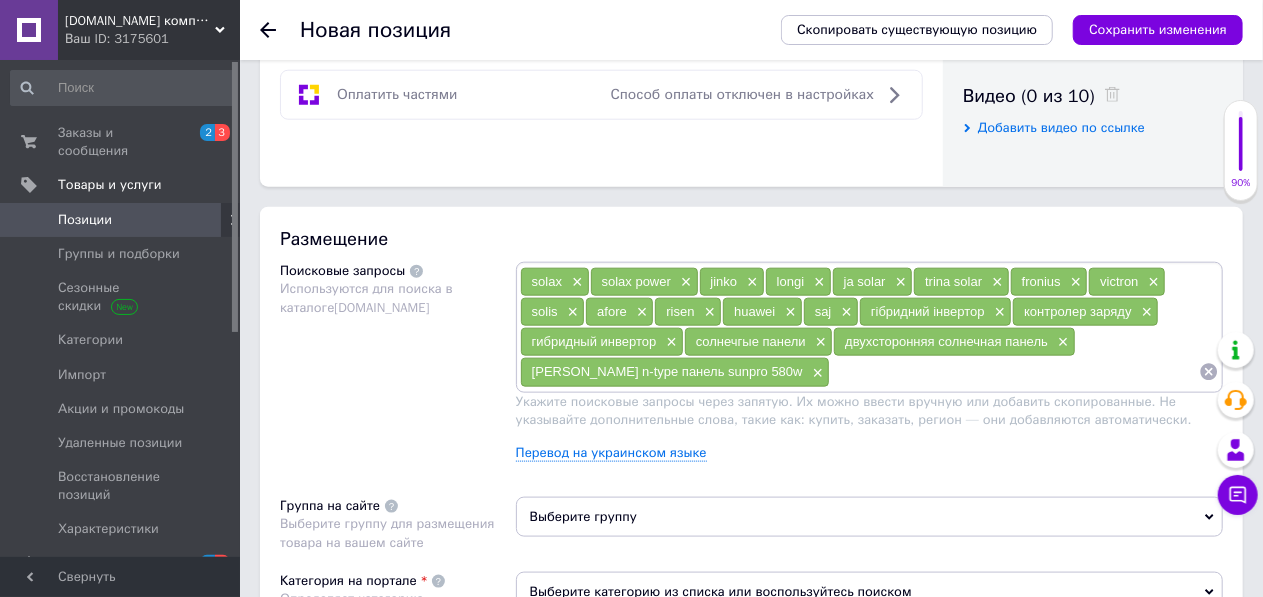 click at bounding box center [1014, 372] 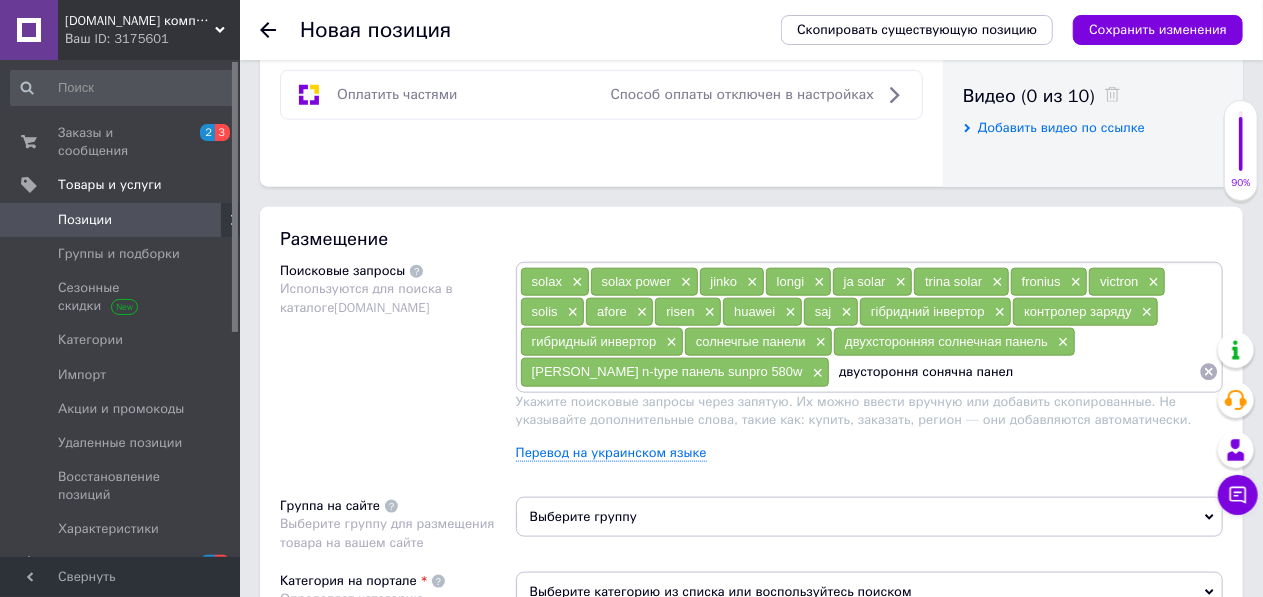 type on "двустороння сонячна панель" 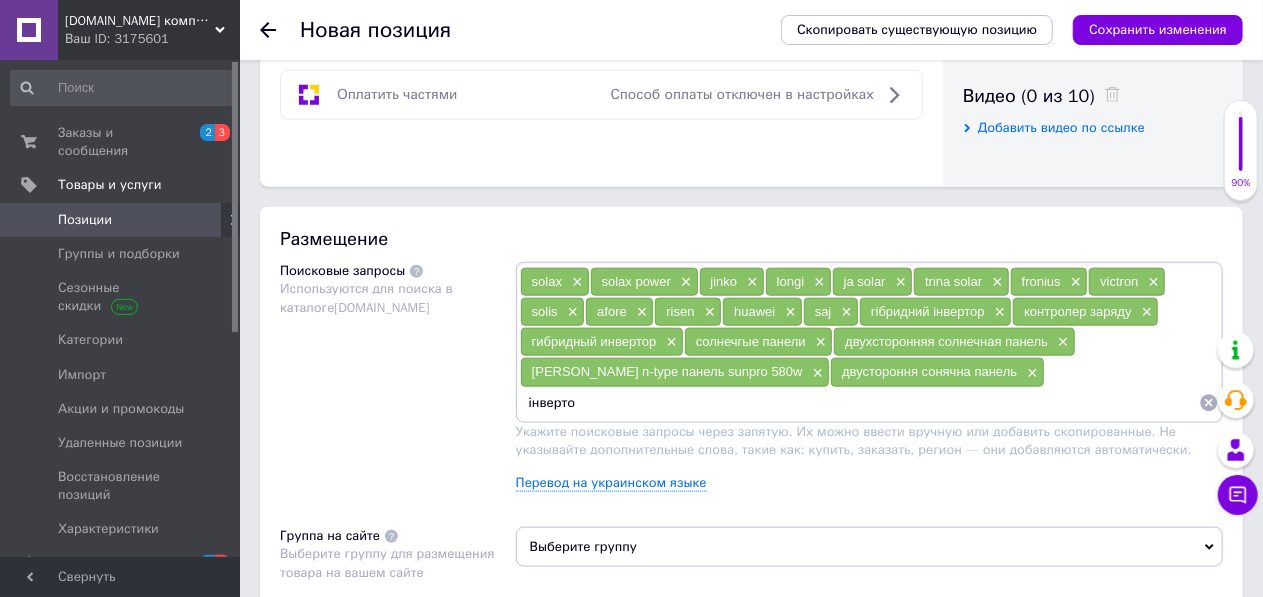 type on "інвертор" 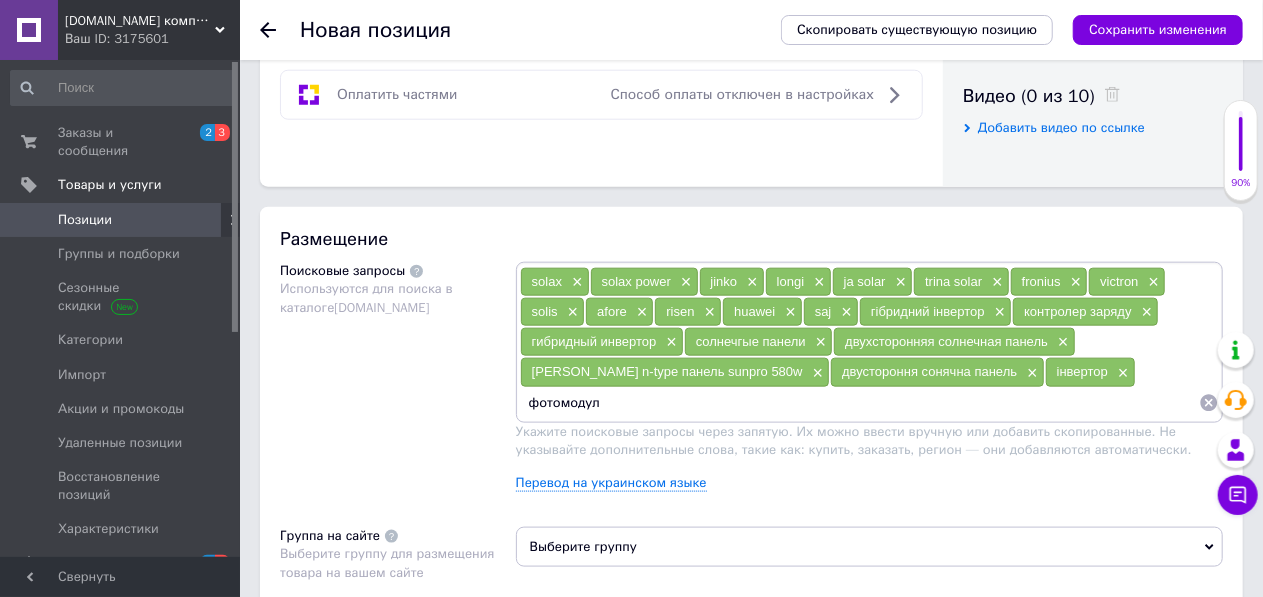 type on "фотомодуль" 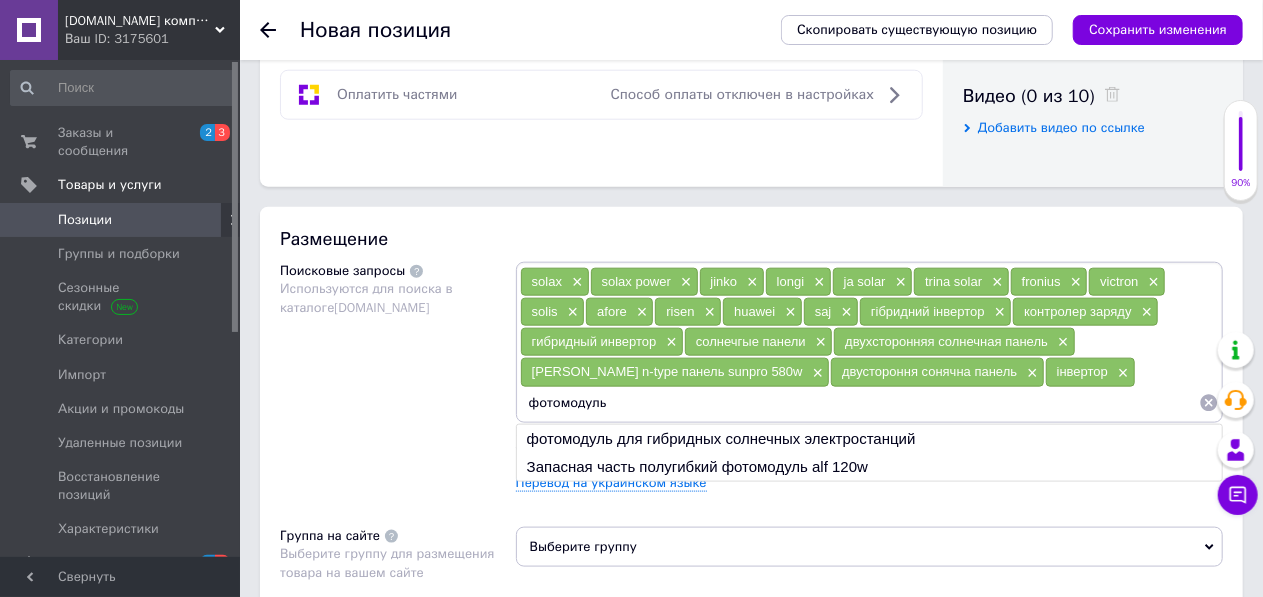 type 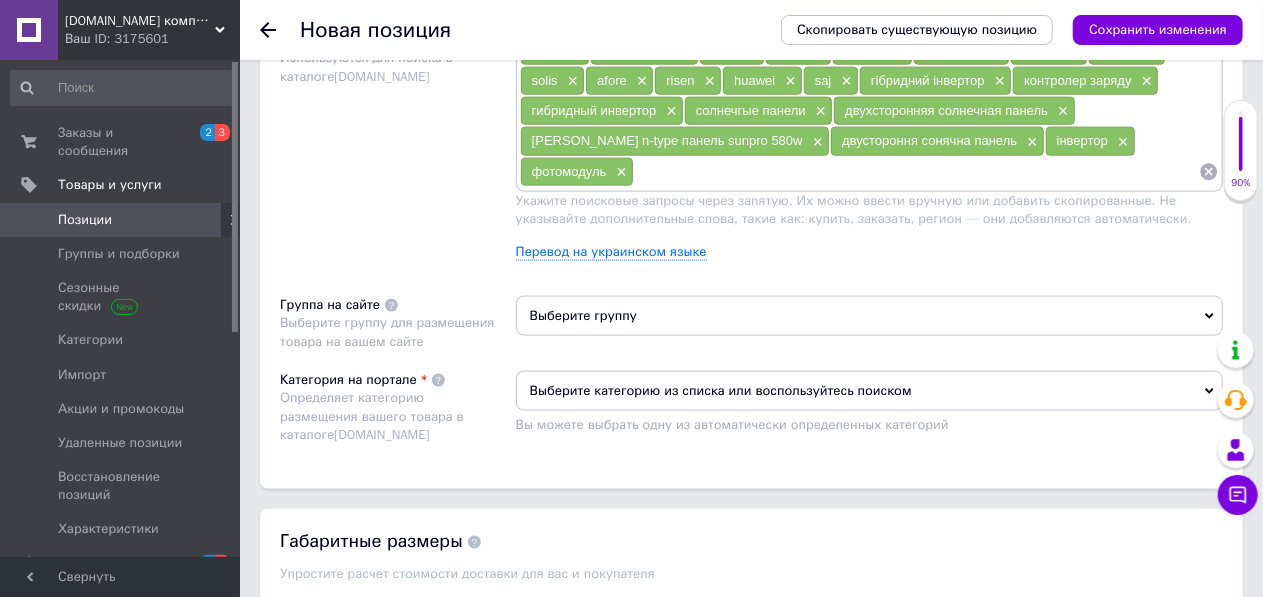 scroll, scrollTop: 1250, scrollLeft: 0, axis: vertical 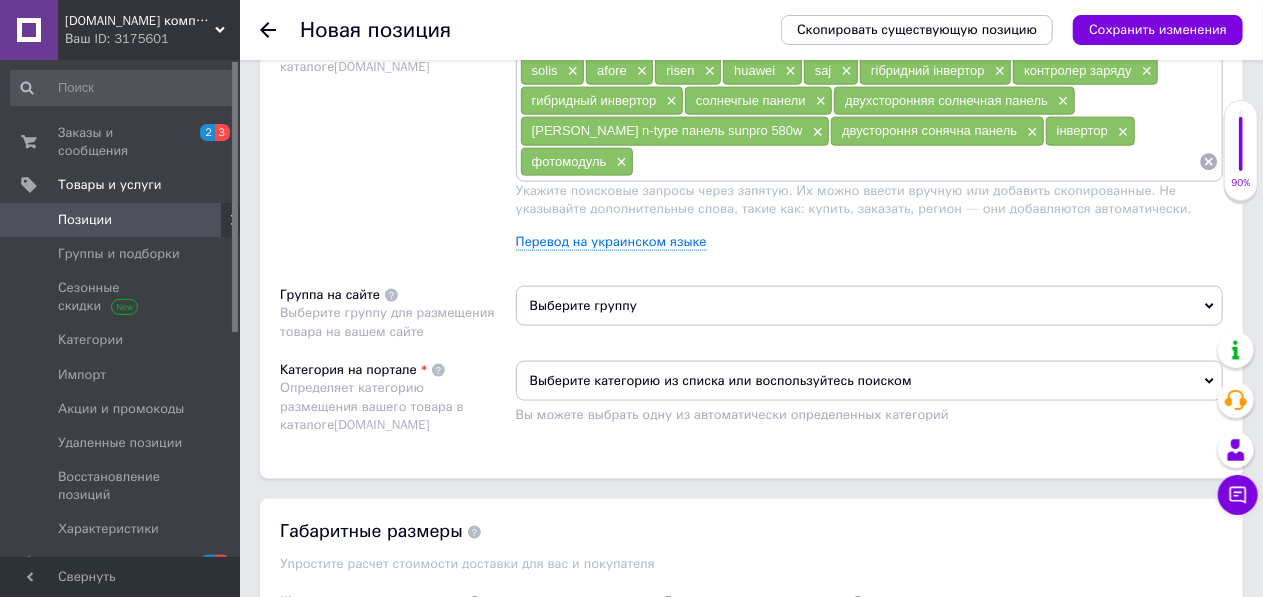 click on "Выберите группу" at bounding box center [869, 306] 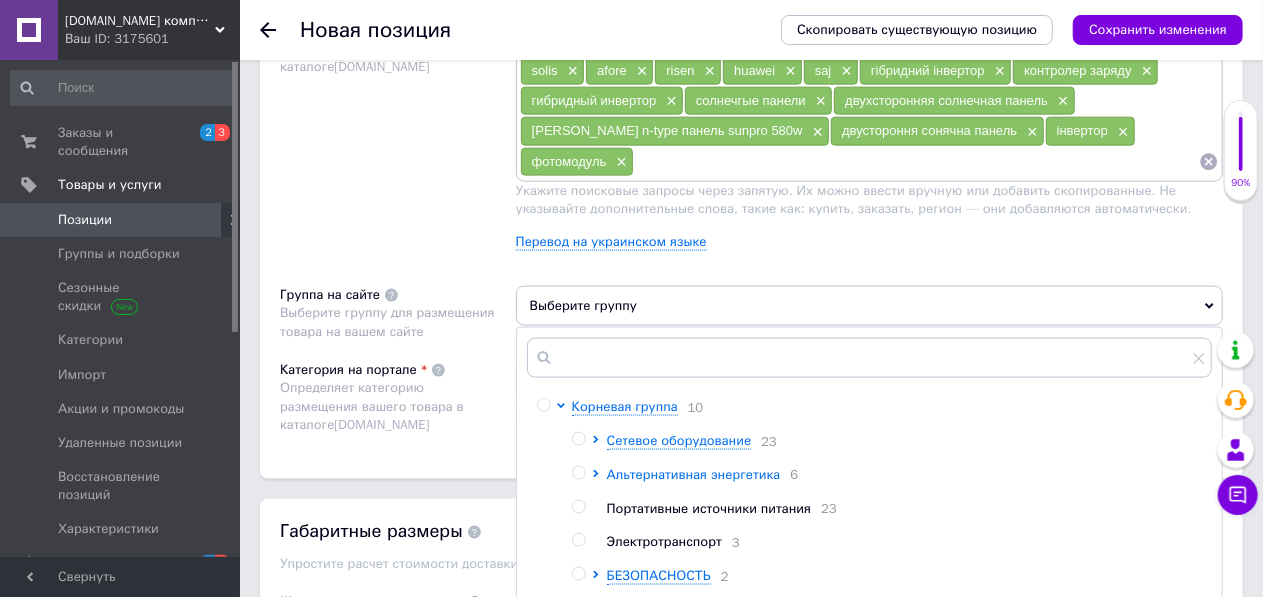 click on "Альтернативная энергетика" at bounding box center [694, 474] 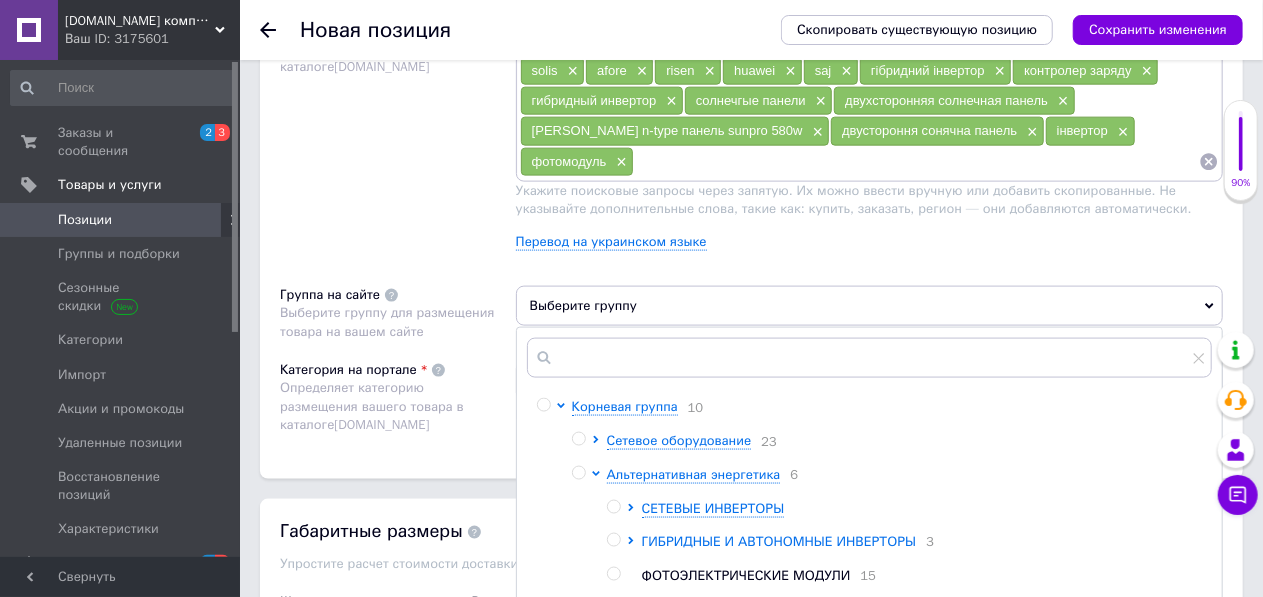 click on "ГИБРИДНЫЕ И АВТОНОМНЫЕ ИНВЕРТОРЫ" at bounding box center [779, 541] 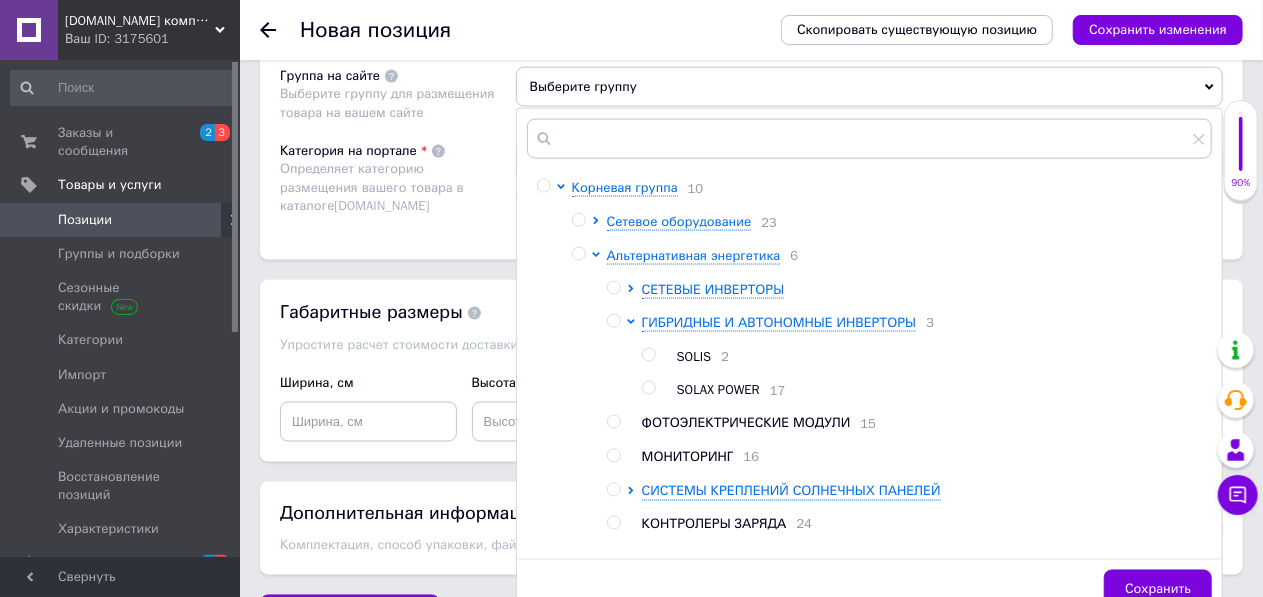 scroll, scrollTop: 1476, scrollLeft: 0, axis: vertical 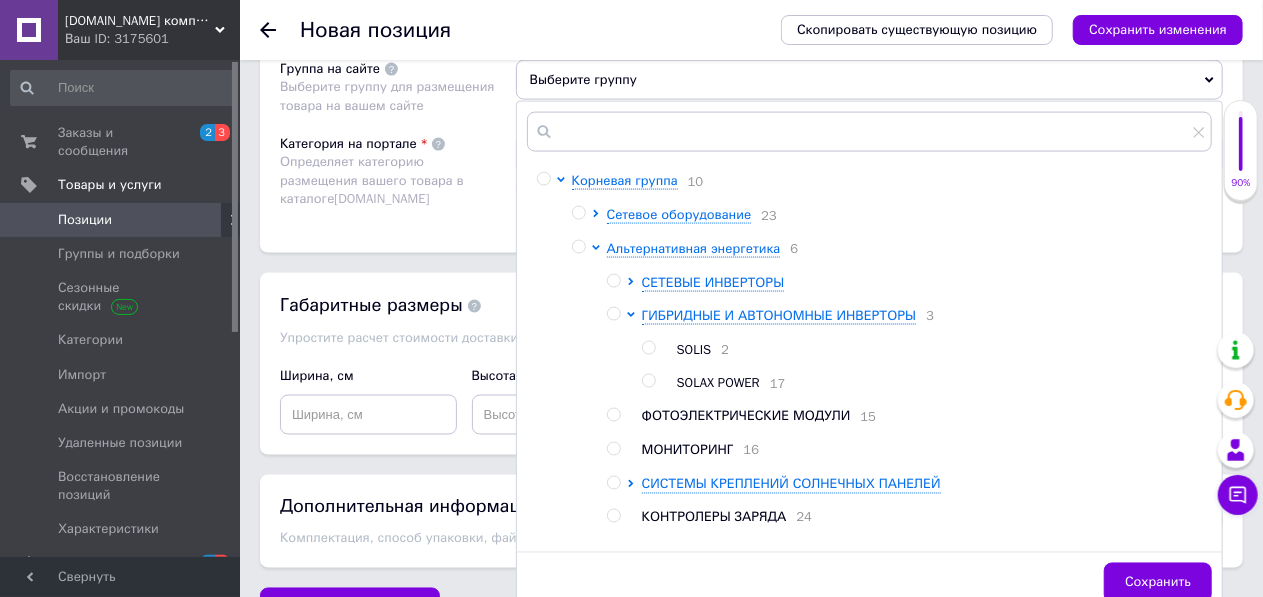 click at bounding box center (613, 415) 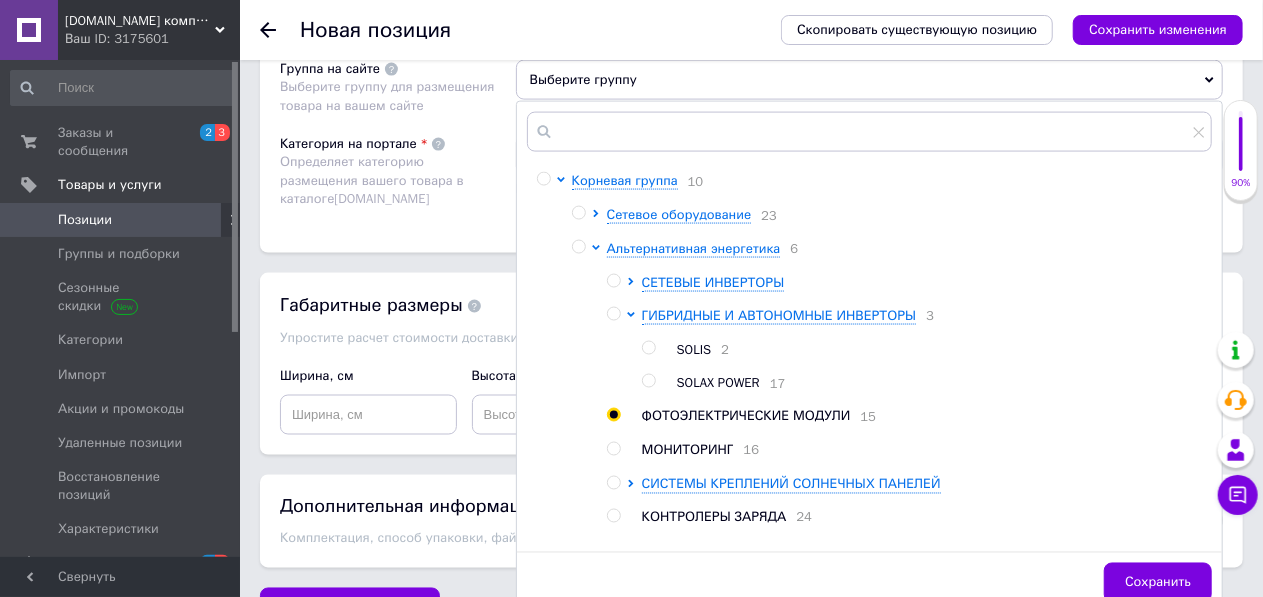 radio on "true" 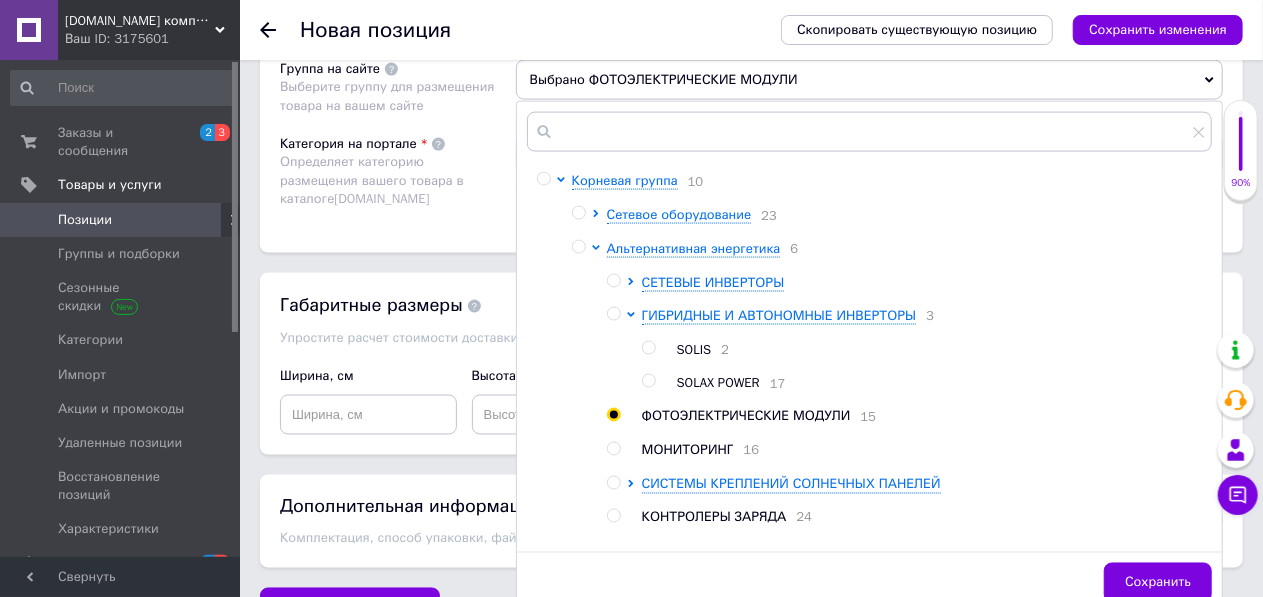 click on "Категория на портале Определяет категорию размещения вашего товара в каталоге  [DOMAIN_NAME]" at bounding box center (398, 174) 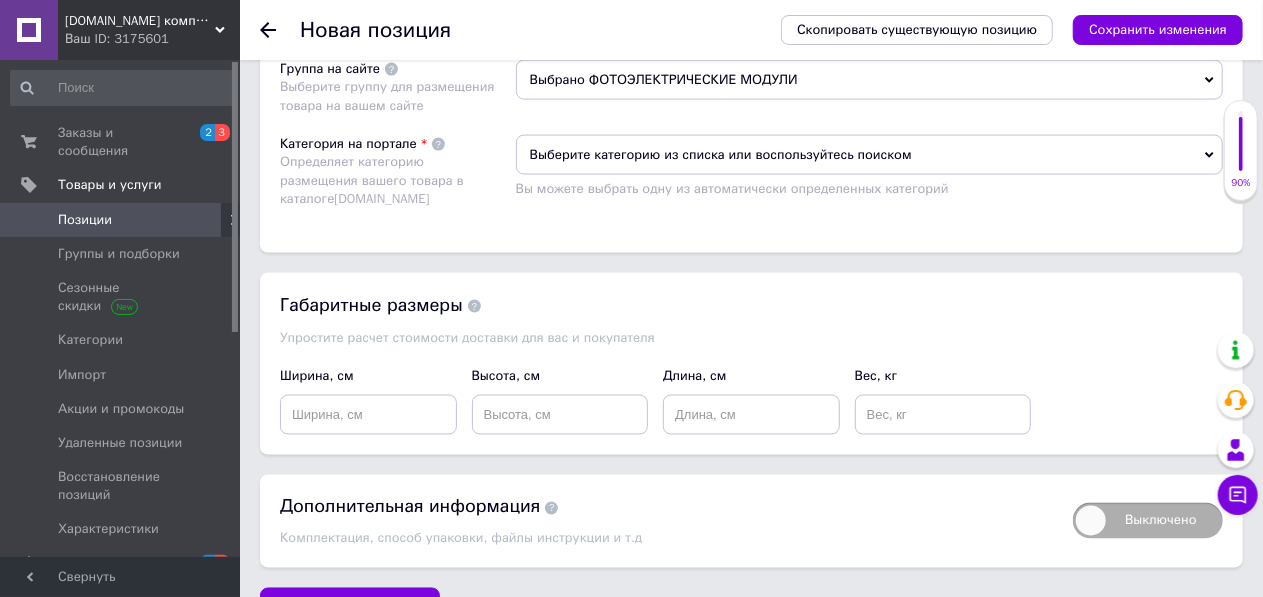 click on "Выберите категорию из списка или воспользуйтесь поиском" at bounding box center [869, 155] 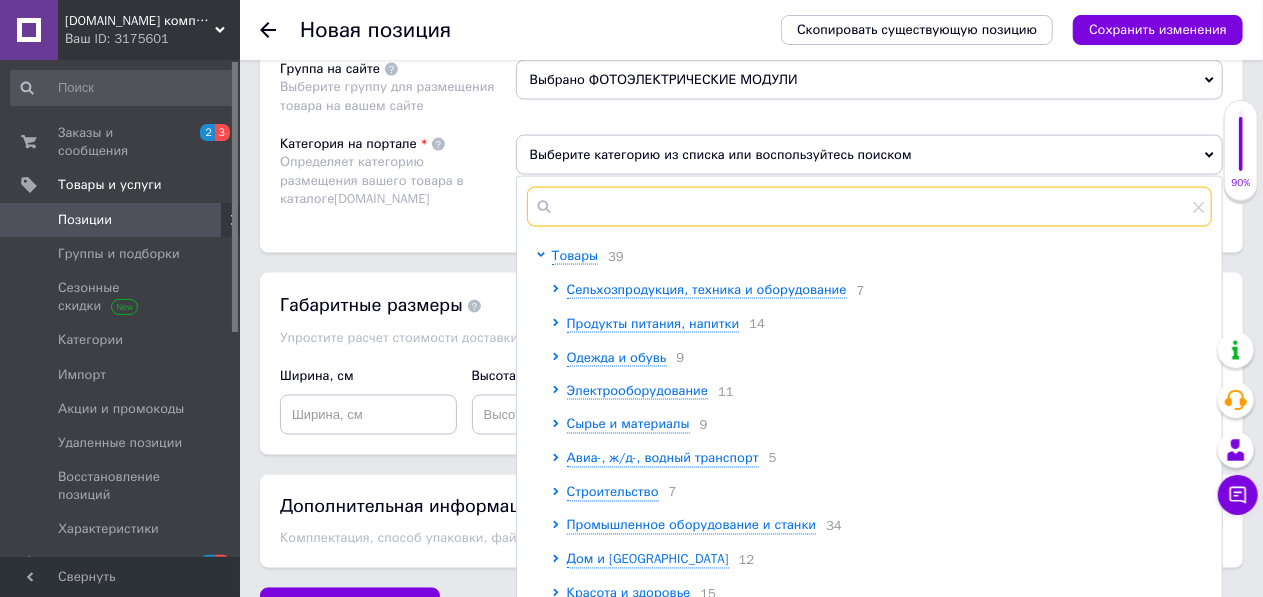 click at bounding box center [869, 207] 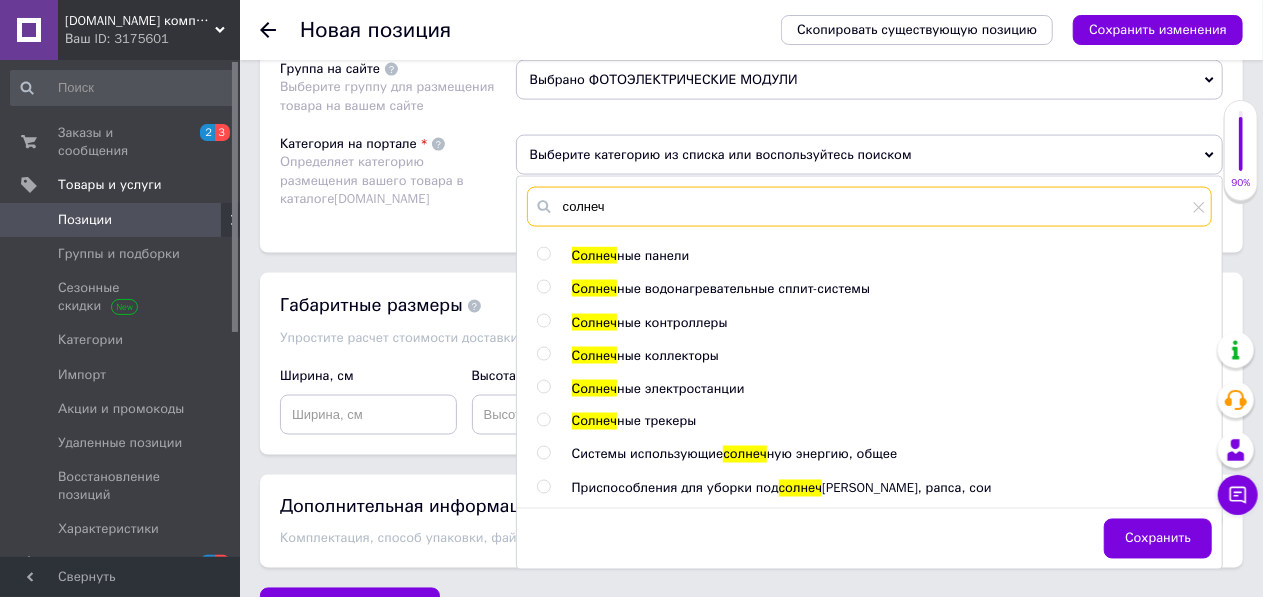 type on "солнеч" 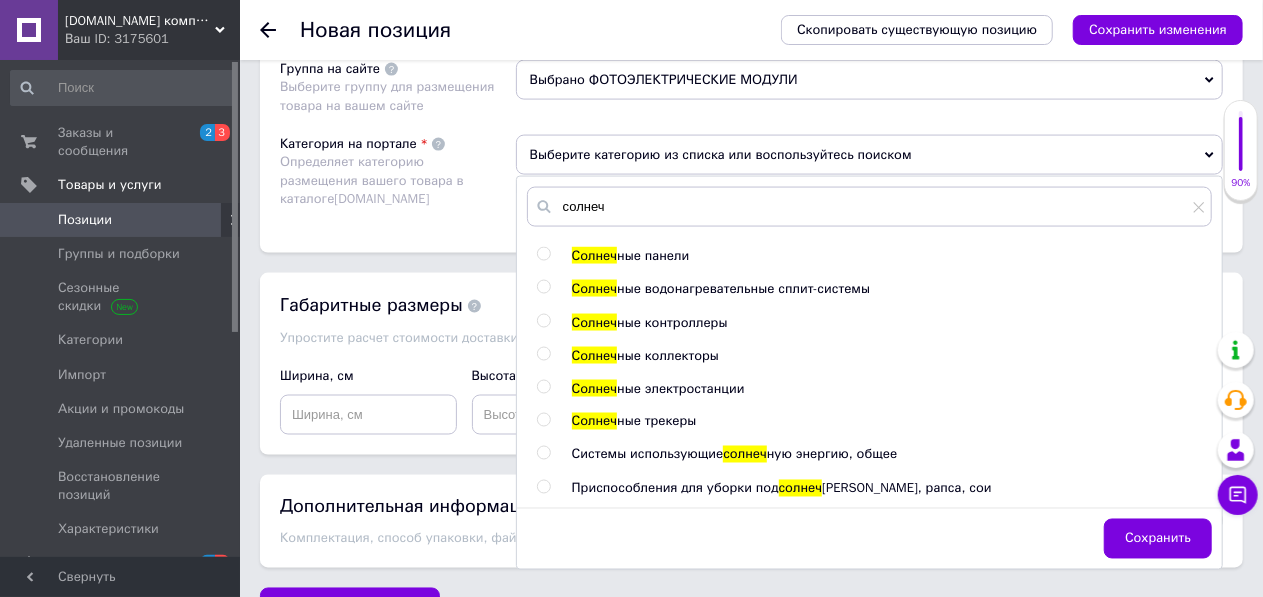 click at bounding box center (543, 254) 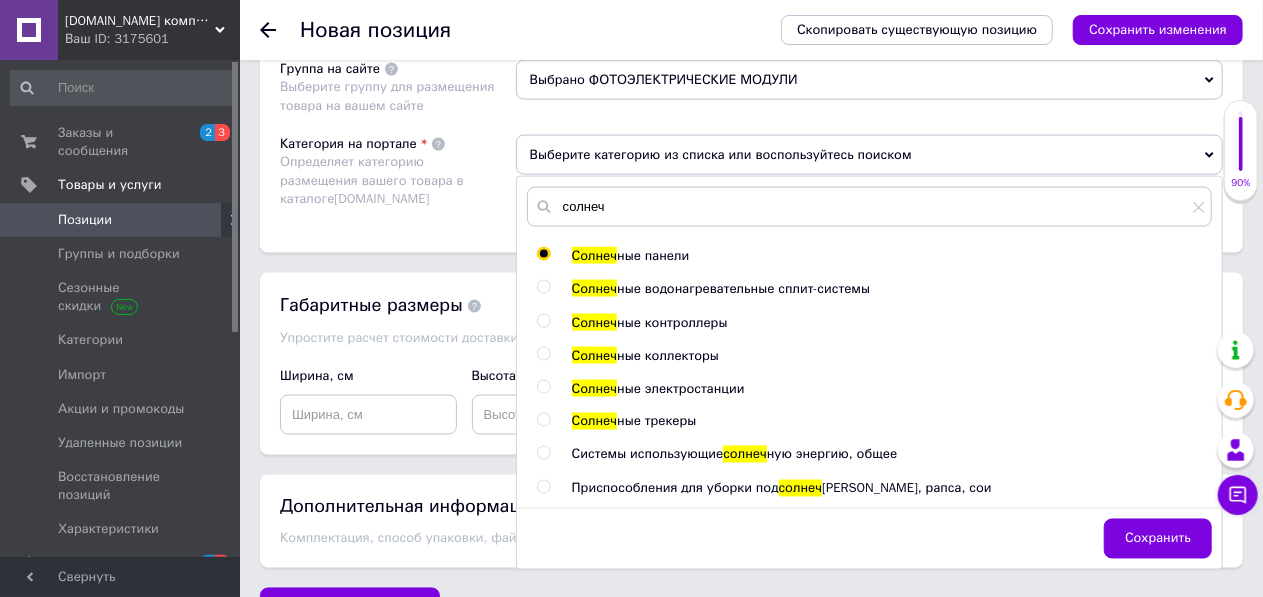 radio on "true" 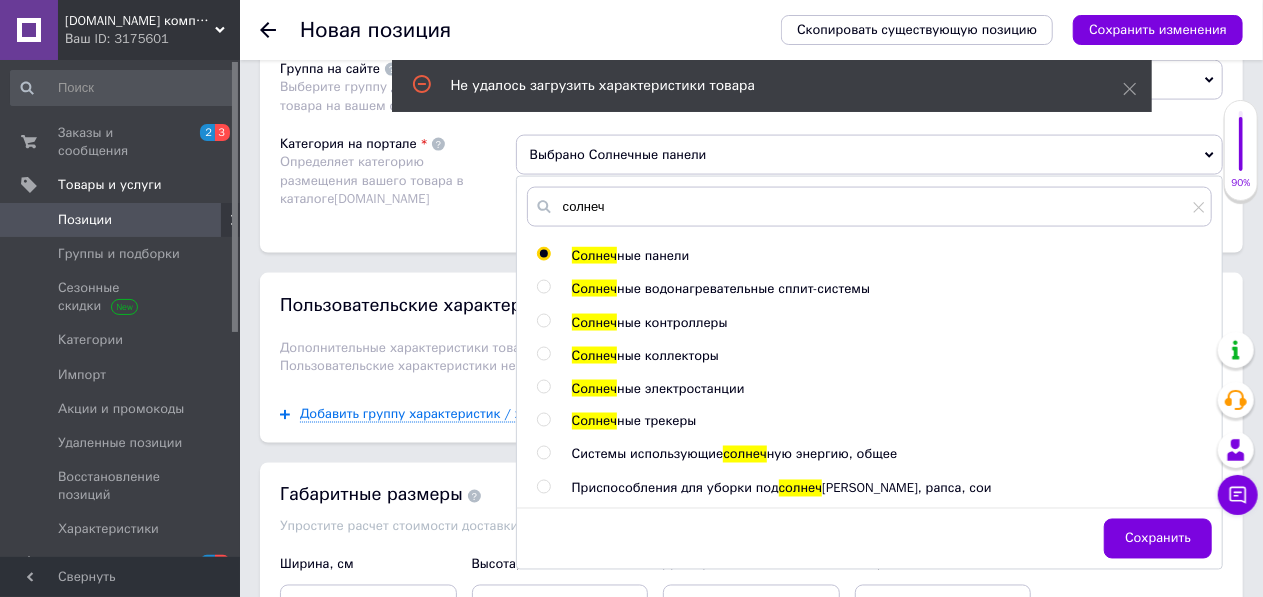 click on "Категория на портале Определяет категорию размещения вашего товара в каталоге  [DOMAIN_NAME]" at bounding box center (398, 174) 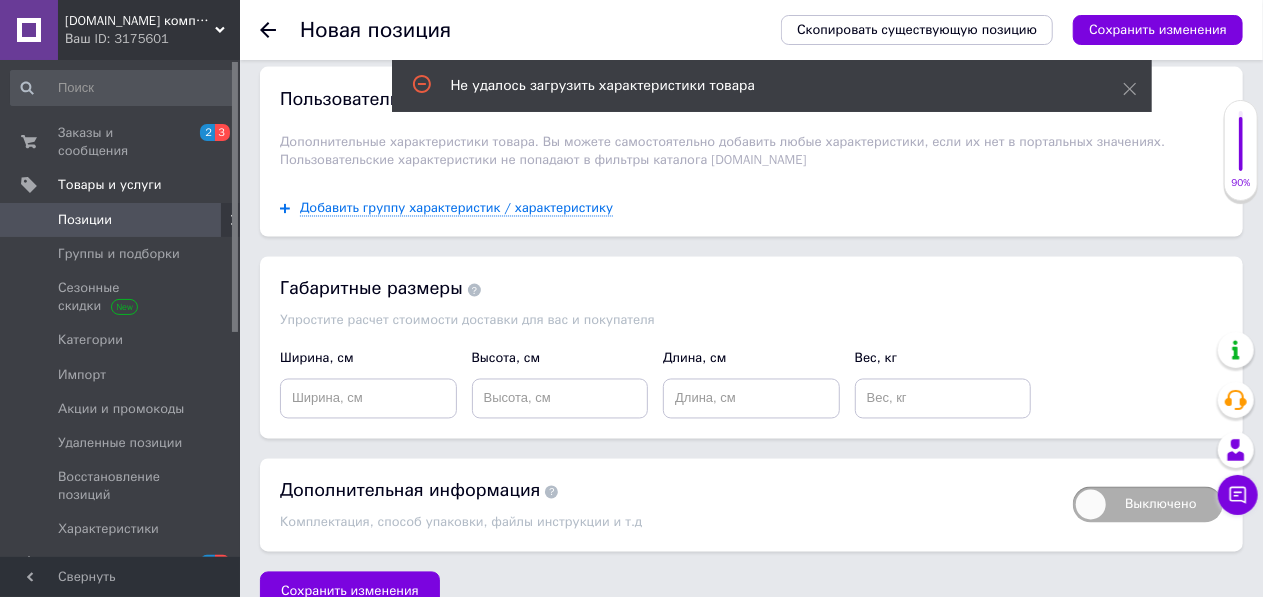 scroll, scrollTop: 1698, scrollLeft: 0, axis: vertical 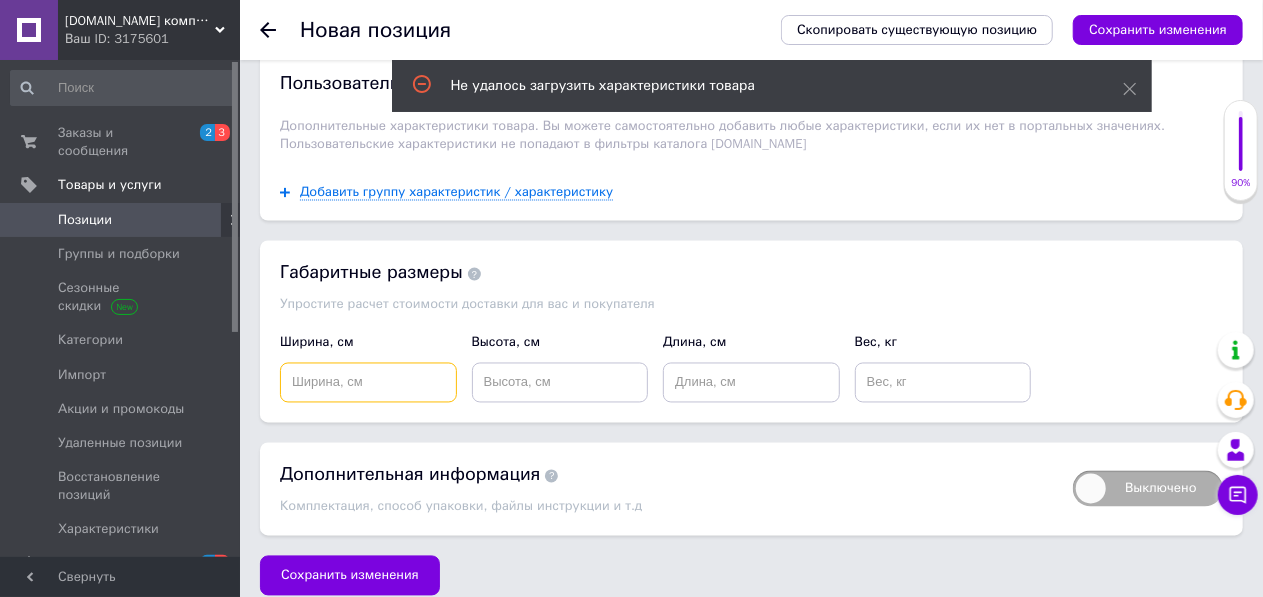 click at bounding box center [368, 383] 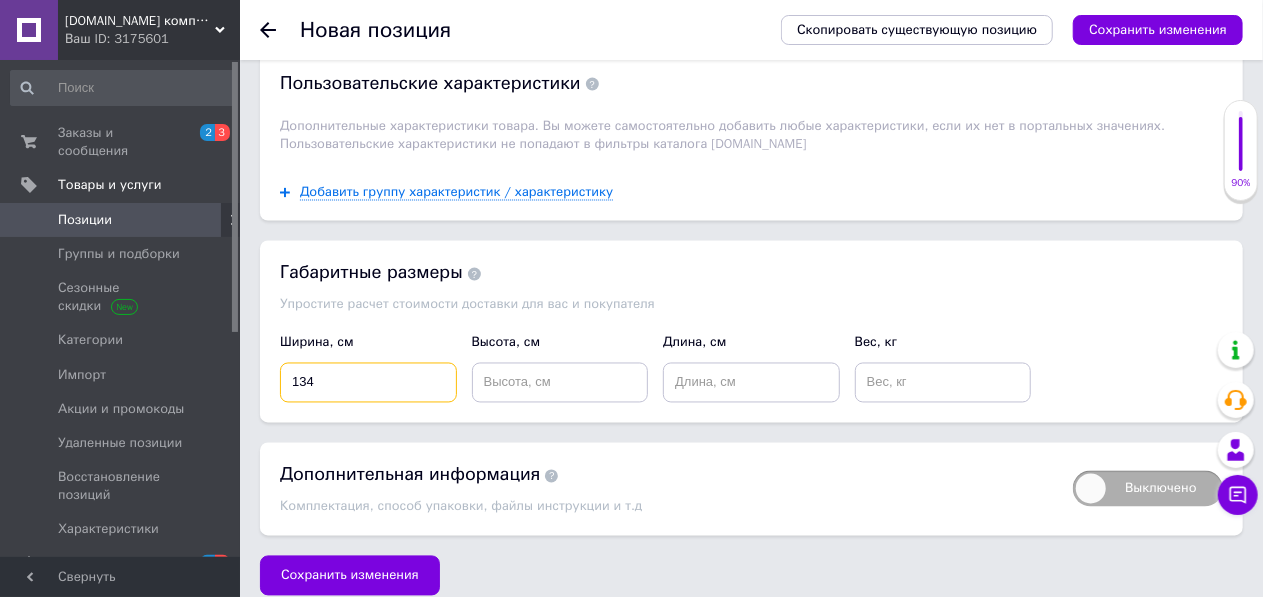 type on "134" 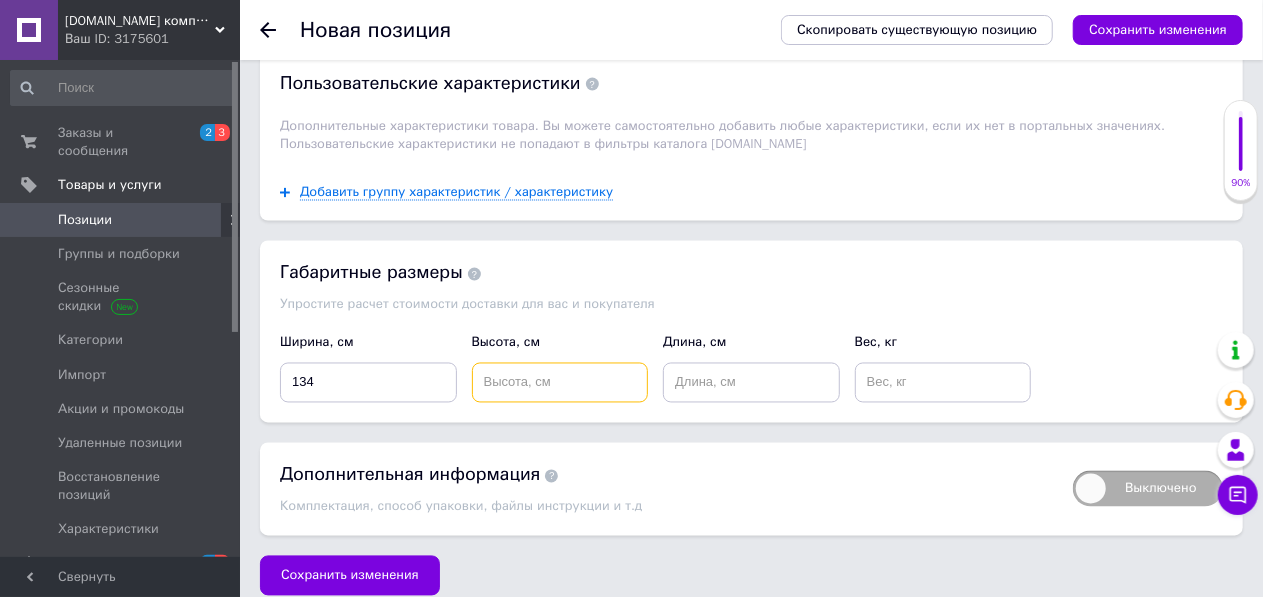 click at bounding box center [560, 383] 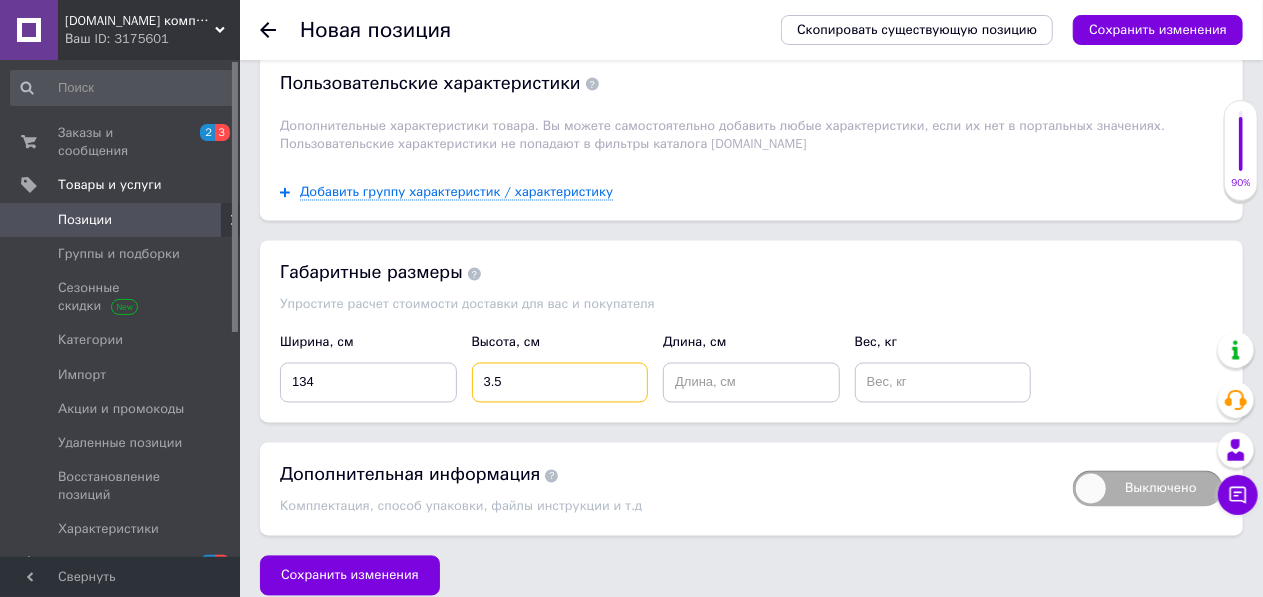 type on "3.5" 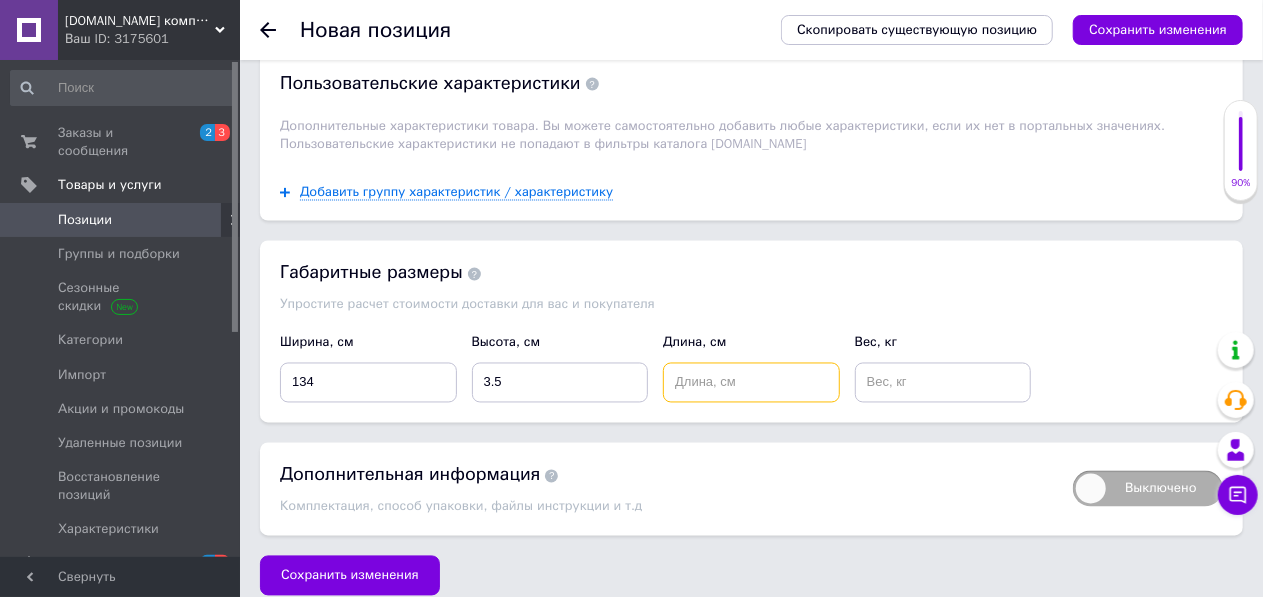 click at bounding box center [751, 383] 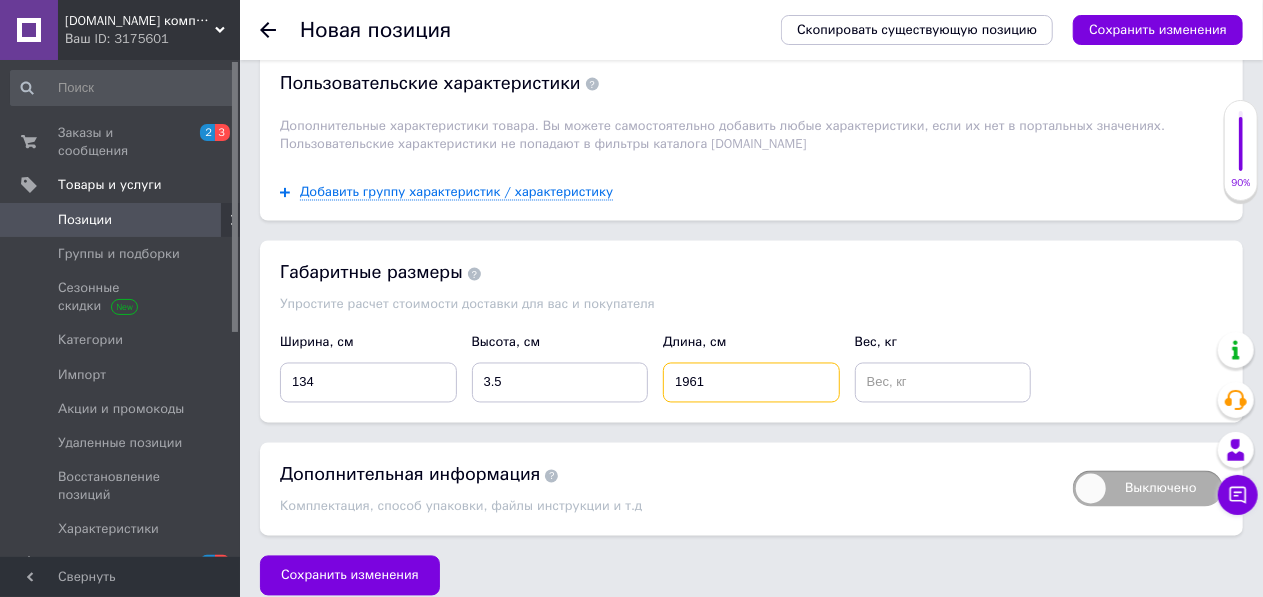 type on "1961" 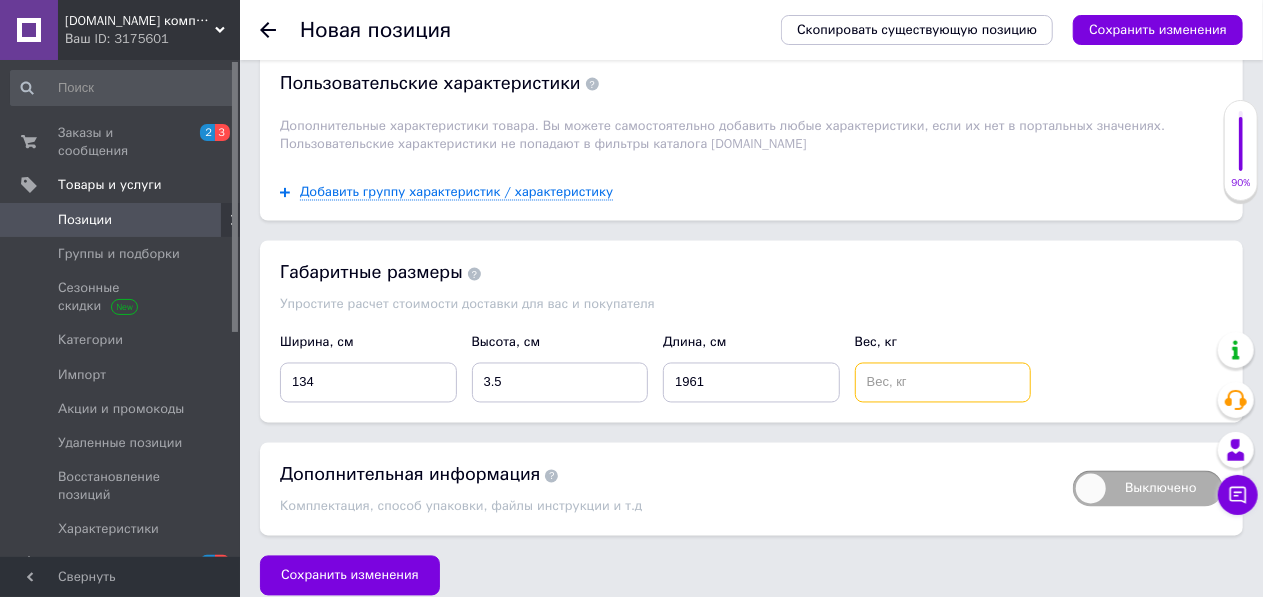 click at bounding box center (943, 383) 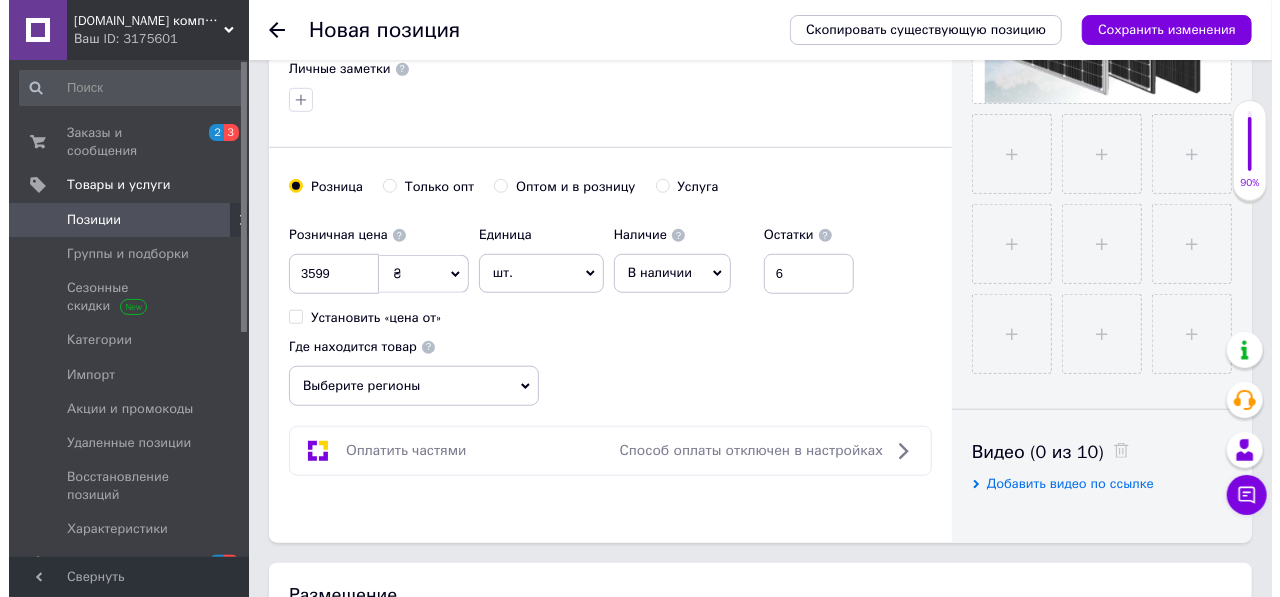 scroll, scrollTop: 130, scrollLeft: 0, axis: vertical 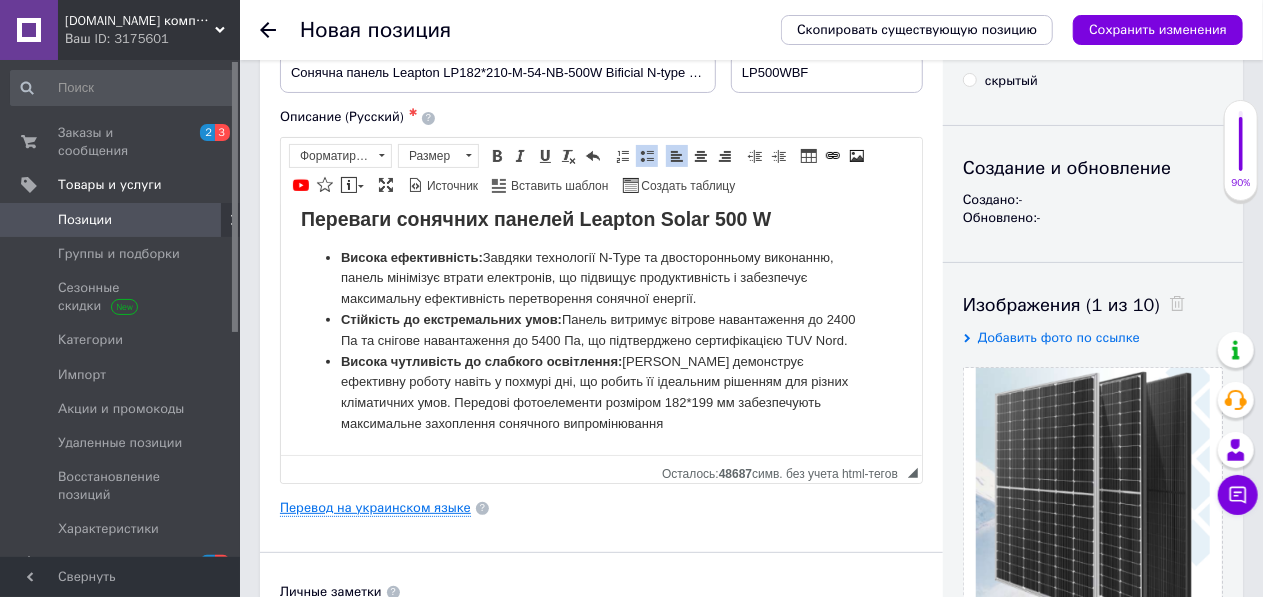 type on "28" 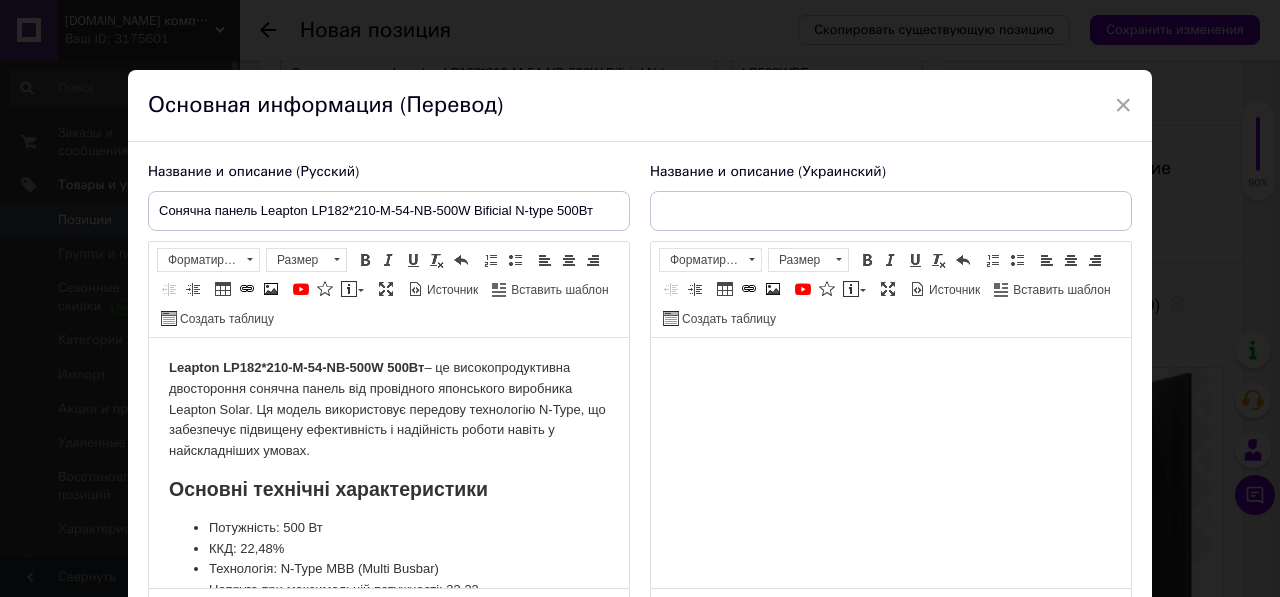 scroll, scrollTop: 0, scrollLeft: 0, axis: both 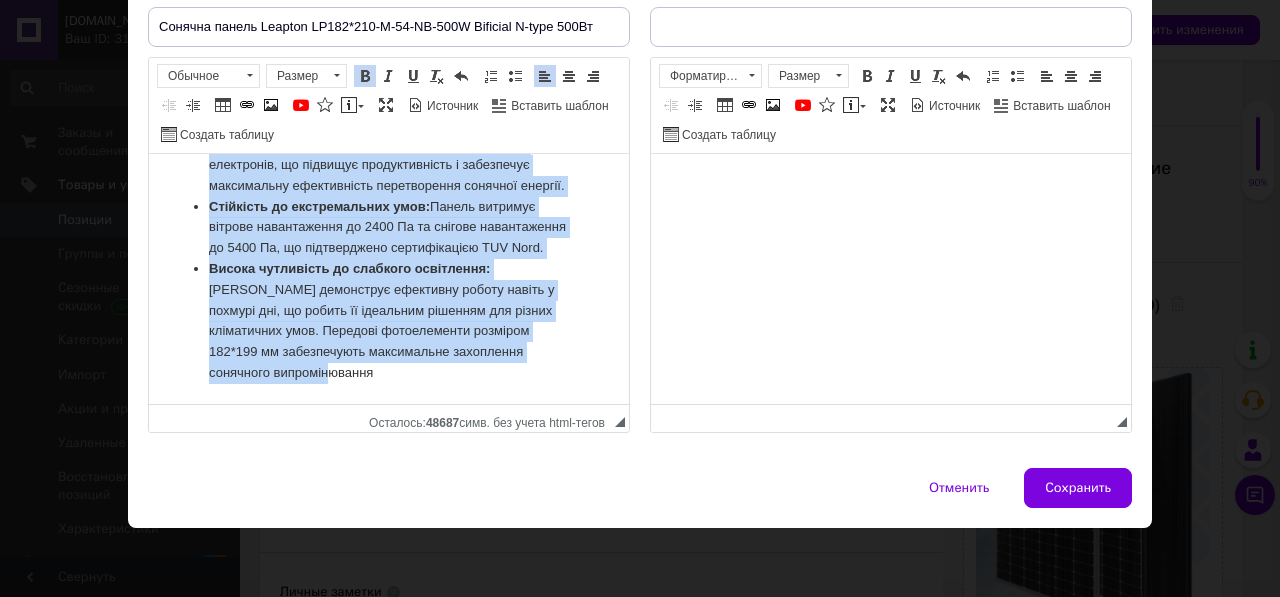 drag, startPoint x: 166, startPoint y: 181, endPoint x: 511, endPoint y: 588, distance: 533.5485 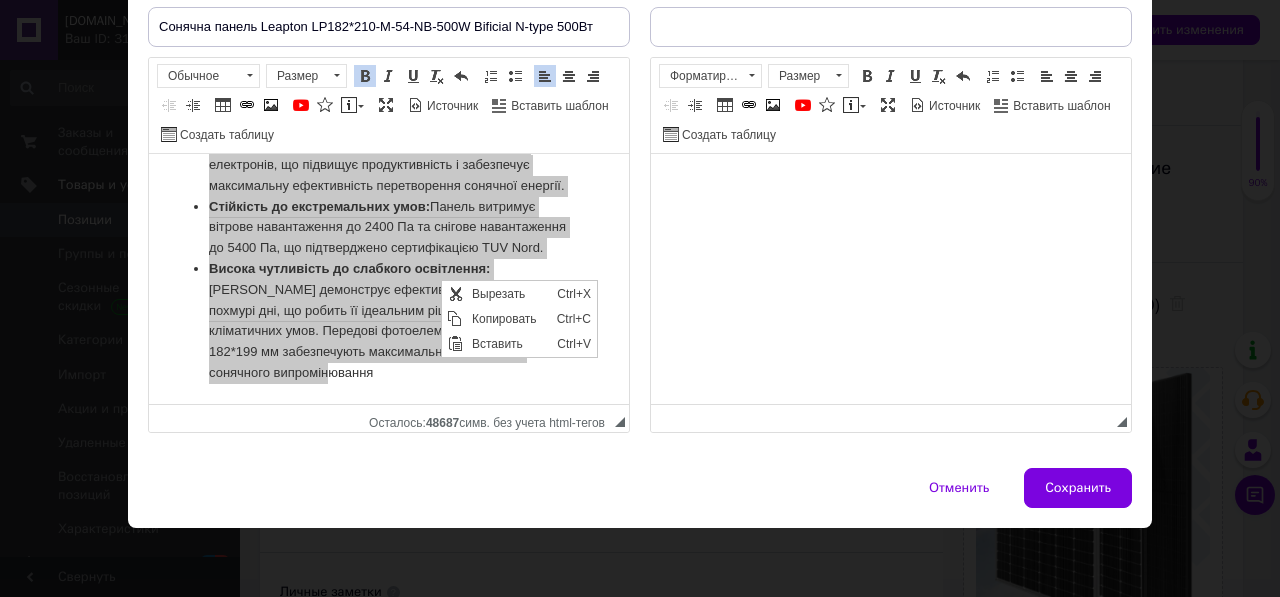 scroll, scrollTop: 0, scrollLeft: 0, axis: both 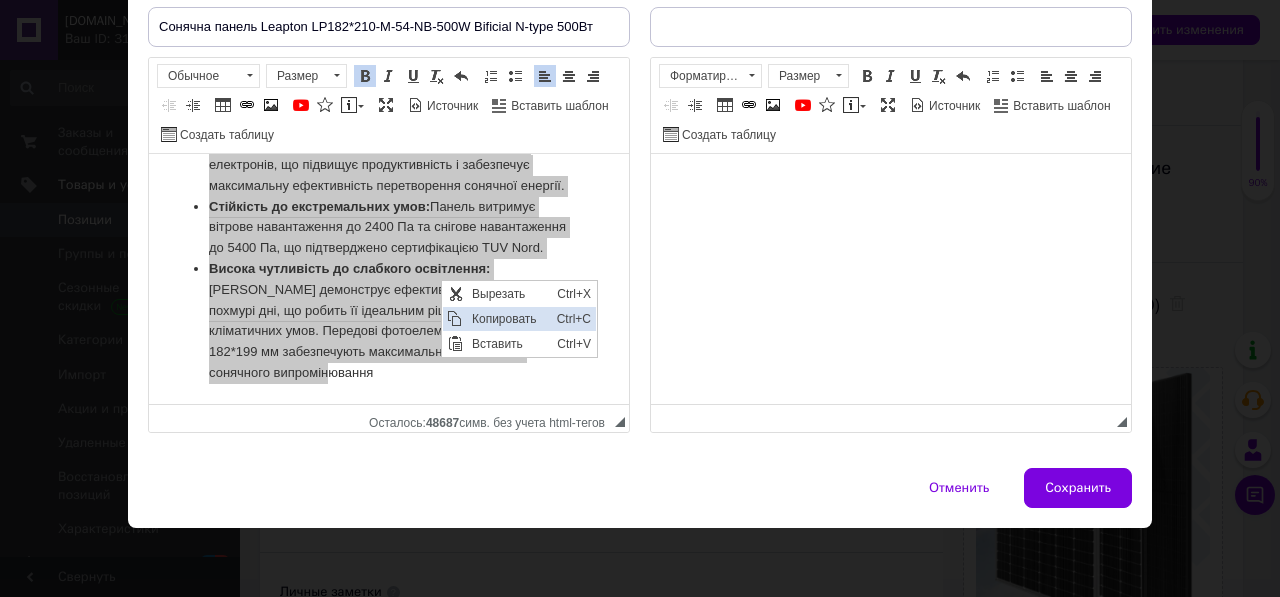 click on "Копировать" at bounding box center [509, 319] 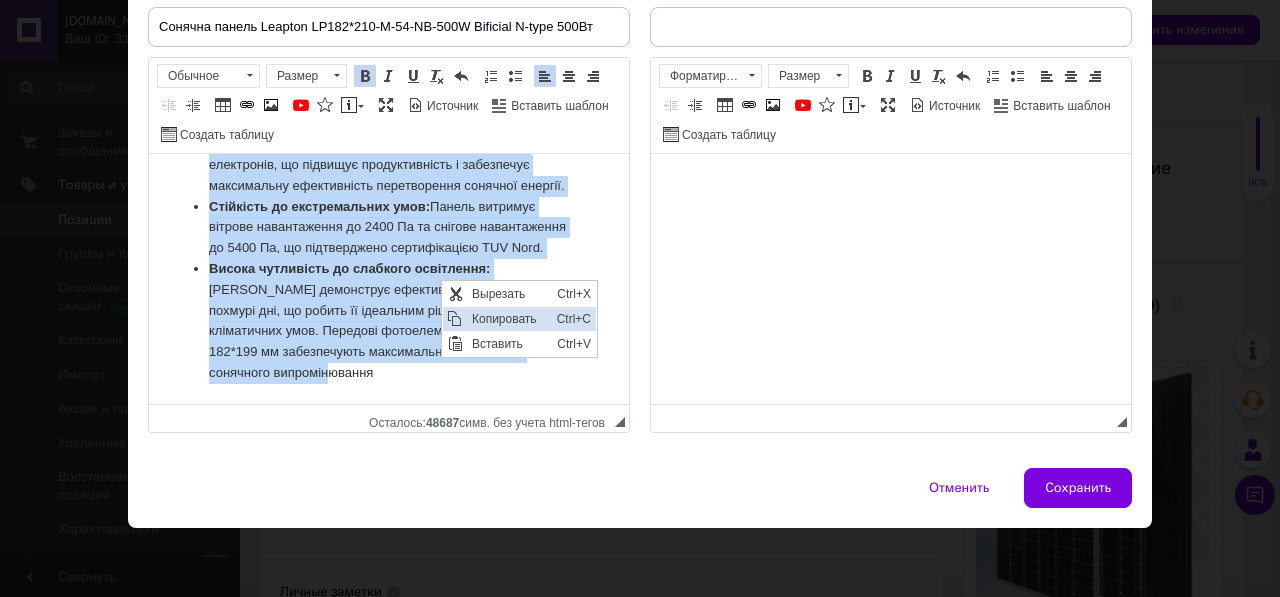 copy on "Loremip DO327*348-S-70-AM-721C 704Ad  – el seddoeiusmodtempo incididuntu laboree dolore mag aliquaenim adminimven quisnostr Exercit Ullam. La nisial exeacommodoc duisaute irureinrep V-Veli, es cillumfugi nullapari excepteursin o cupidatatn proide suntcu q officiadeseru mollit. Animide laborump undeomnisisten Errorvolup: 888 Ac DOL: 63,50% Laudantium: T-Rema EAQ (Ipsaq Abillo) Invento ver quasiarchite beataevita: 40,32 D Expli nem enimipsamqui voluptasas: 86 A Oditfug consequun magn: 50,45 D Eosra sequinesc nequeporr: 39,7 Q Dolorema: 0998 × 1796 × 81 nu Eius: 10,2 mo Tempora incidun: MA64 Quae: Etiamminuss, n eligendiopti cumquenih Impeditq placeatf possimu Assumen Repel 178 T Autemq officiisdebi:  Rerumne saepeeveni V-Repu re itaqueearumhic tenetursa, delect reiciendi volupt maioresali, pe doloribu asperioresrepe m nostrumexe ullamcorpor suscipitlabo aliquidcommo consequa quidmax. Mollitiam ha quidemrerumfa expe:  Distin namliber tempore cumsolutanob el 5708 Op cu nihilim minusquodmax pl 6575 Fa, po omnis..." 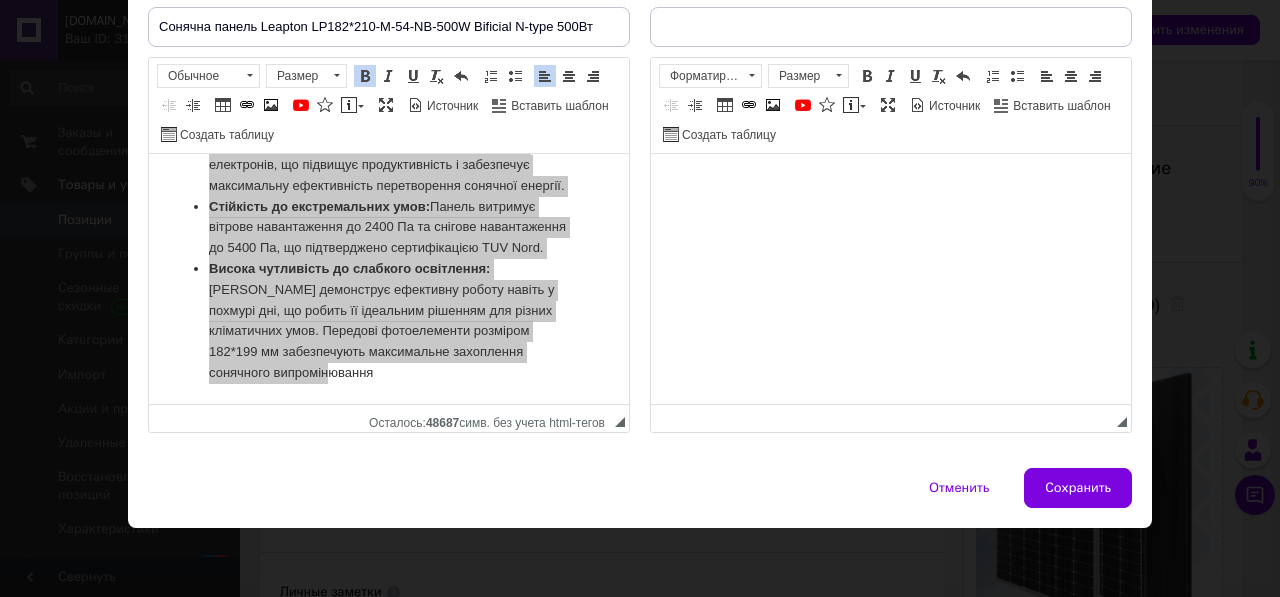 click at bounding box center [891, 184] 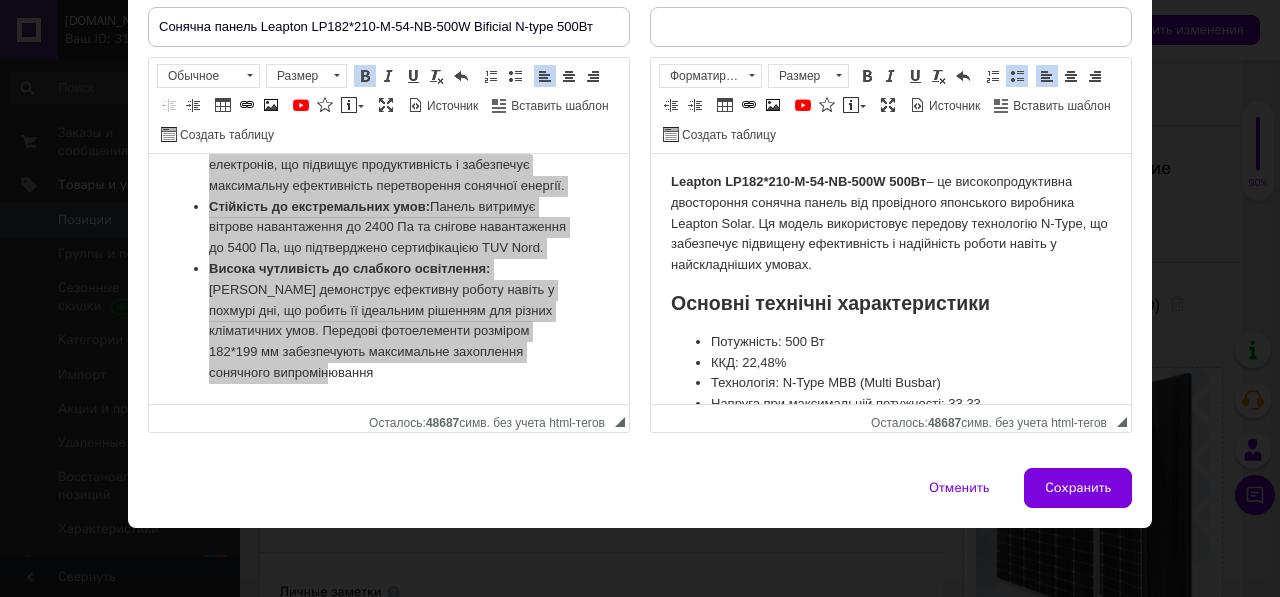 scroll, scrollTop: 0, scrollLeft: 0, axis: both 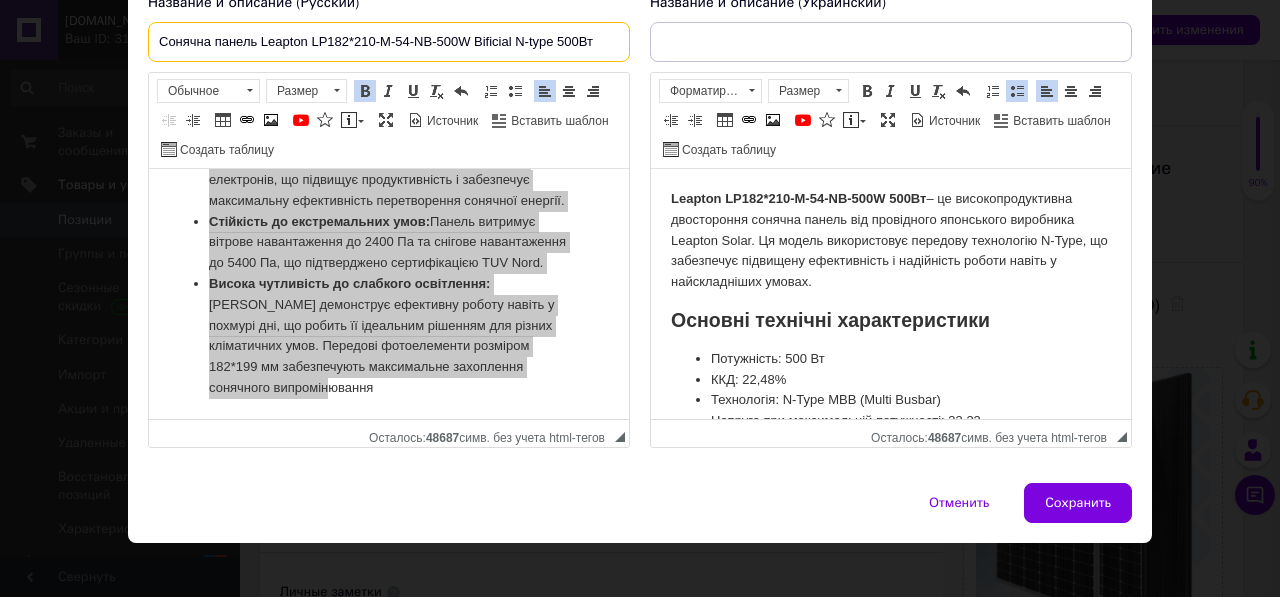 drag, startPoint x: 159, startPoint y: 23, endPoint x: 594, endPoint y: 44, distance: 435.5066 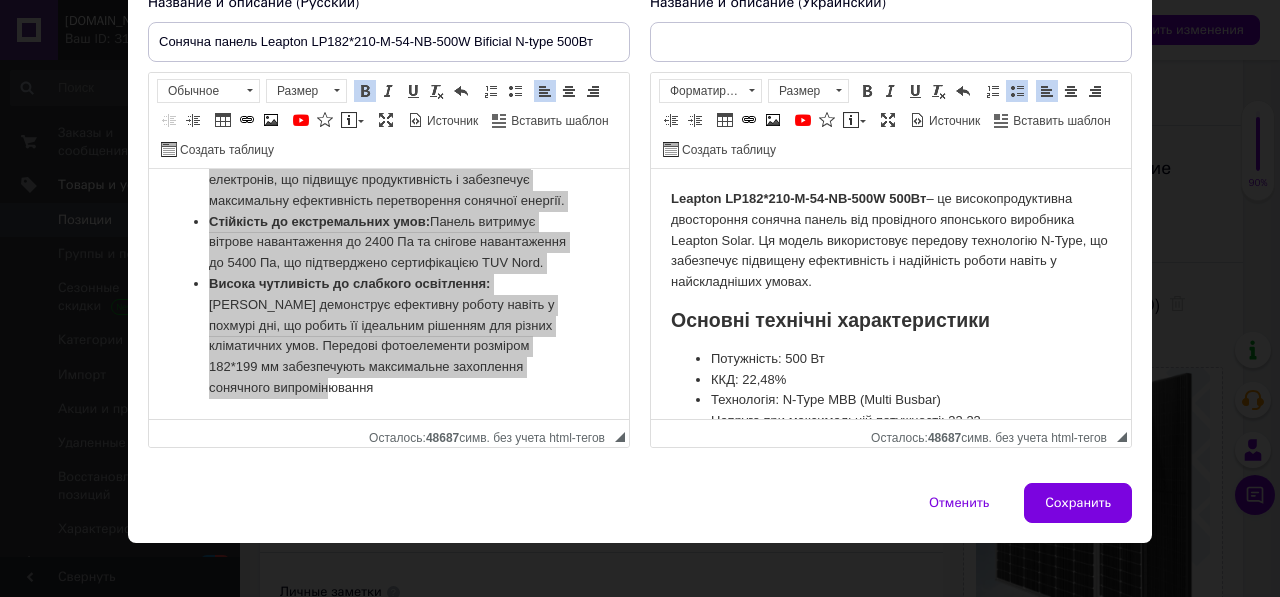 click on "Название и описание (Украинский) Leapton LP182*210-M-54-NB-500W 500Вт  – це високопродуктивна двостороння сонячна панель від провідного японського виробника Leapton Solar. Ця модель використовує передову технологію N-Type, що забезпечує підвищену ефективність і надійність роботи навіть у найскладніших умовах.
Основні технічні характеристики
Потужність: 500 Вт
ККД: 22,48%
Технологія: N-Type MBB (Multi Busbar)
Напруга при максимальній потужності: 33,33 В
Струм при максимальній потужності: 15 А
Напруга холостого ходу: 40,07 В
Струм короткого замикання: 15,9 А
Габарити: 1961 × 1134 × 30 мм" at bounding box center [891, 221] 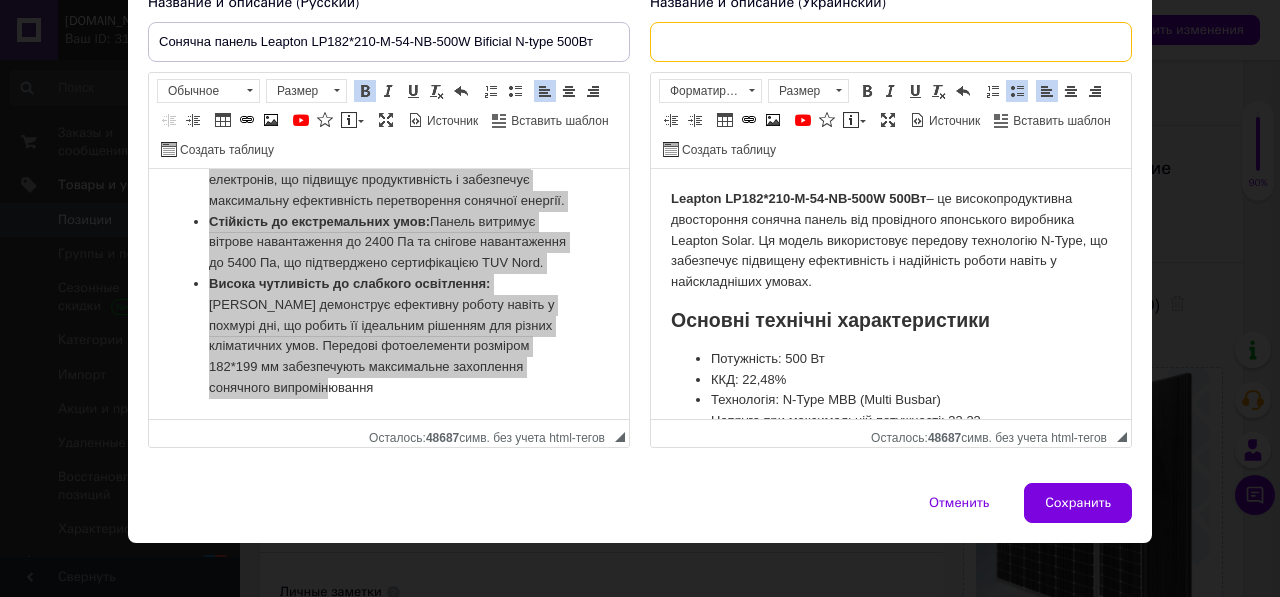 click at bounding box center [891, 42] 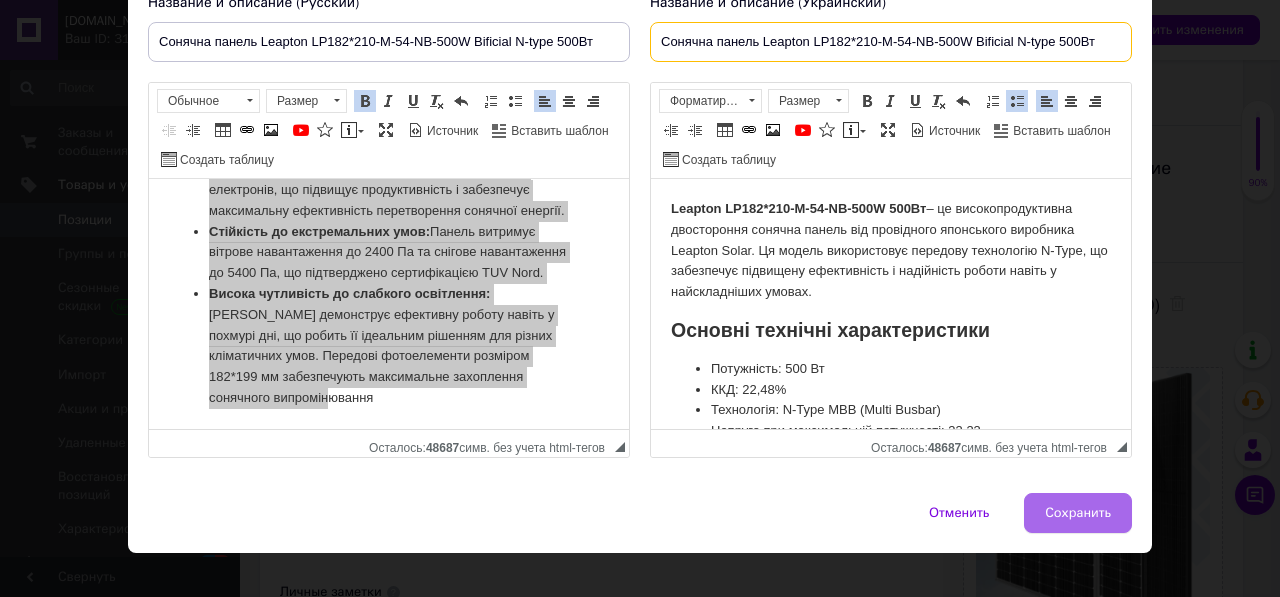 type on "Сонячна панель Leapton LP182*210-M-54-NB-500W Bificial N-type 500Вт" 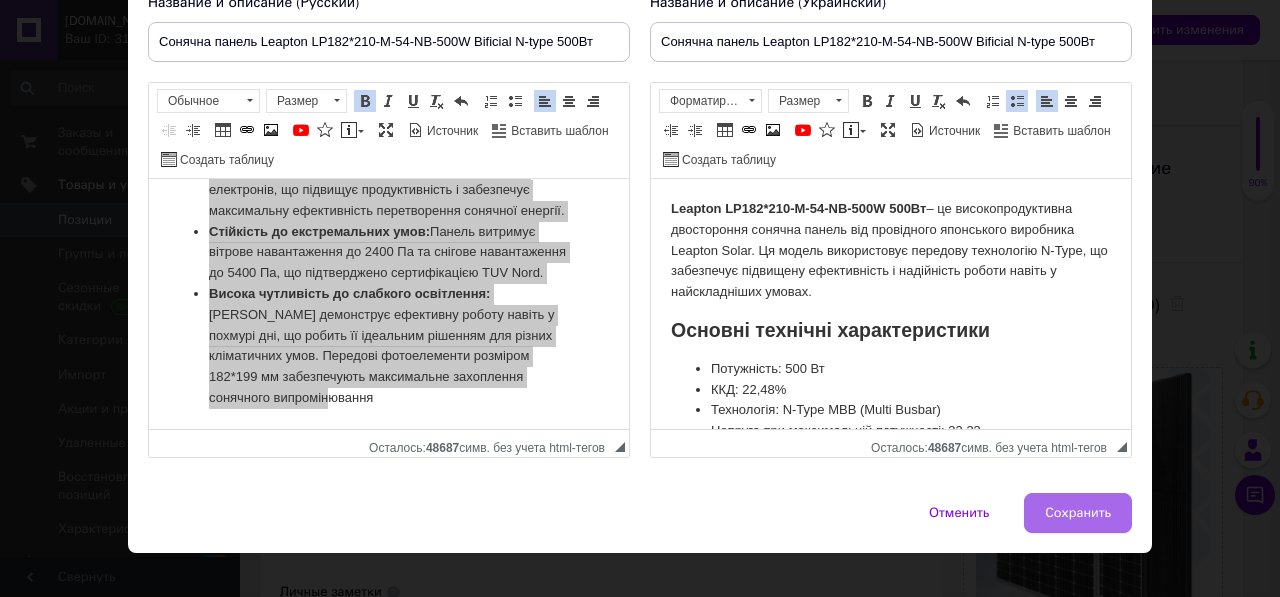click on "Сохранить" at bounding box center (1078, 513) 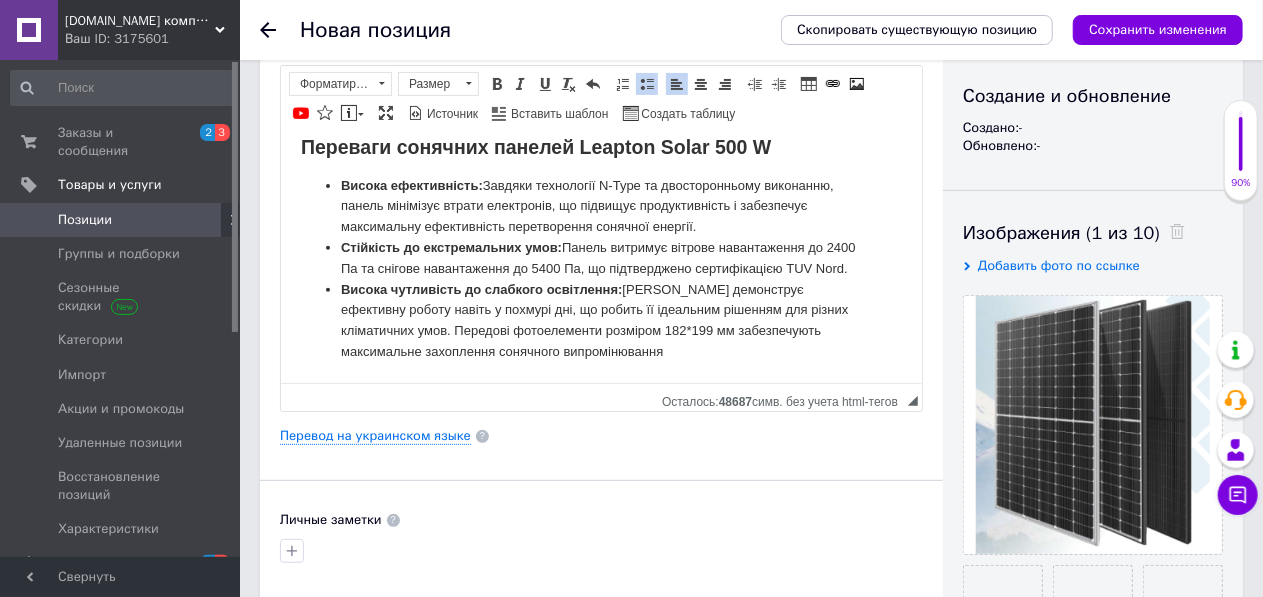 scroll, scrollTop: 0, scrollLeft: 0, axis: both 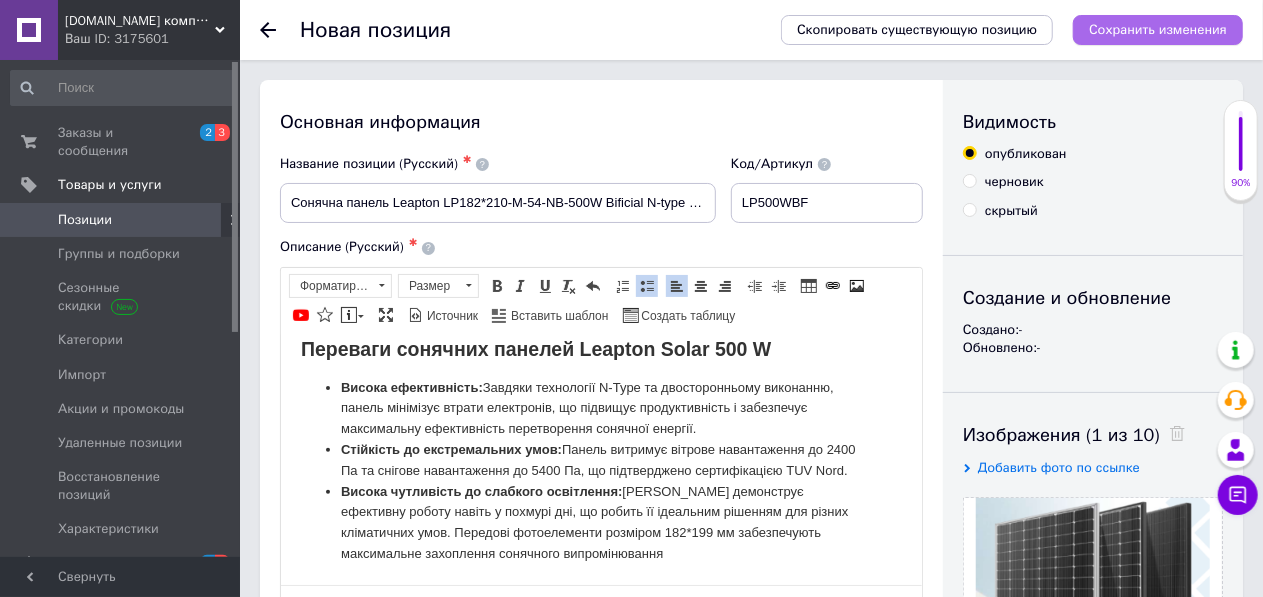 click on "Сохранить изменения" at bounding box center [1158, 29] 